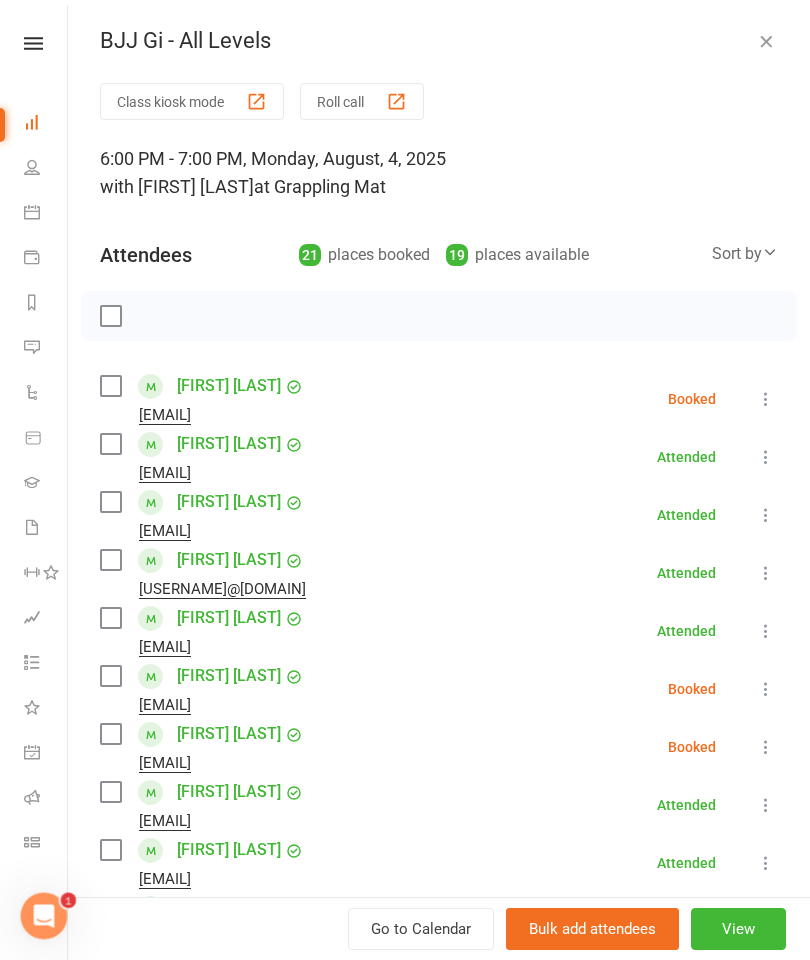 scroll, scrollTop: 16, scrollLeft: 0, axis: vertical 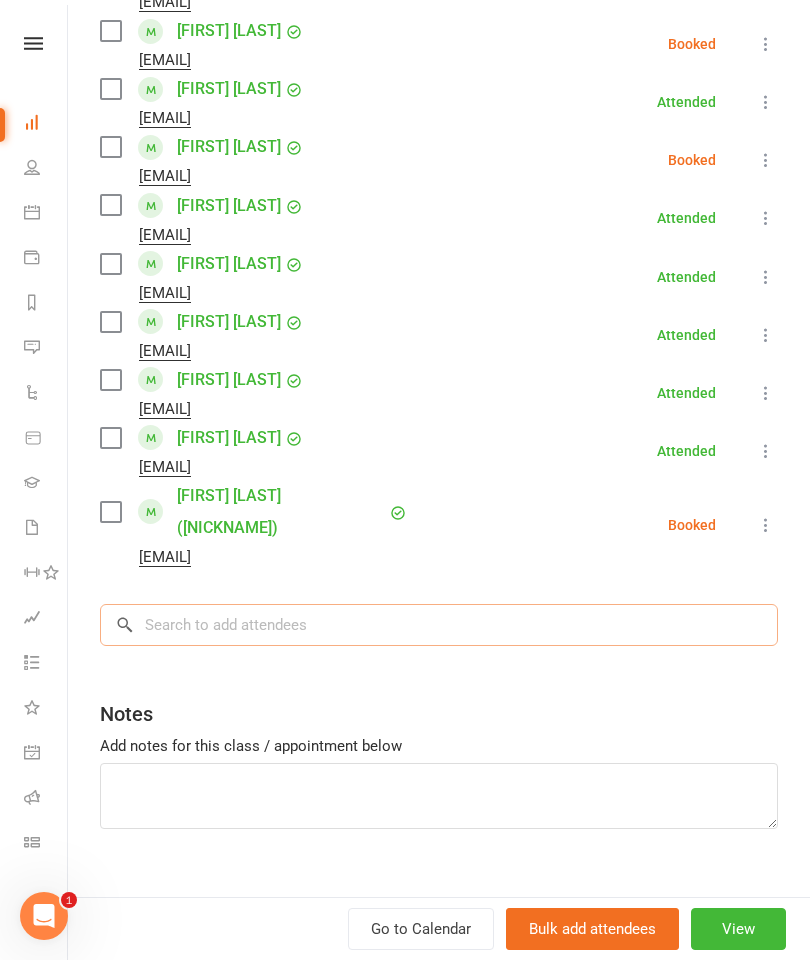 click at bounding box center [439, 625] 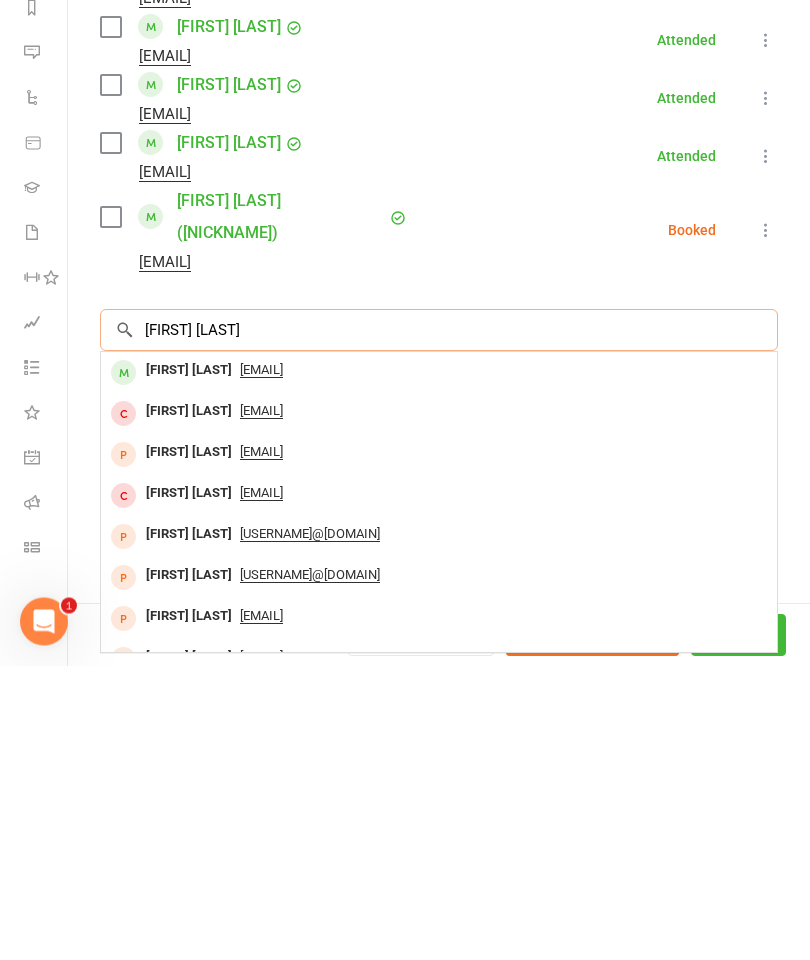 type on "[FIRST] [LAST]" 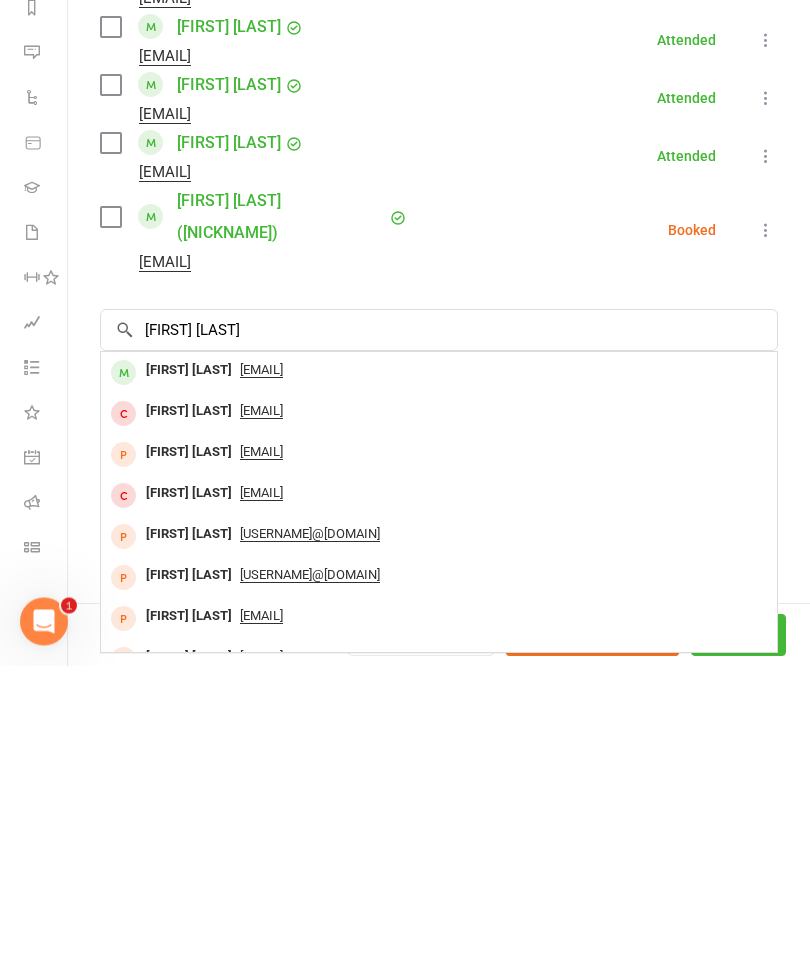 click on "[FIRST] [LAST]" at bounding box center (189, 665) 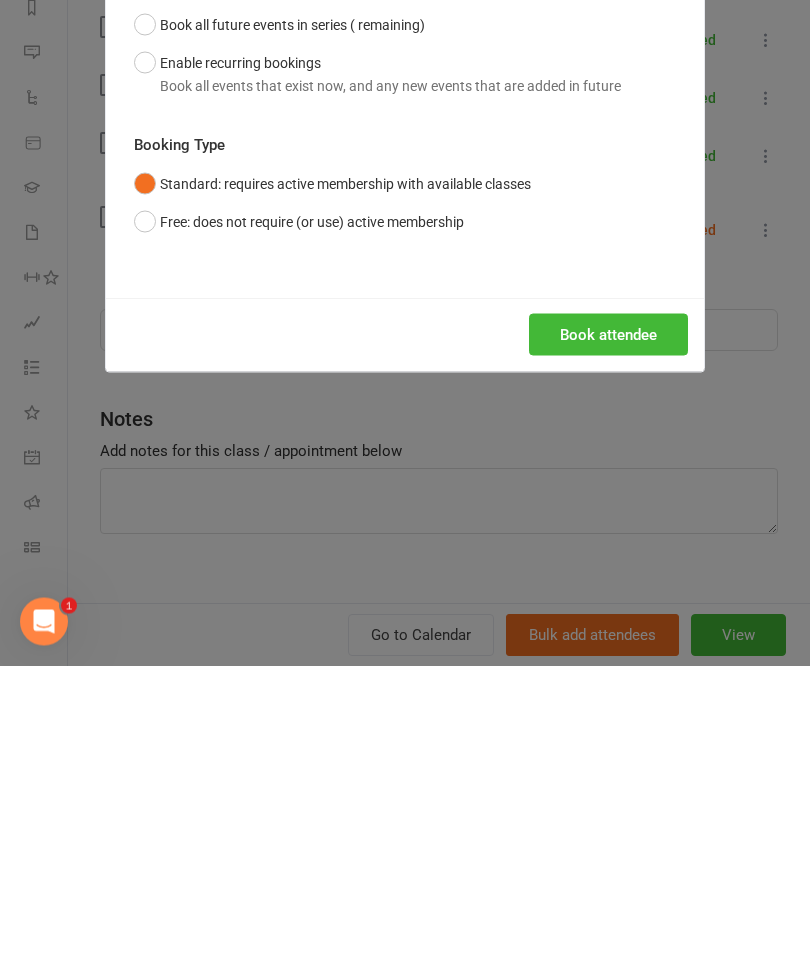 type 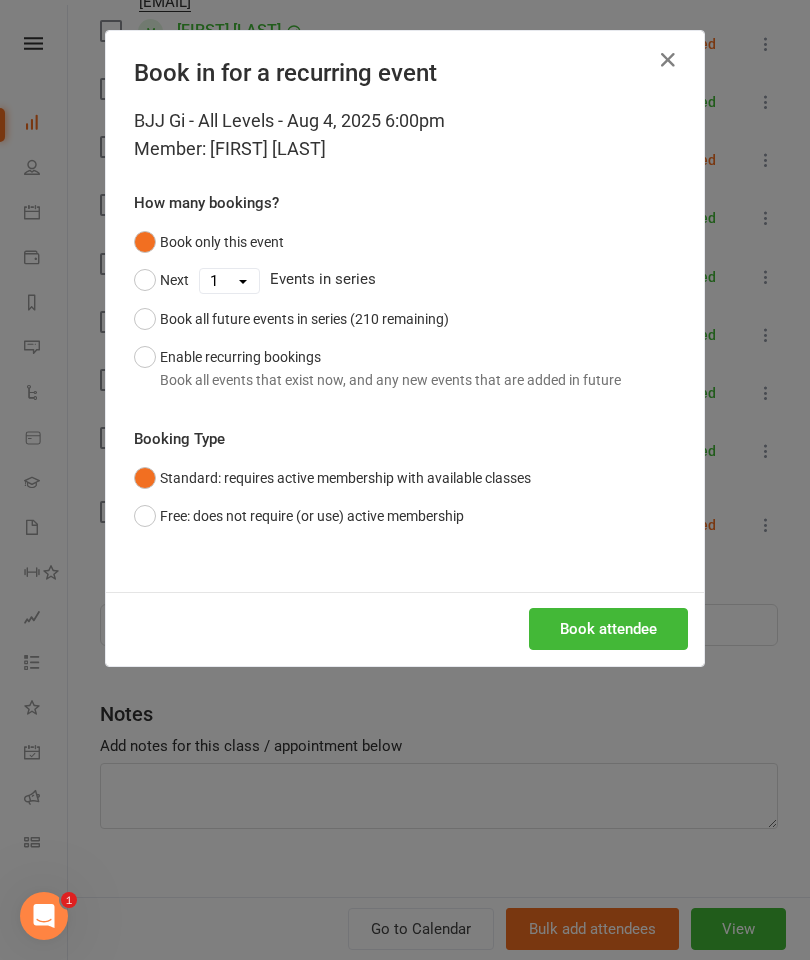 click on "Book attendee" at bounding box center (608, 629) 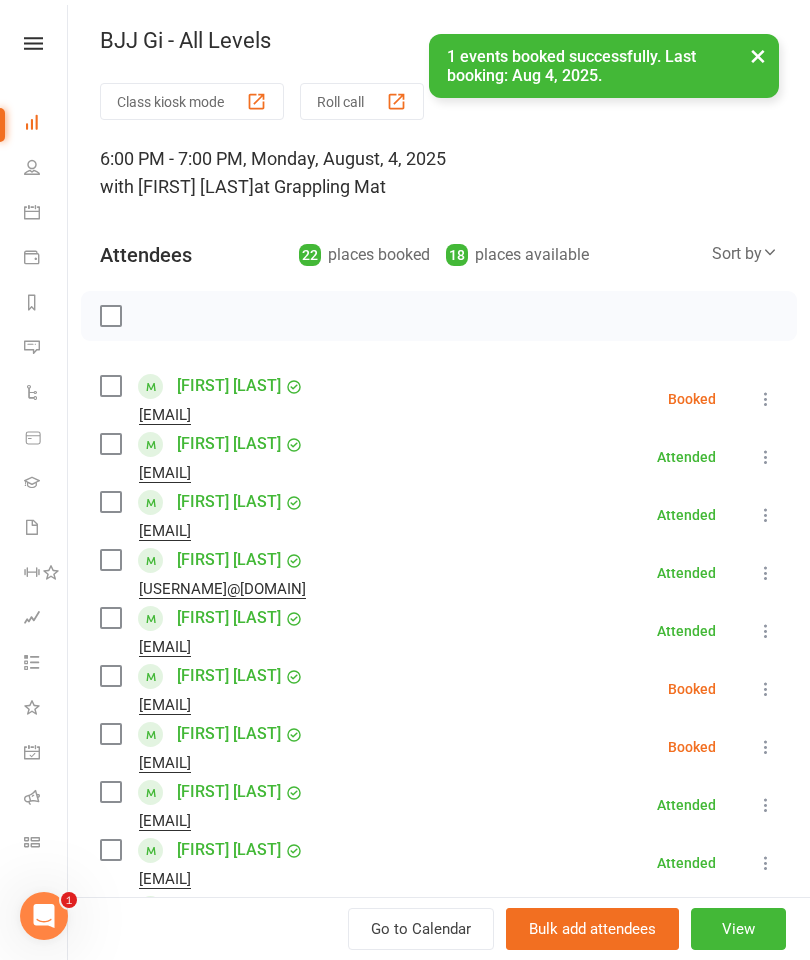scroll, scrollTop: -2, scrollLeft: 0, axis: vertical 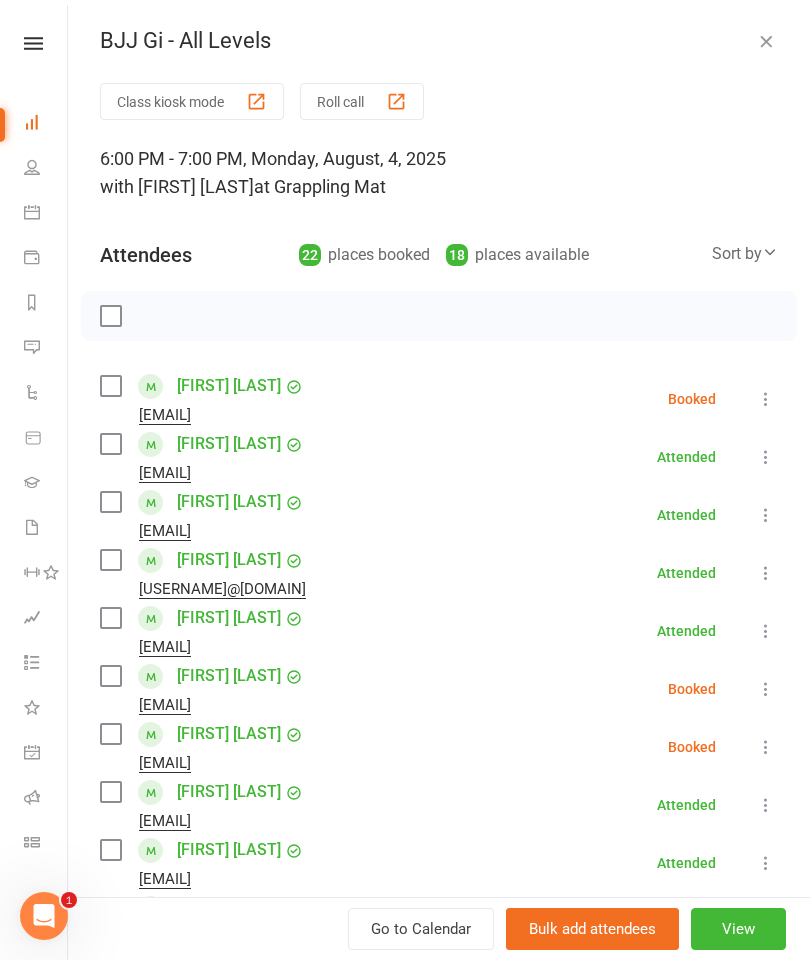 click at bounding box center (766, 41) 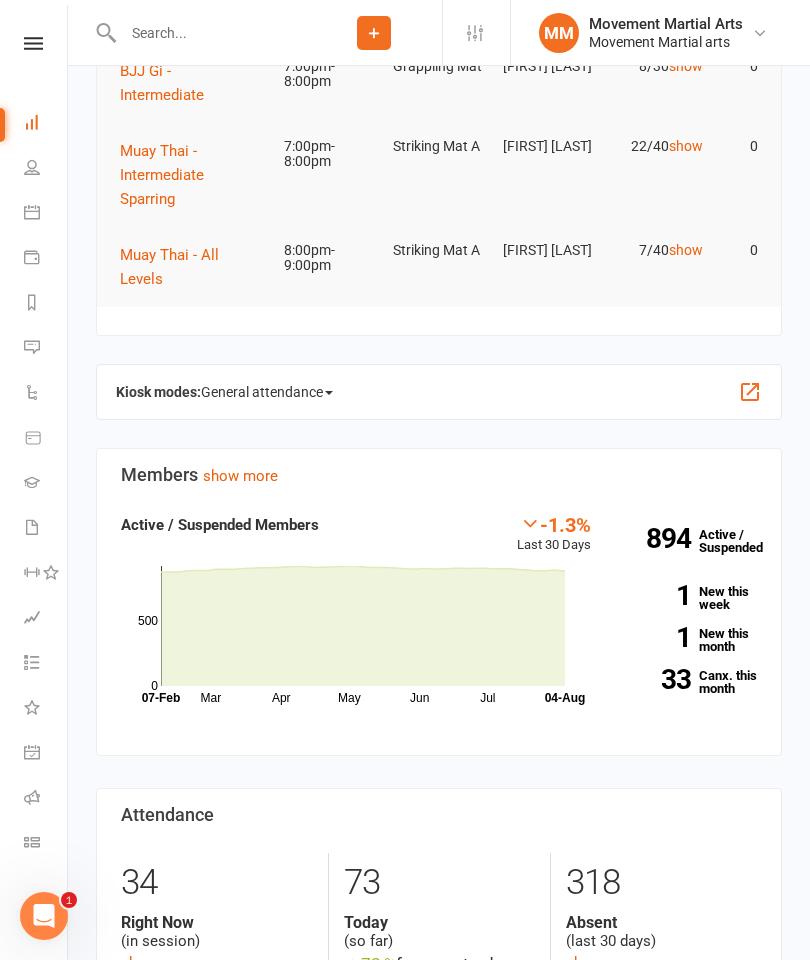 scroll, scrollTop: 0, scrollLeft: 0, axis: both 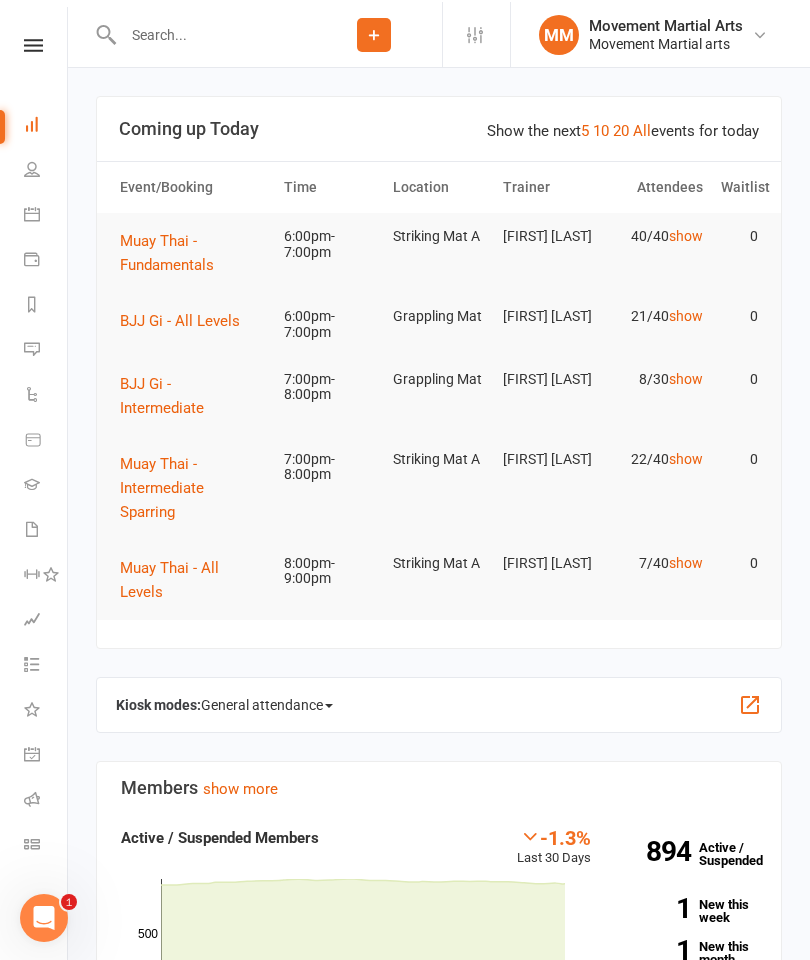 click on "Muay Thai - Fundamentals" at bounding box center (167, 251) 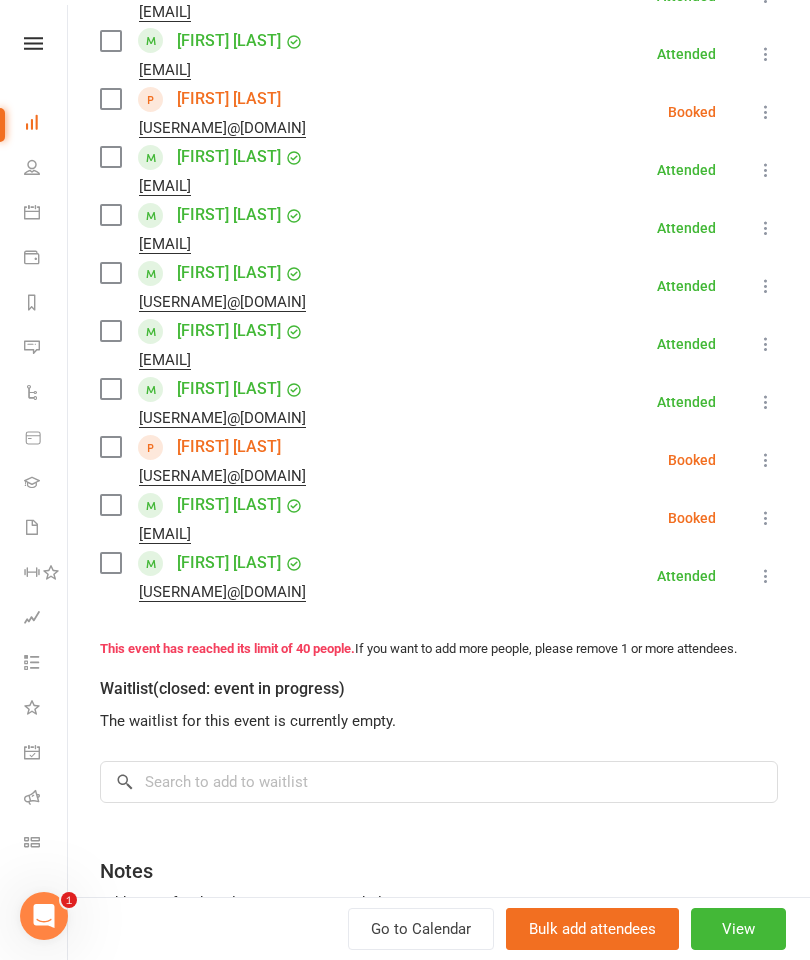 scroll, scrollTop: 2125, scrollLeft: 0, axis: vertical 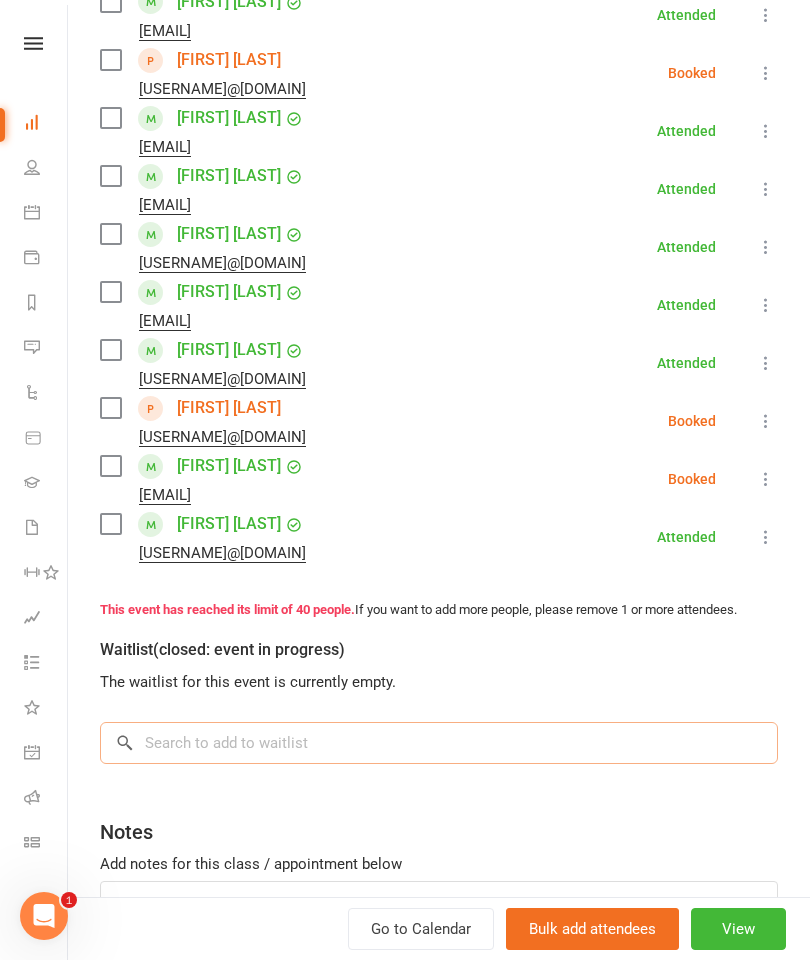 click at bounding box center (439, 743) 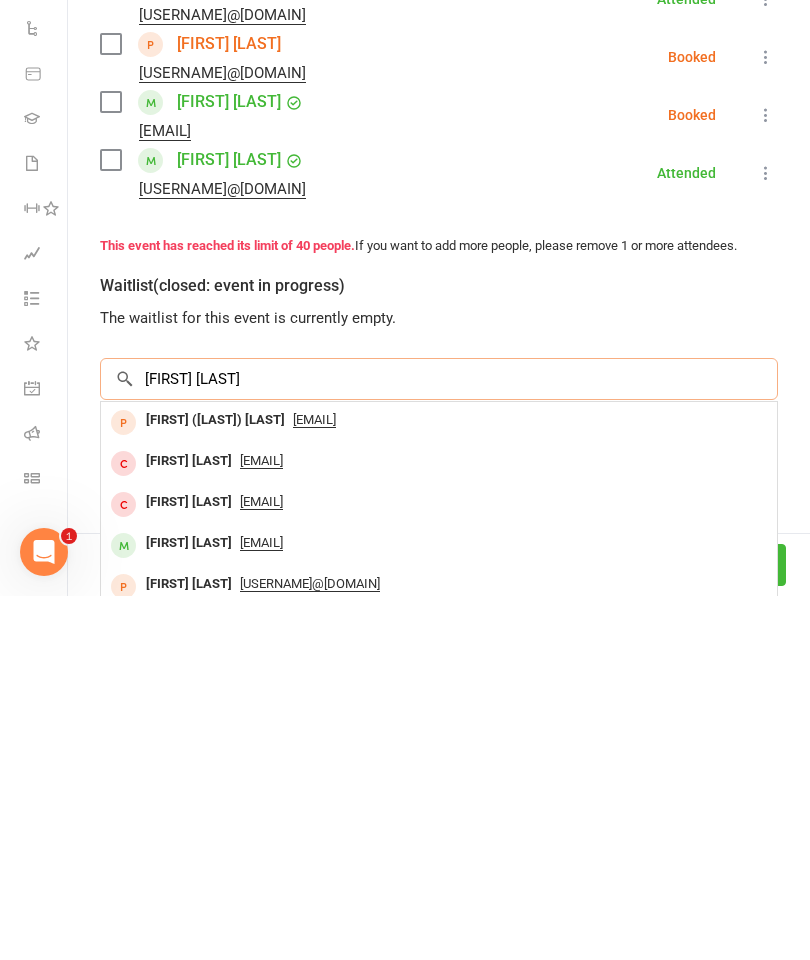 type on "[FIRST] [LAST]" 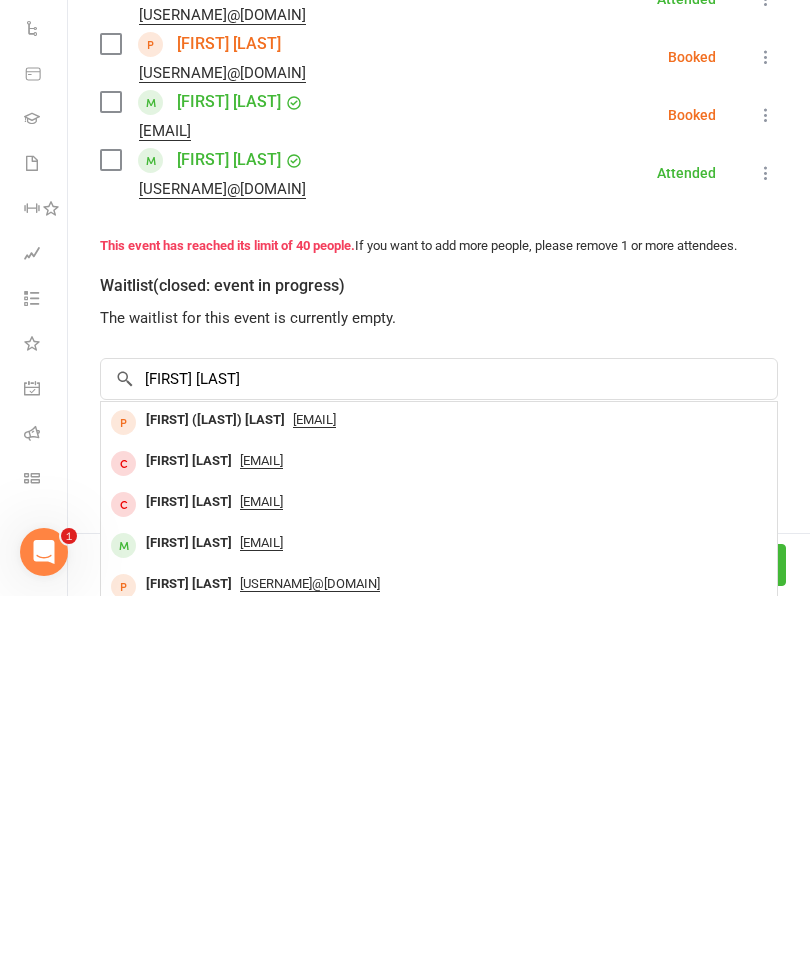 click on "[FIRST] [LAST]" at bounding box center [189, 907] 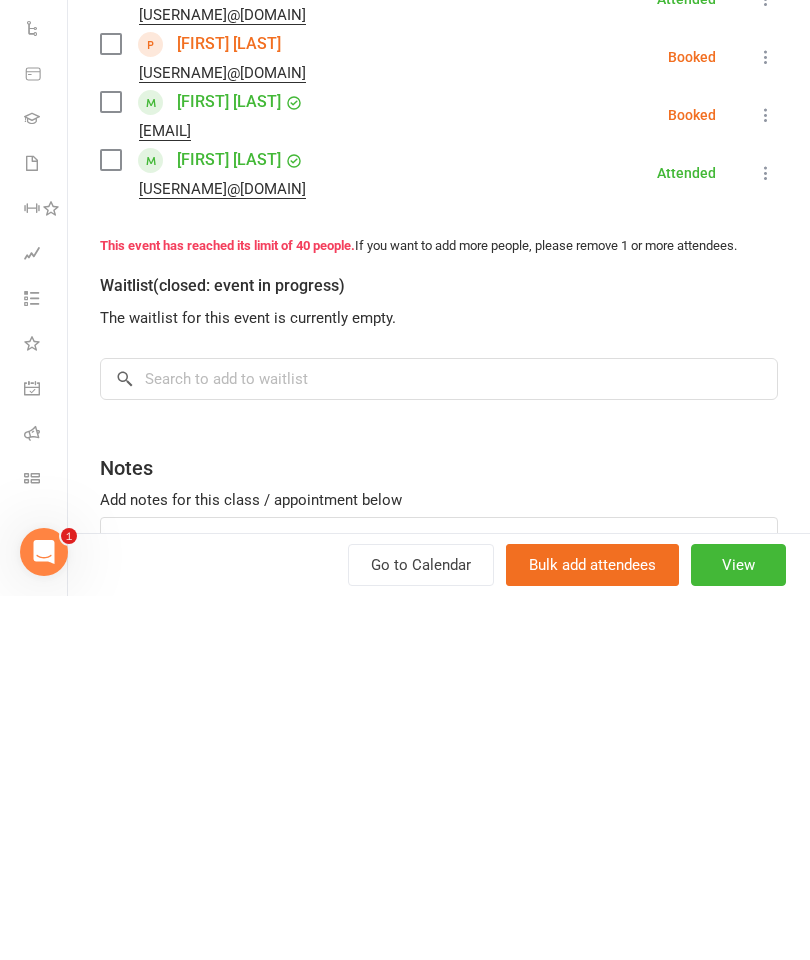 scroll, scrollTop: 445, scrollLeft: 0, axis: vertical 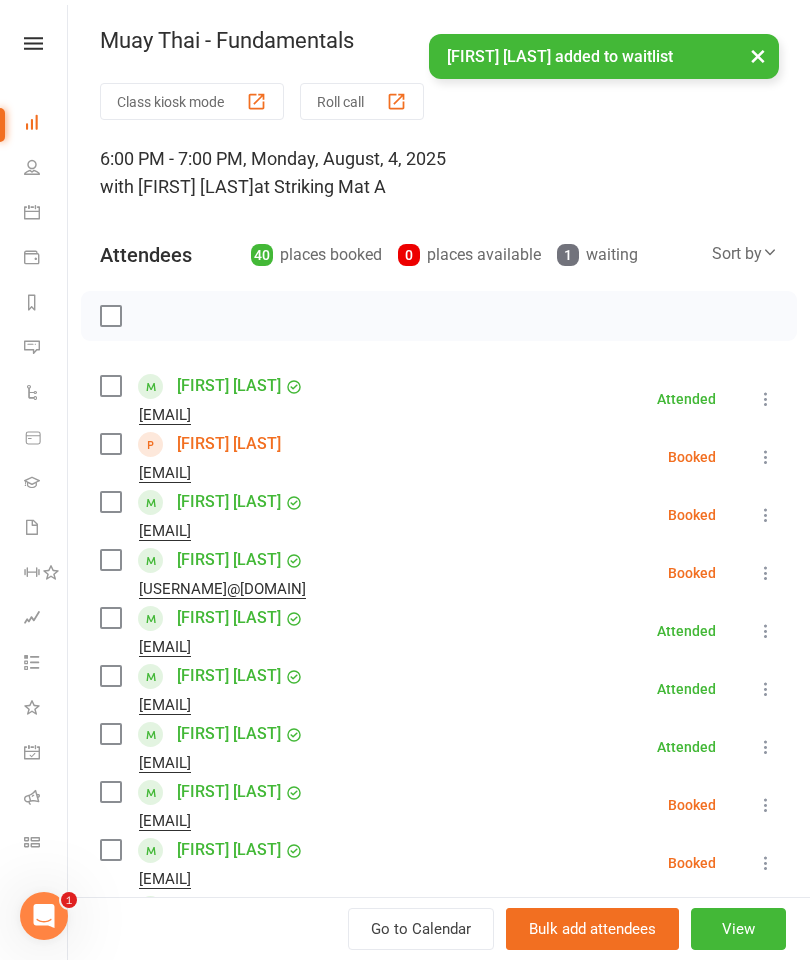 click on "×" at bounding box center (758, 55) 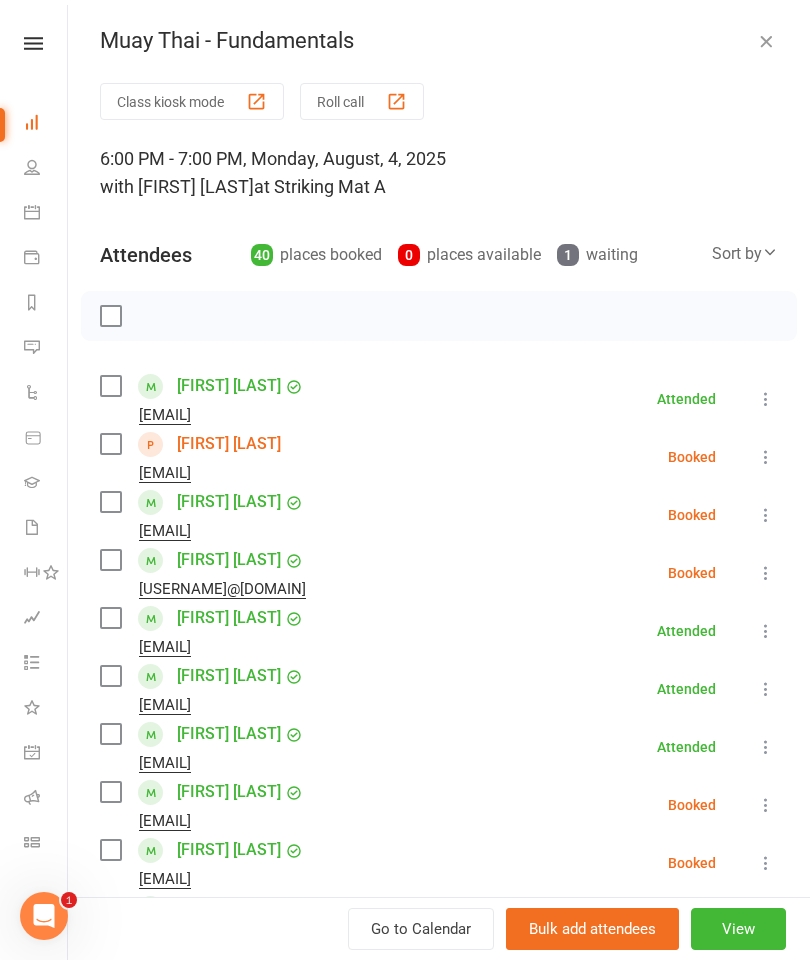 click at bounding box center [766, 41] 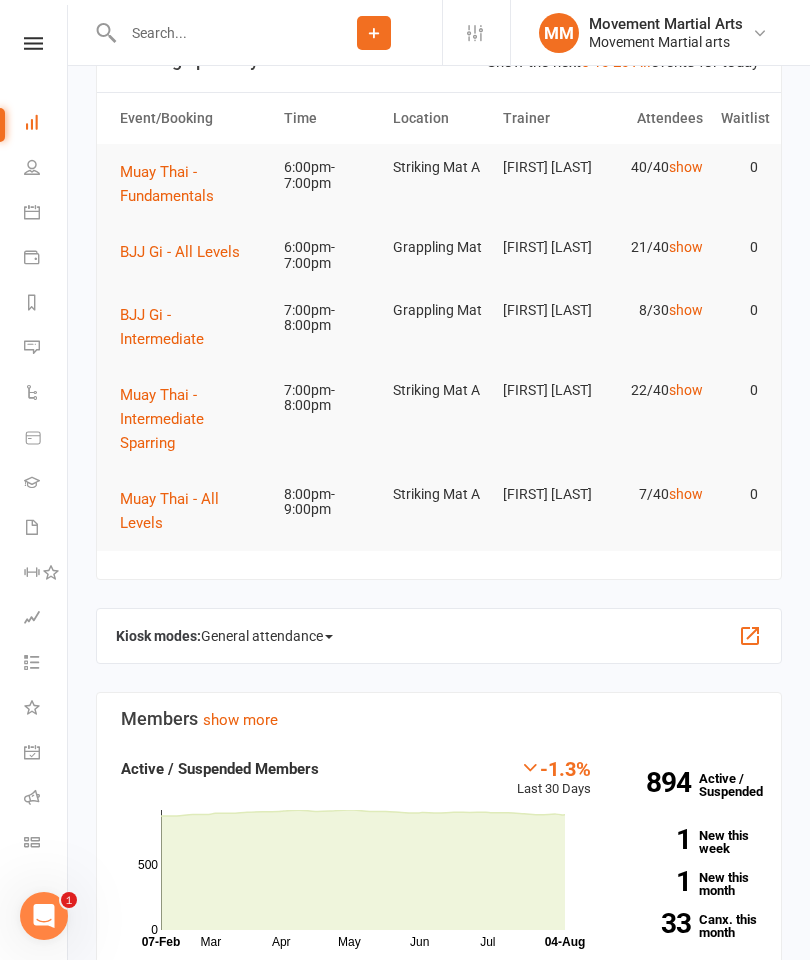 scroll, scrollTop: 0, scrollLeft: 0, axis: both 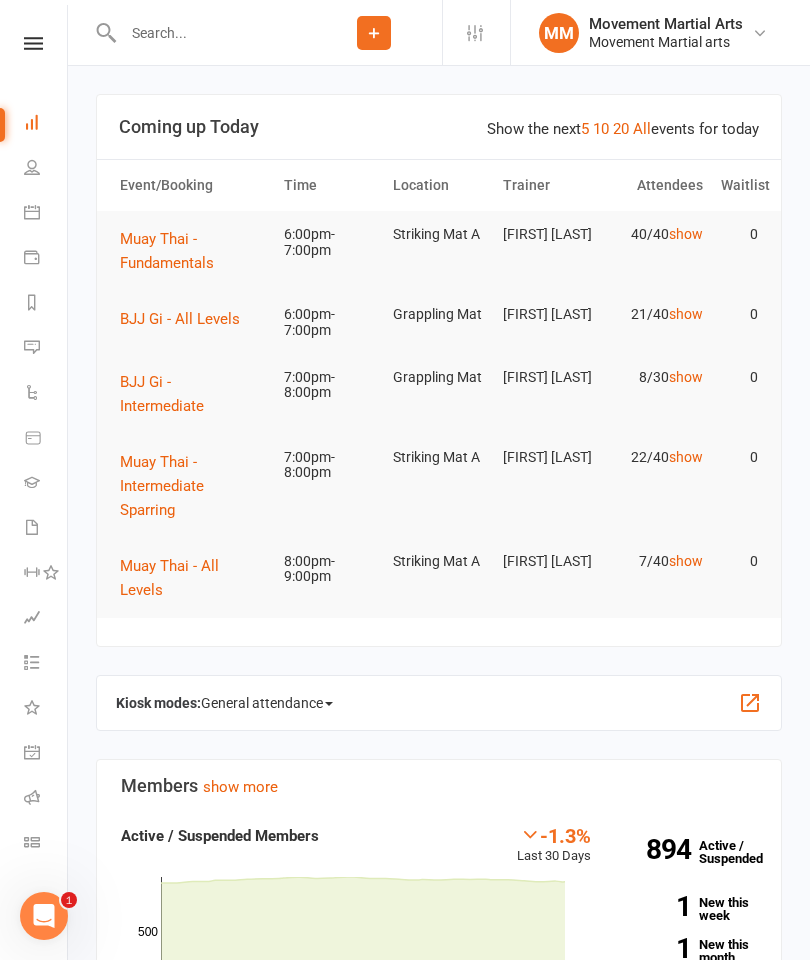 click on "BJJ Gi - All Levels" at bounding box center [180, 319] 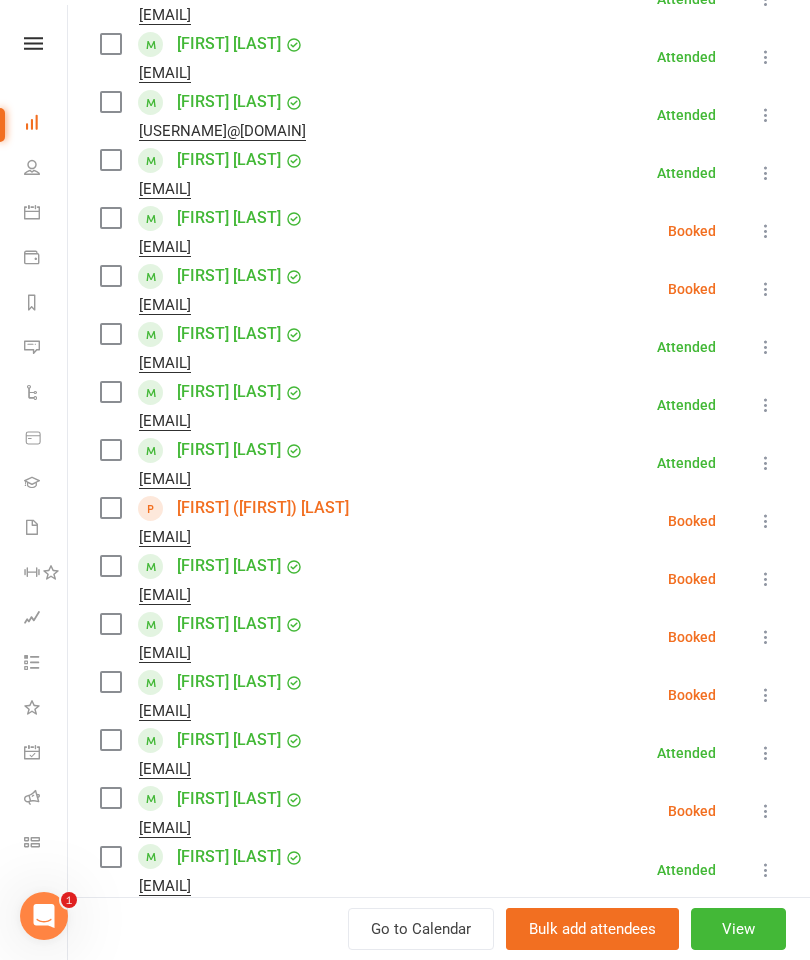 click at bounding box center (110, 624) 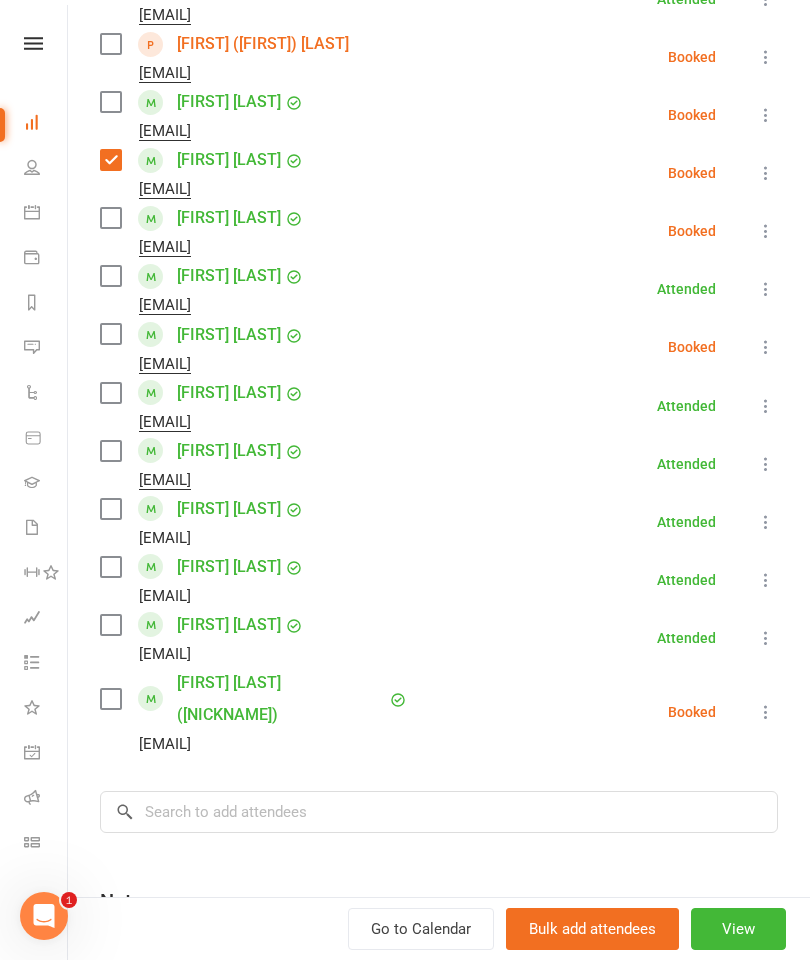 scroll, scrollTop: 930, scrollLeft: 0, axis: vertical 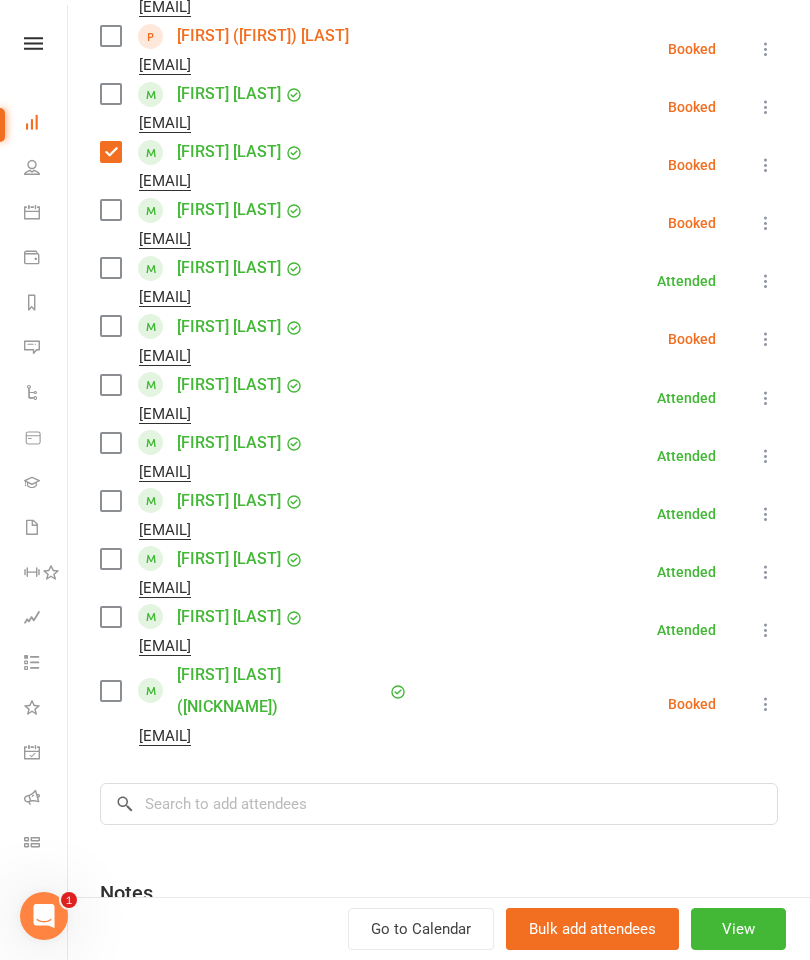 click at bounding box center (110, 691) 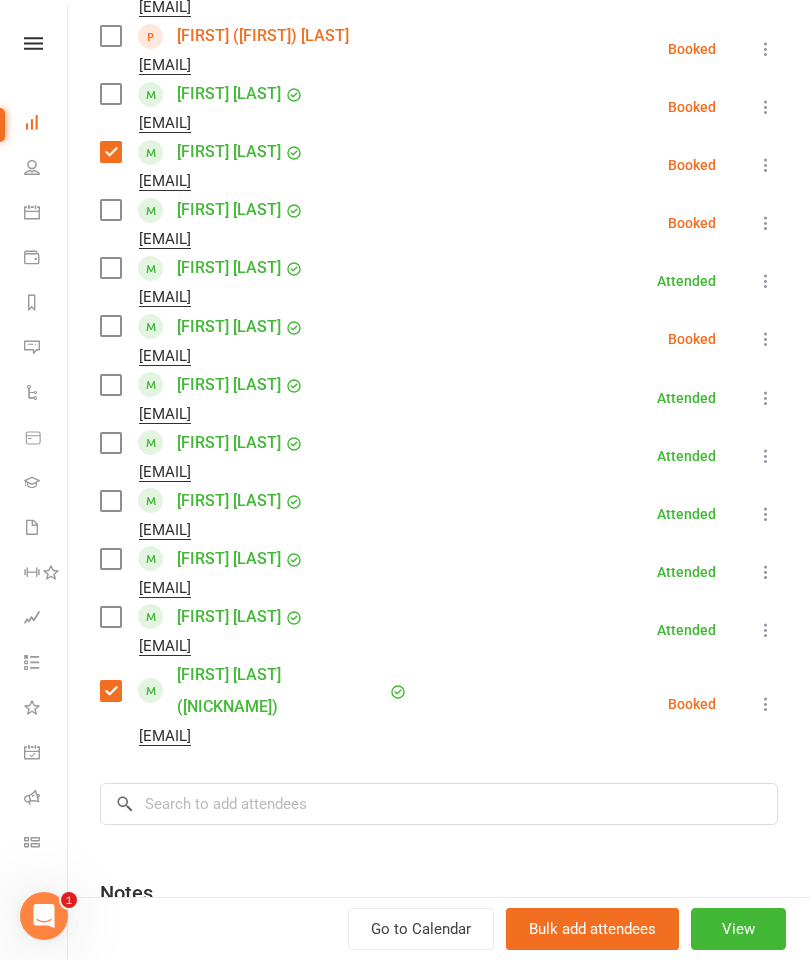 click at bounding box center (110, 268) 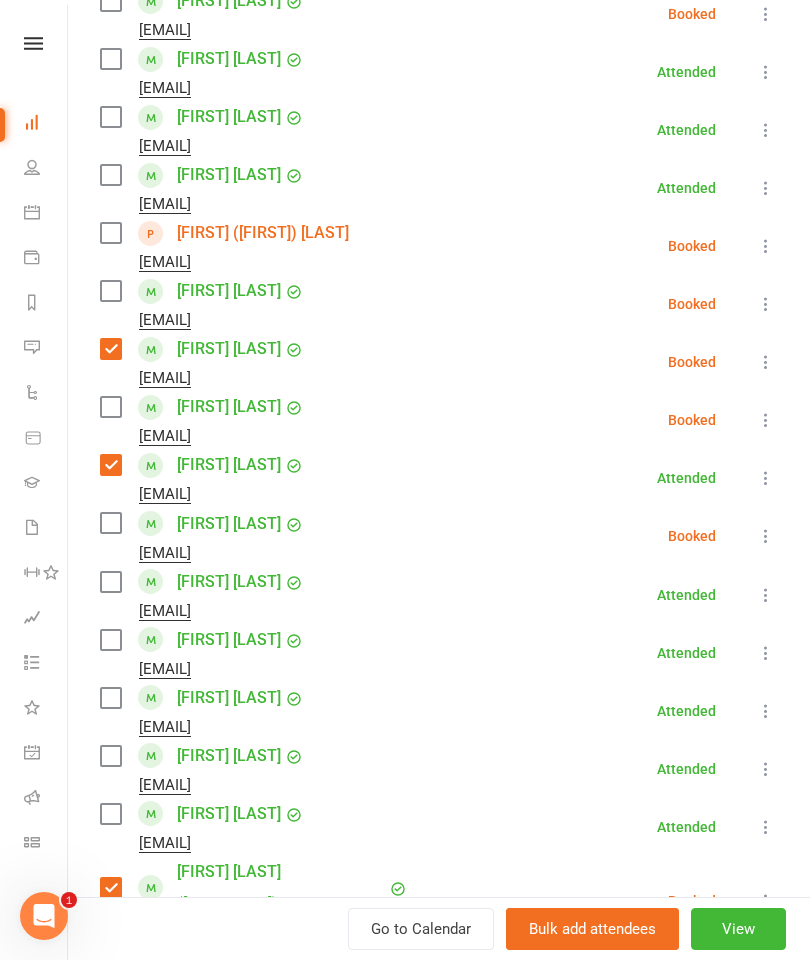 scroll, scrollTop: 734, scrollLeft: 0, axis: vertical 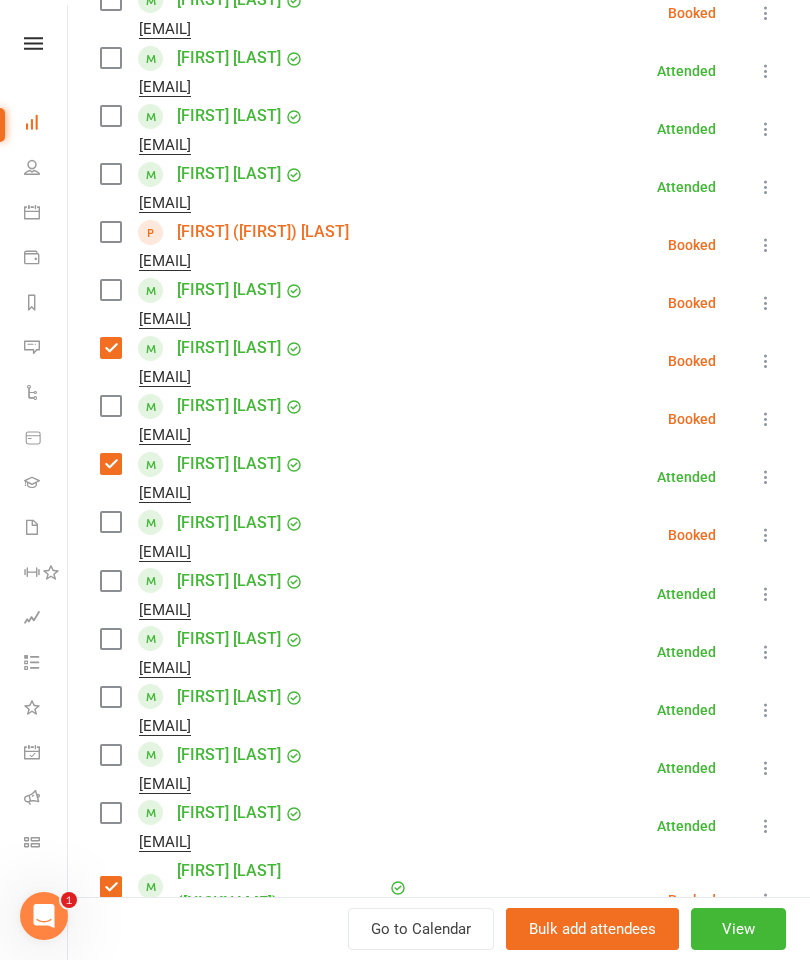 click at bounding box center [110, 522] 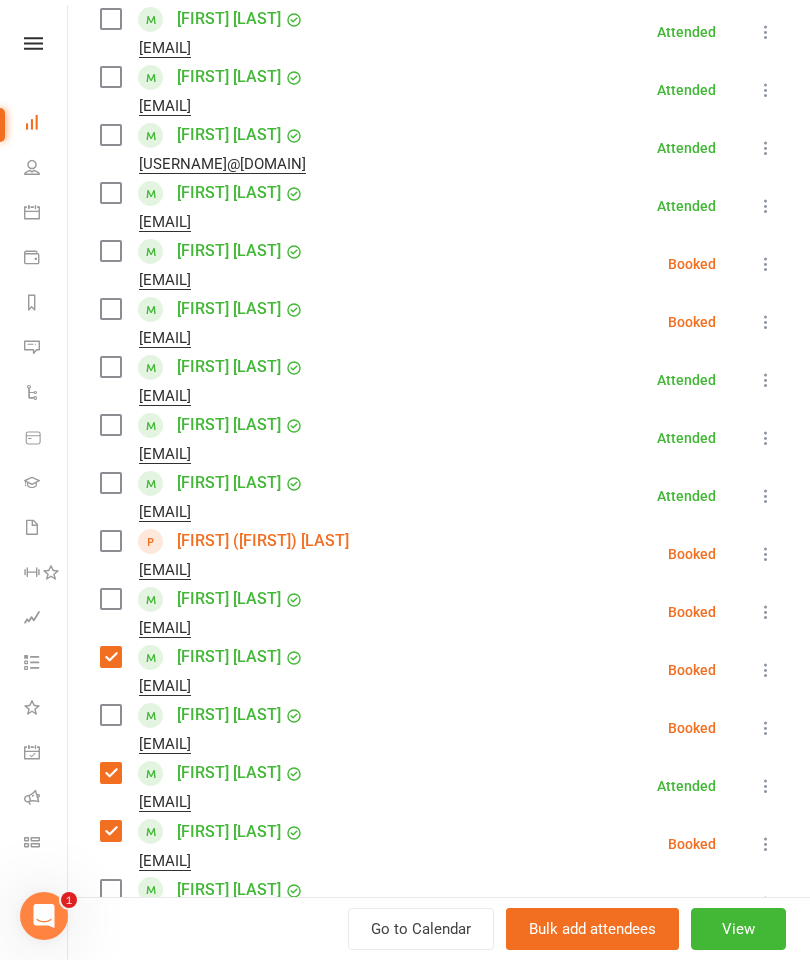scroll, scrollTop: 426, scrollLeft: 0, axis: vertical 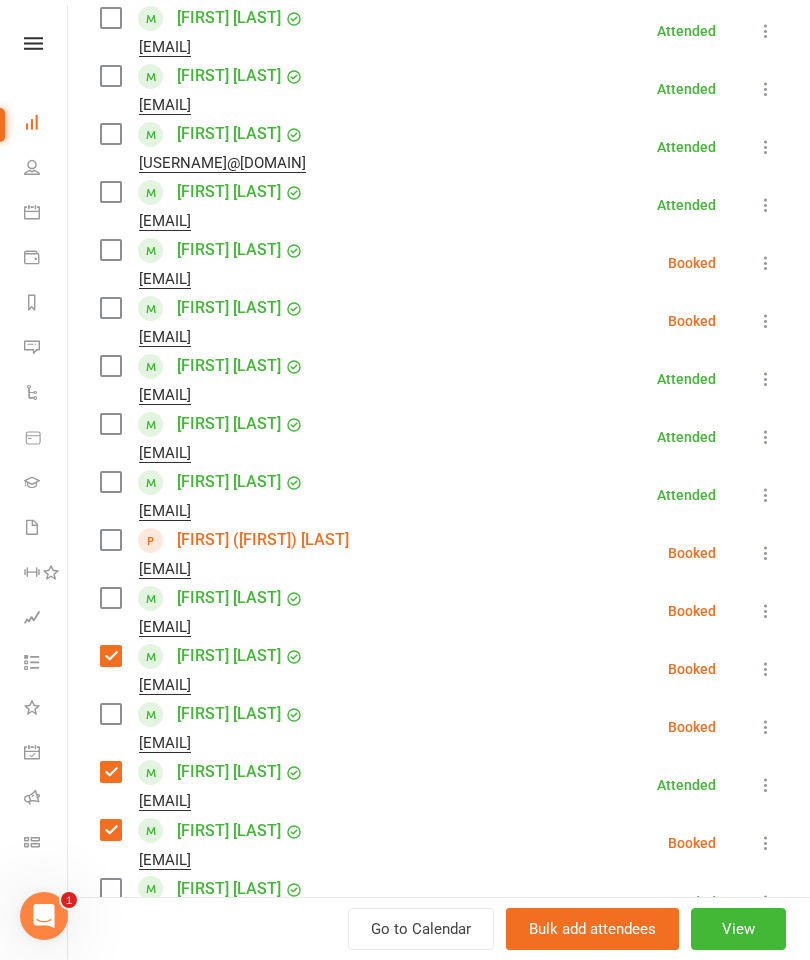 click at bounding box center [110, 134] 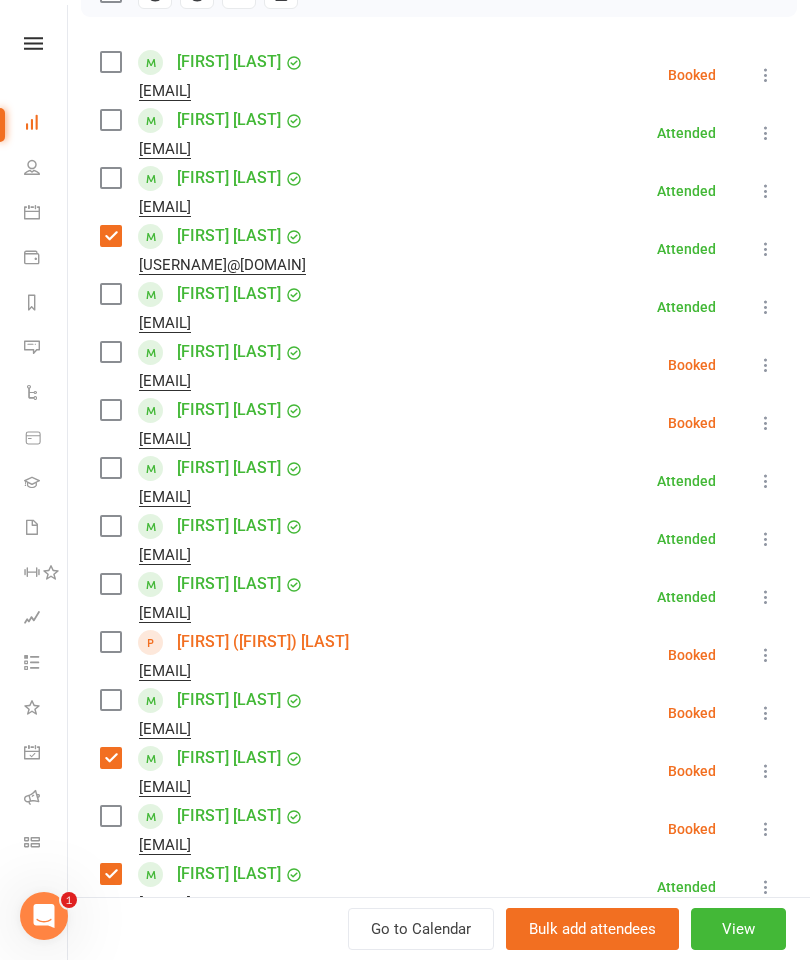 scroll, scrollTop: 326, scrollLeft: 0, axis: vertical 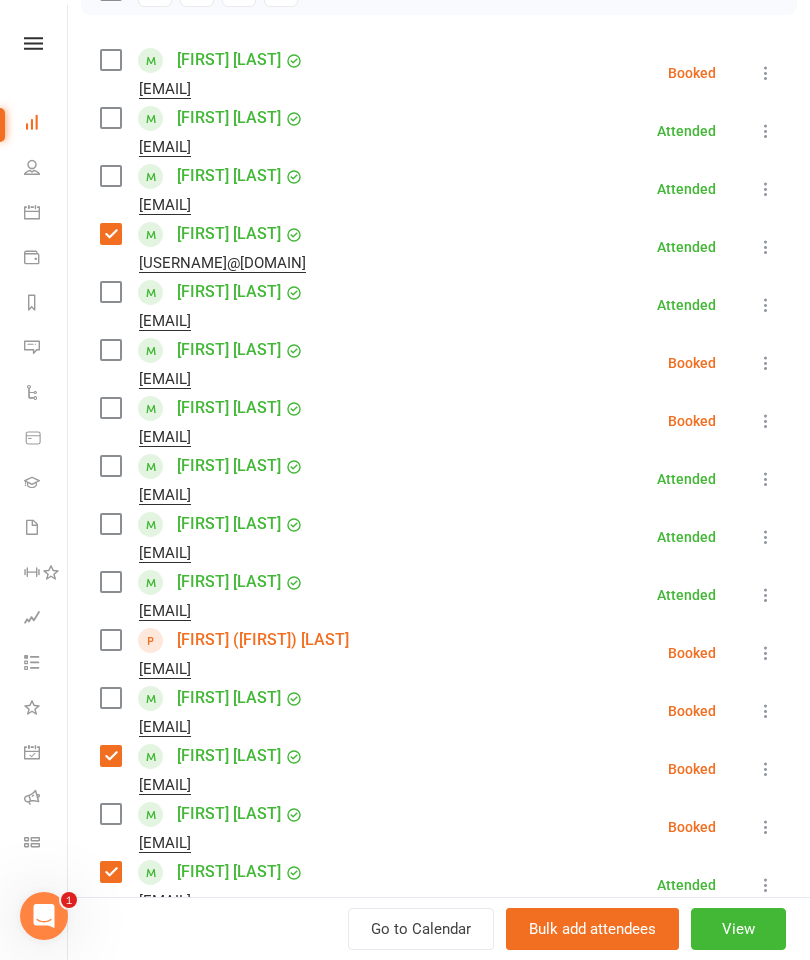 click at bounding box center [110, 466] 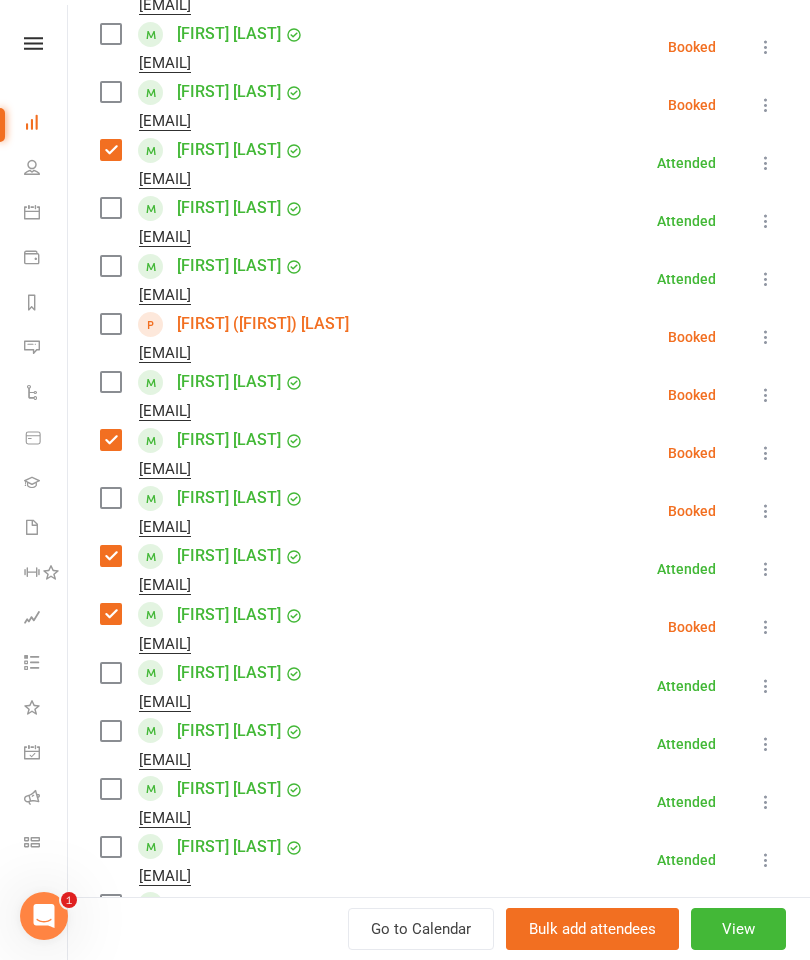 scroll, scrollTop: 641, scrollLeft: 0, axis: vertical 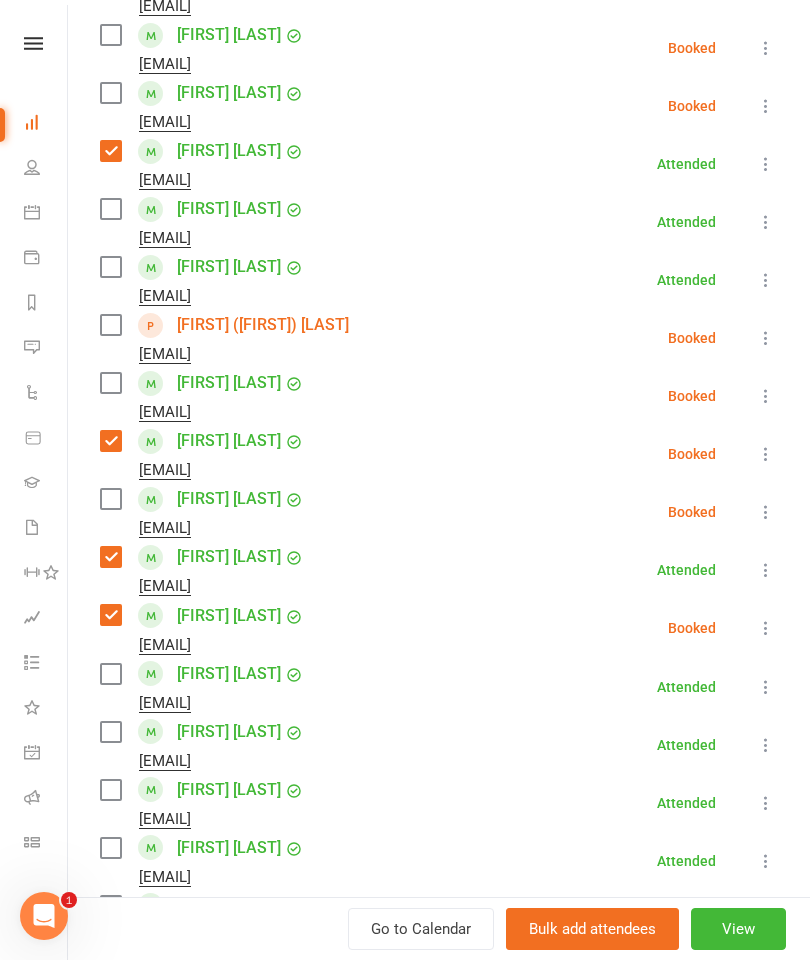 click at bounding box center [110, 383] 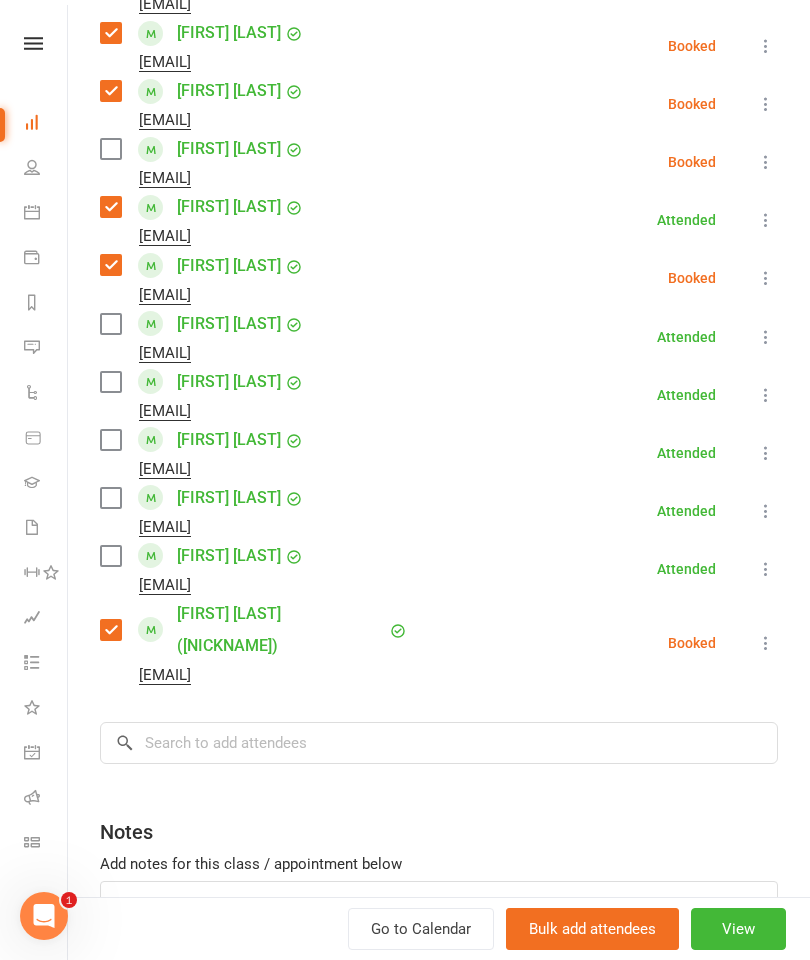 scroll, scrollTop: 1076, scrollLeft: 0, axis: vertical 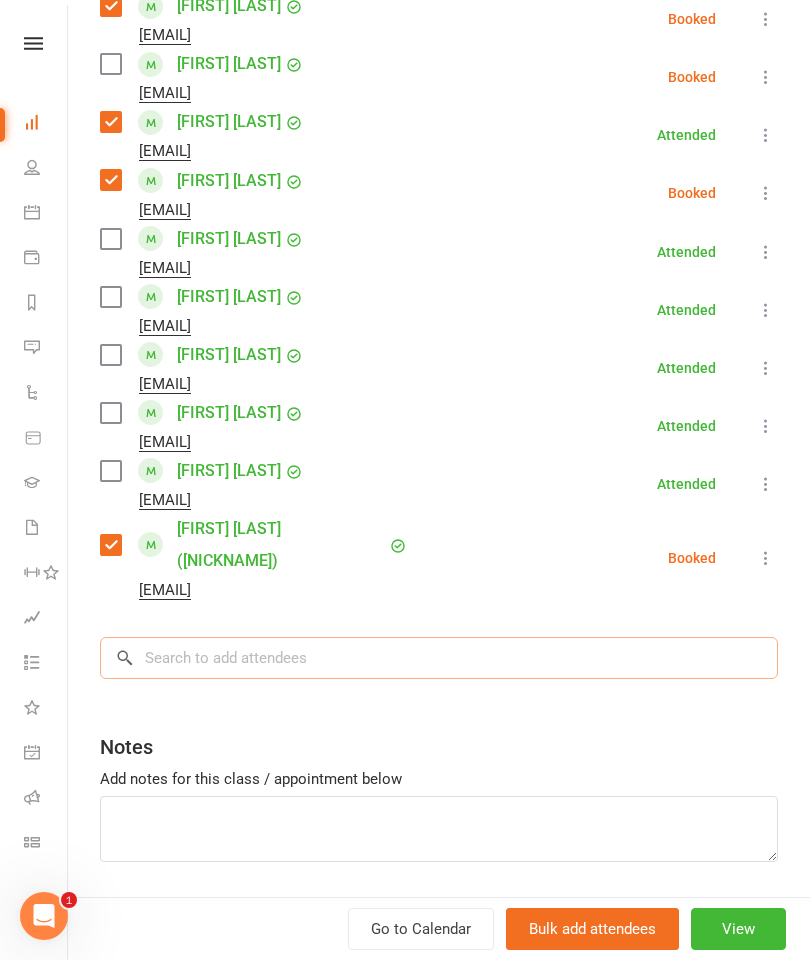 click at bounding box center (439, 658) 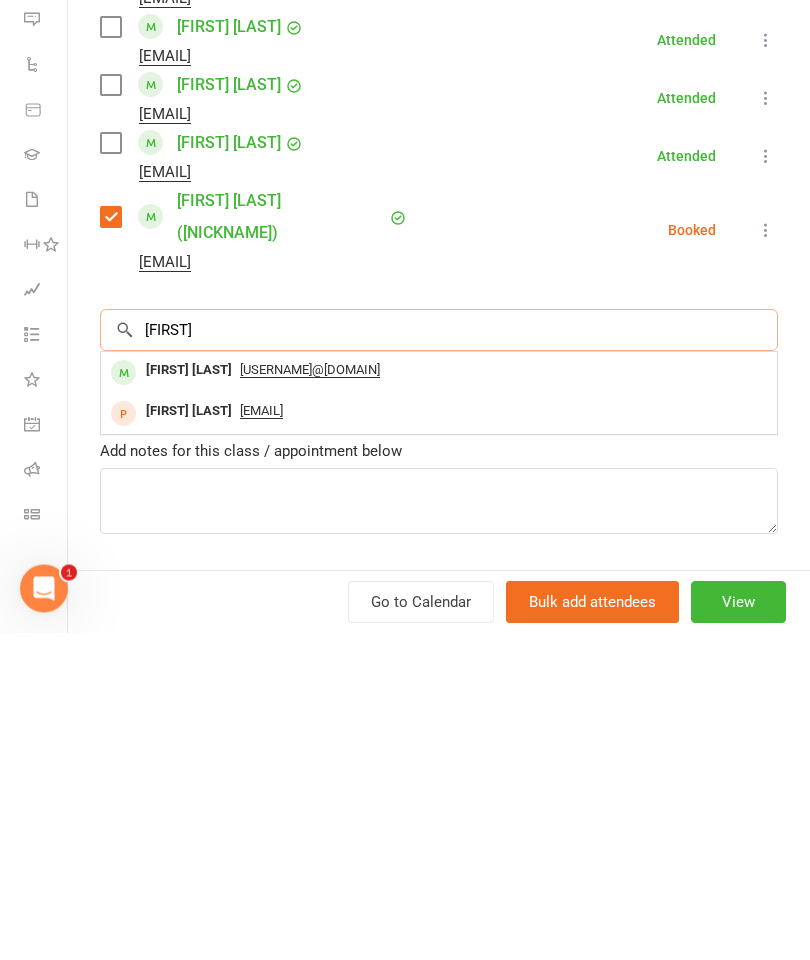 type on "[FIRST]" 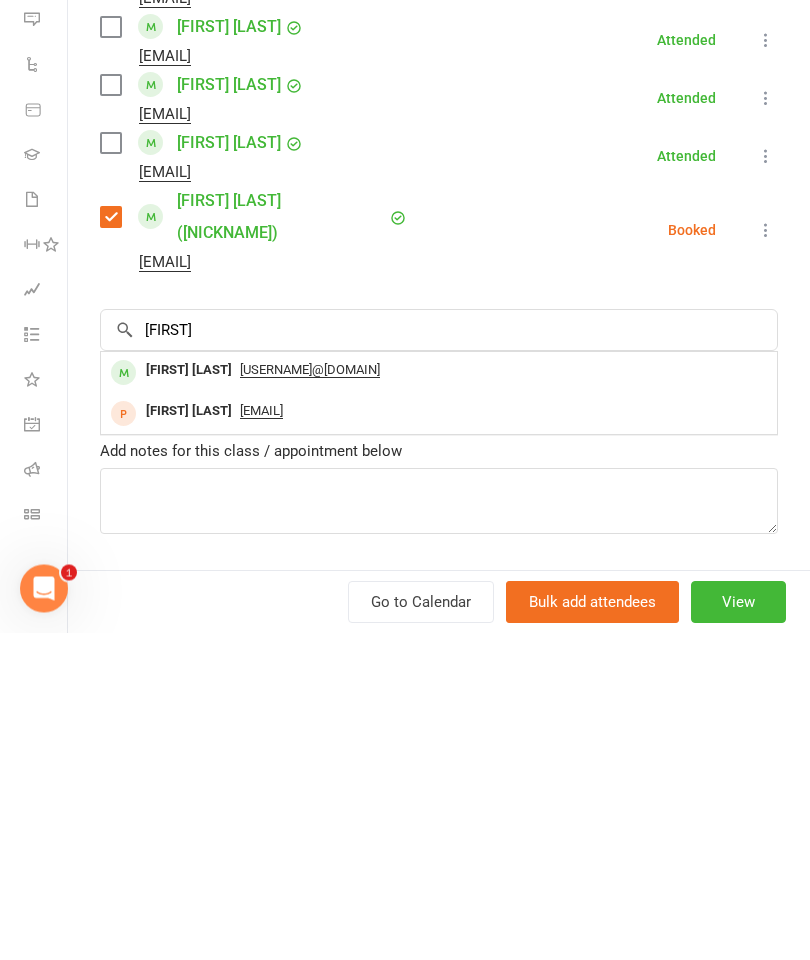 click on "[FIRST] [LAST]" at bounding box center [189, 698] 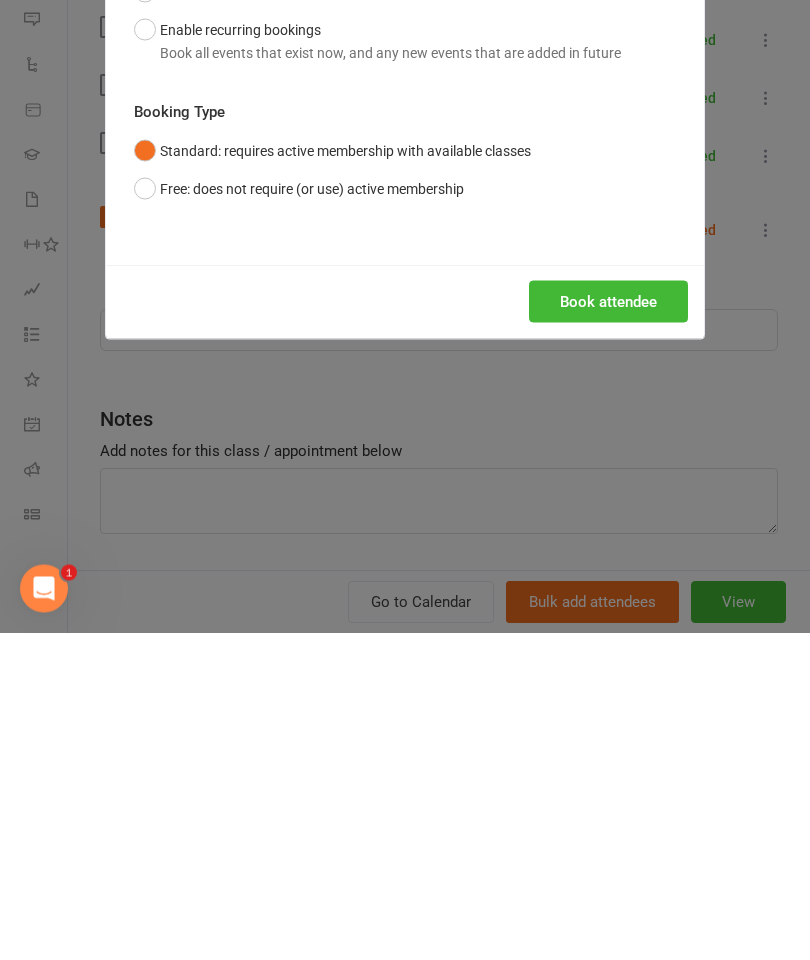scroll, scrollTop: 328, scrollLeft: 0, axis: vertical 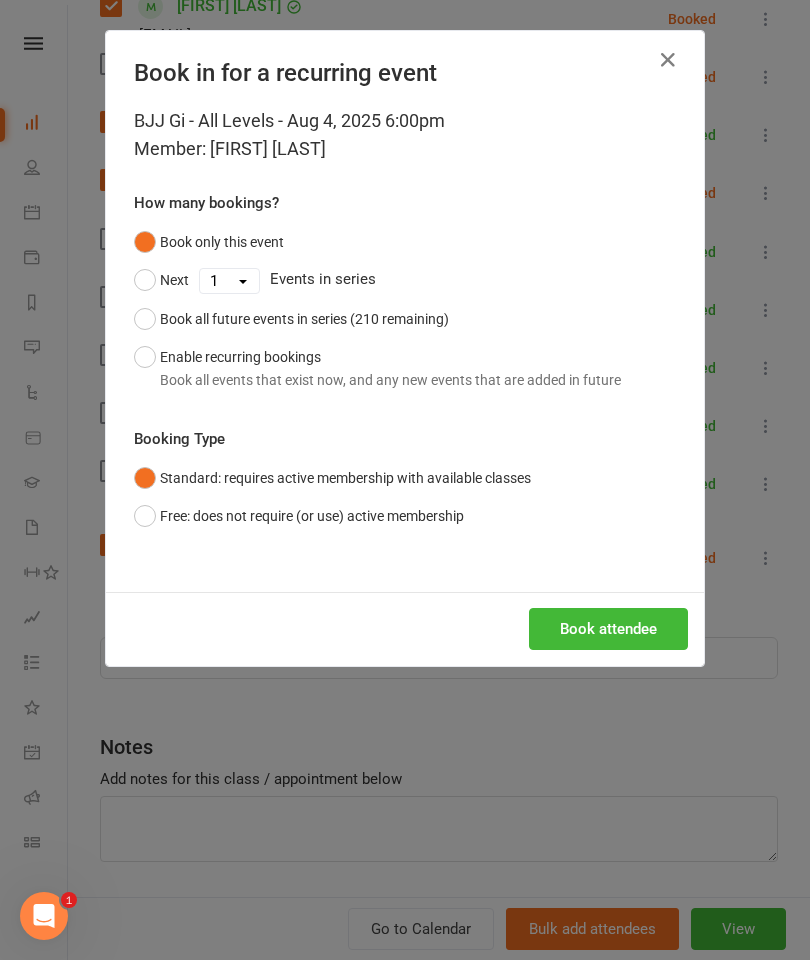 click on "Book attendee" at bounding box center (608, 629) 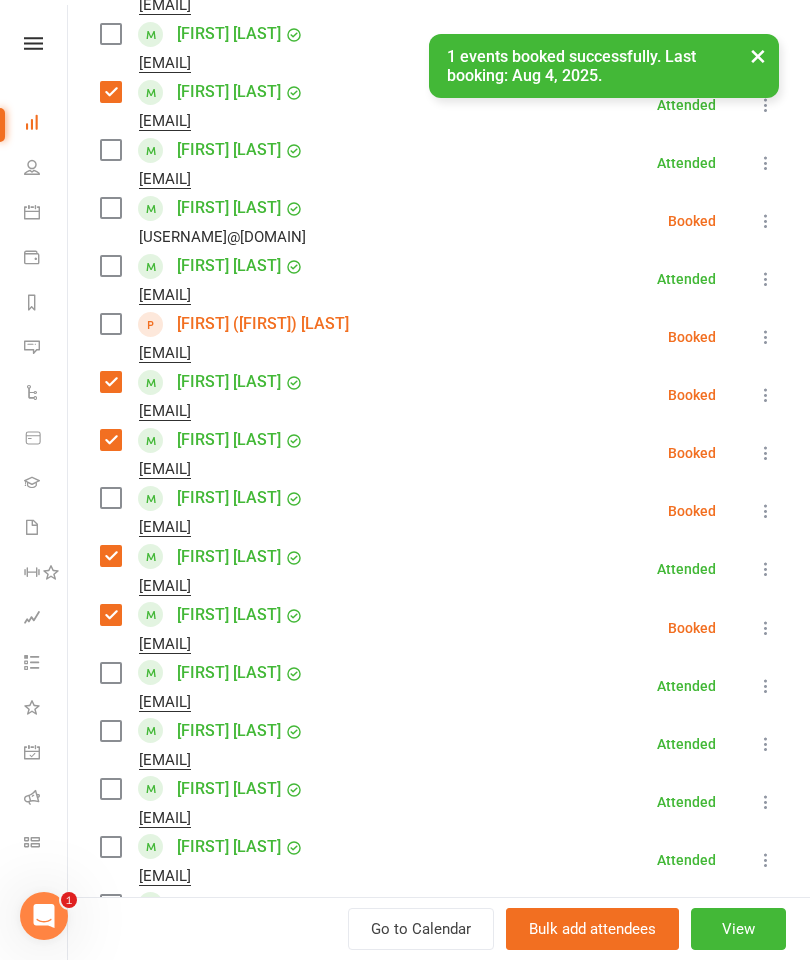 scroll, scrollTop: 664, scrollLeft: 0, axis: vertical 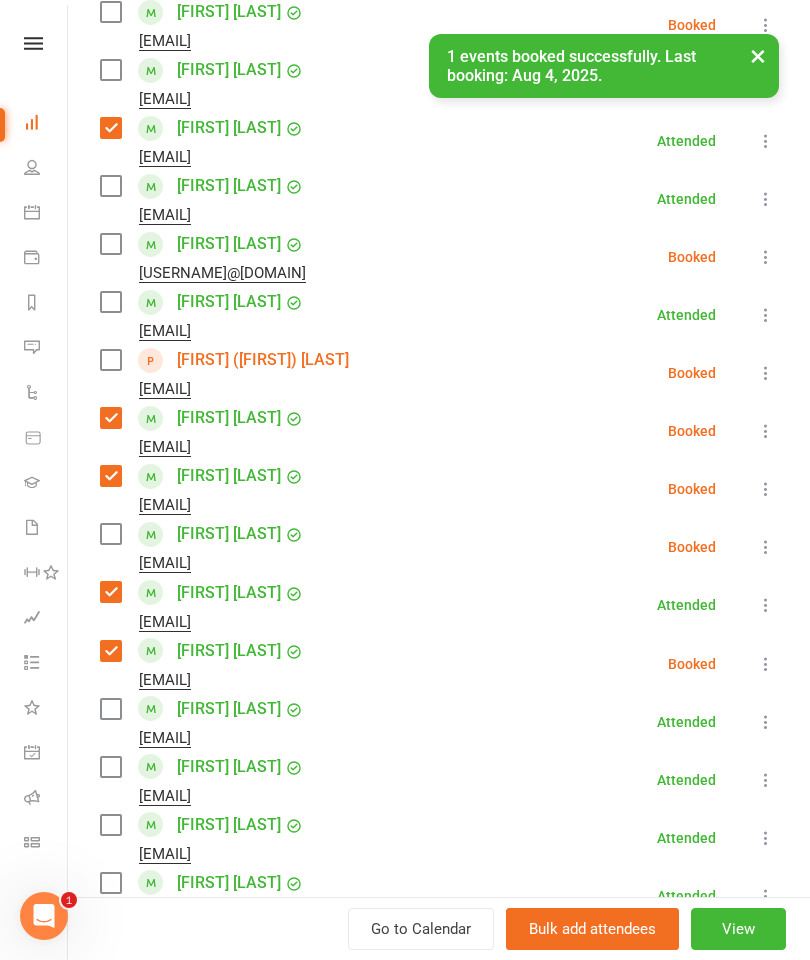 click at bounding box center [110, 244] 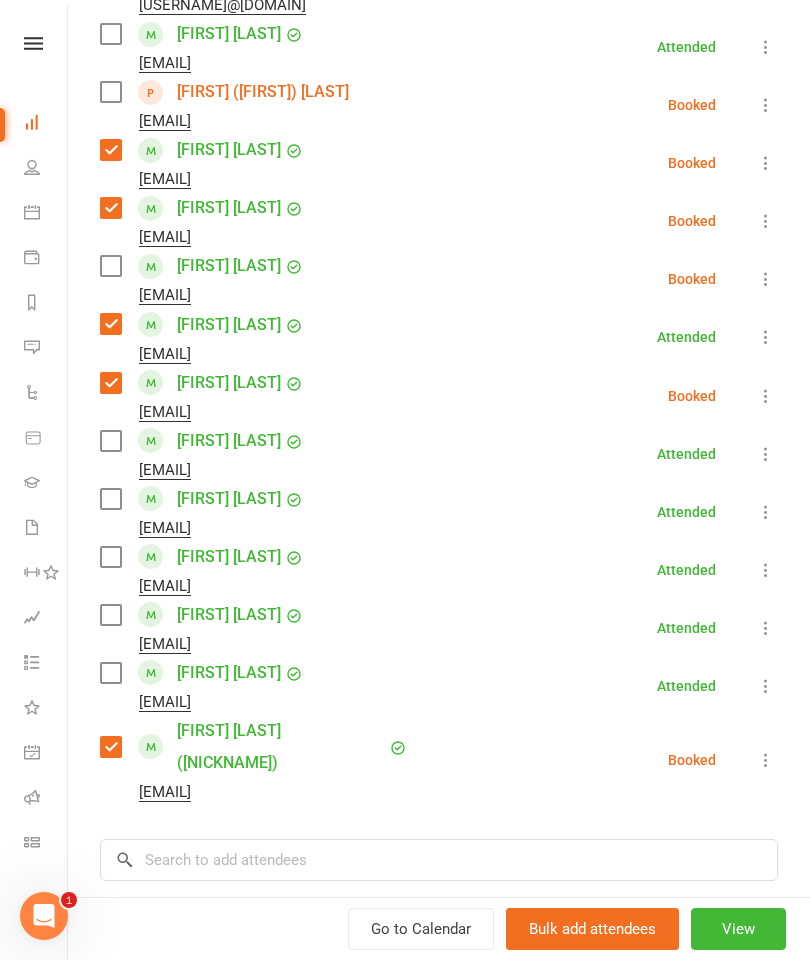 scroll, scrollTop: 943, scrollLeft: 0, axis: vertical 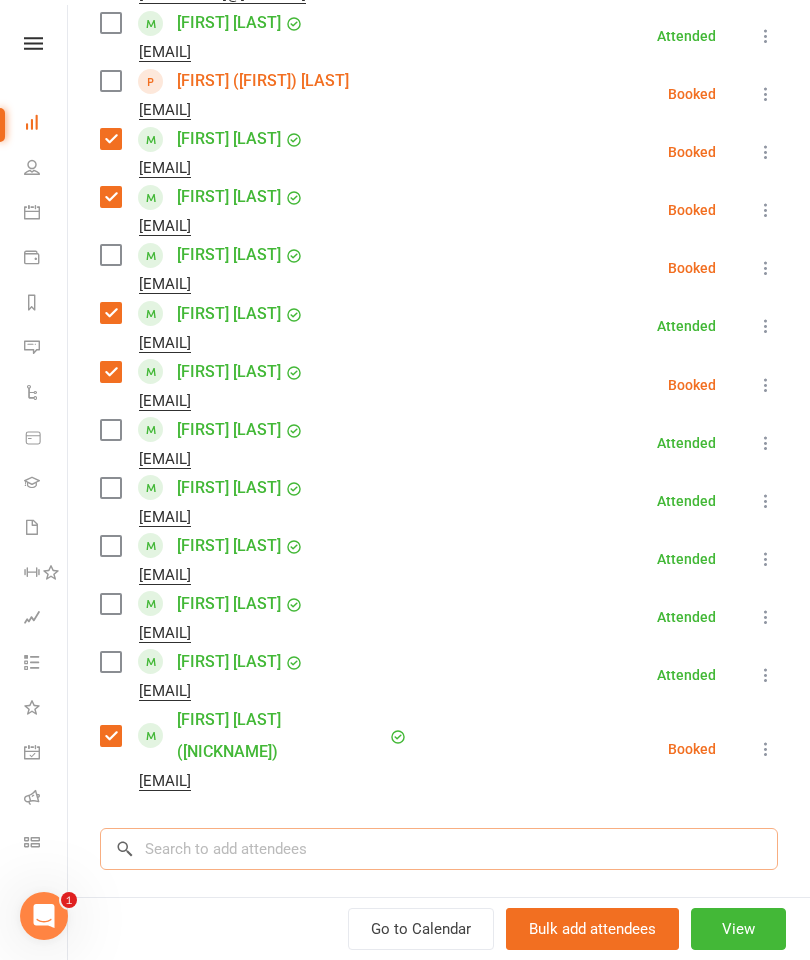 click at bounding box center [439, 849] 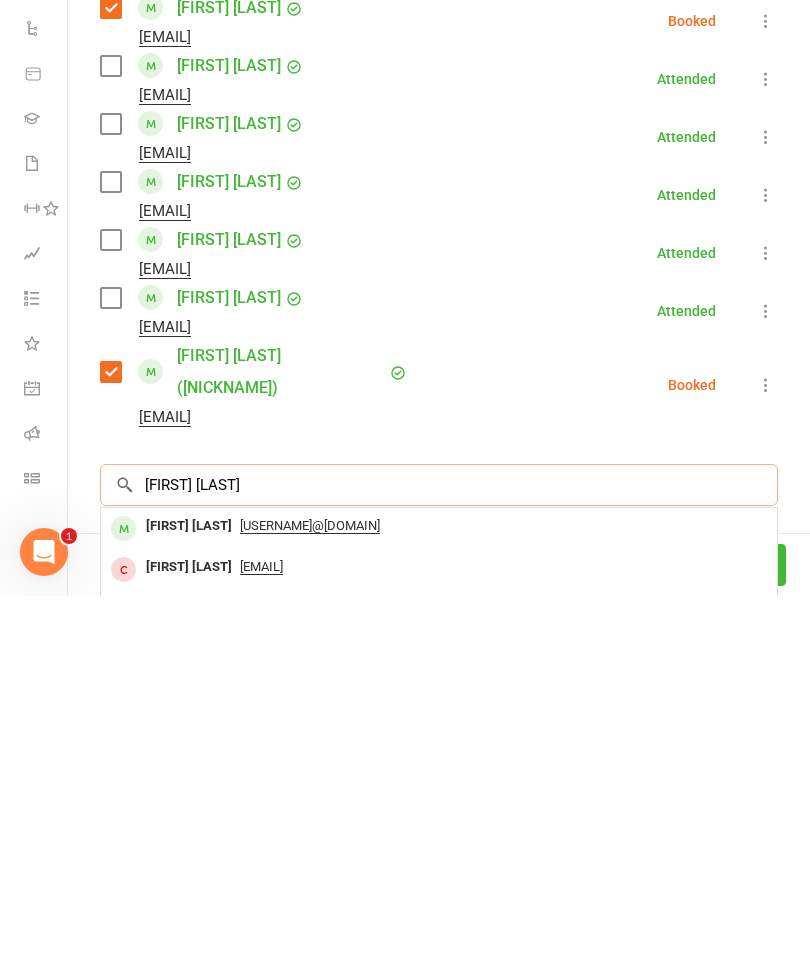 type on "[FIRST] [LAST]" 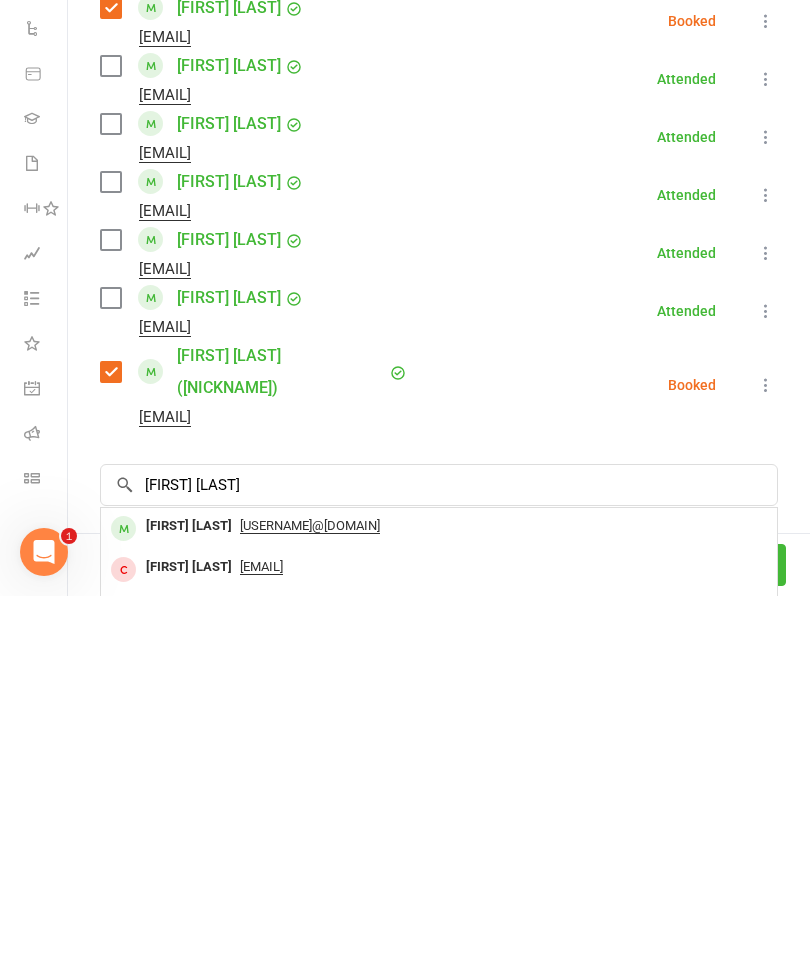click on "[FIRST] [LAST]" at bounding box center (189, 890) 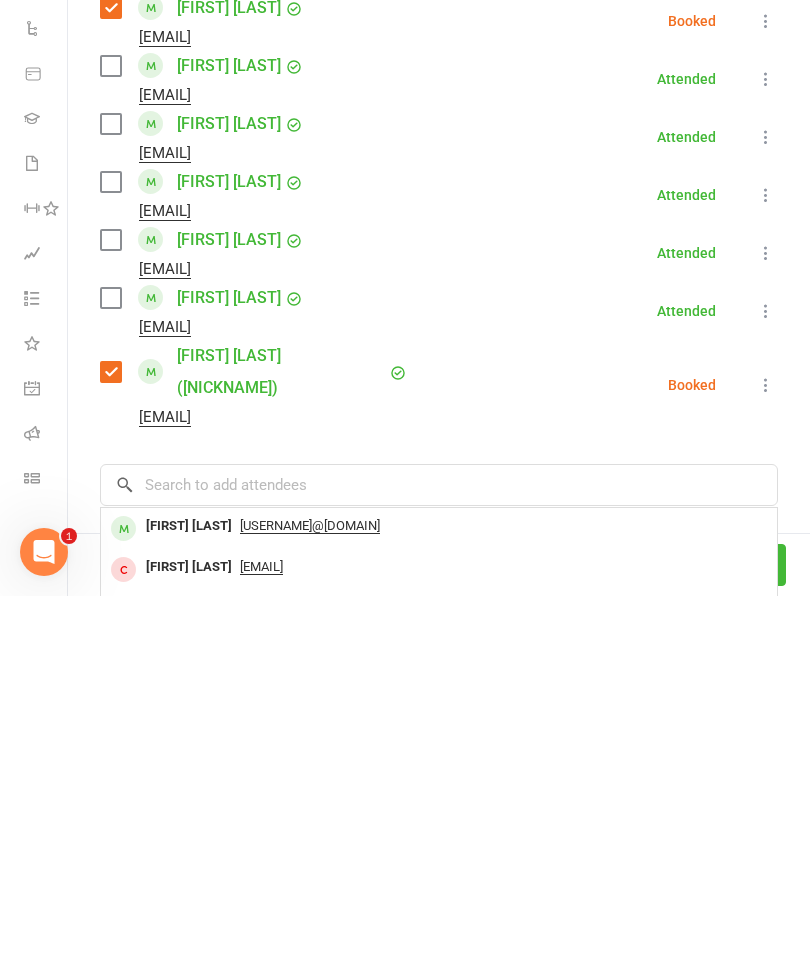 scroll, scrollTop: 847, scrollLeft: 0, axis: vertical 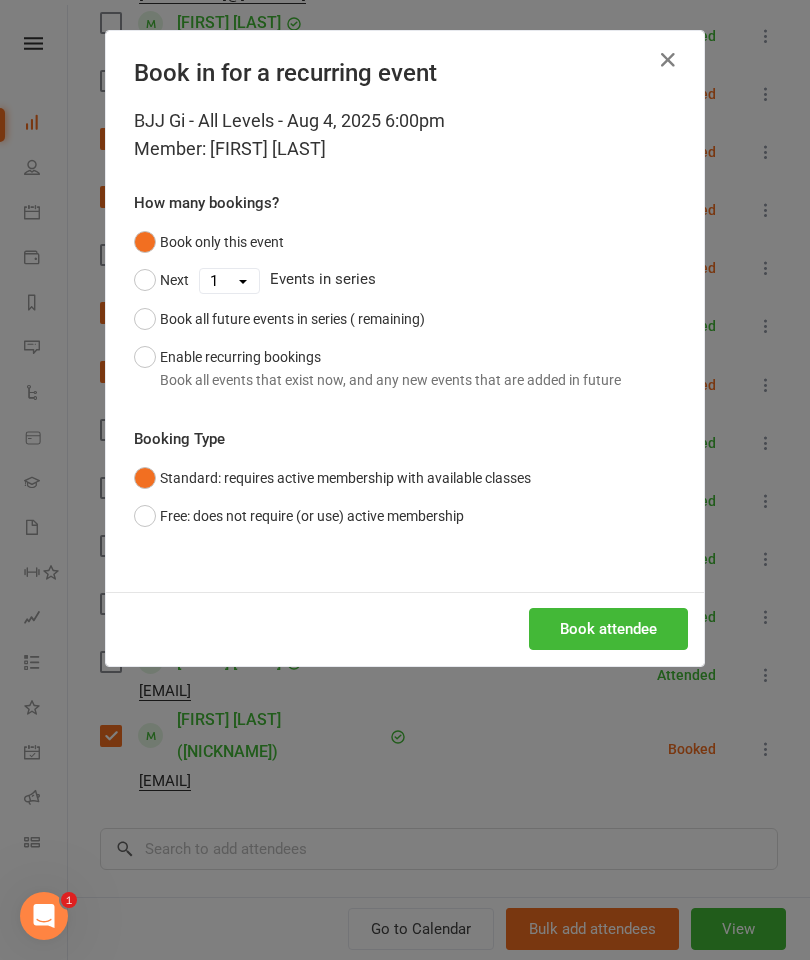 click on "Book attendee" at bounding box center (608, 629) 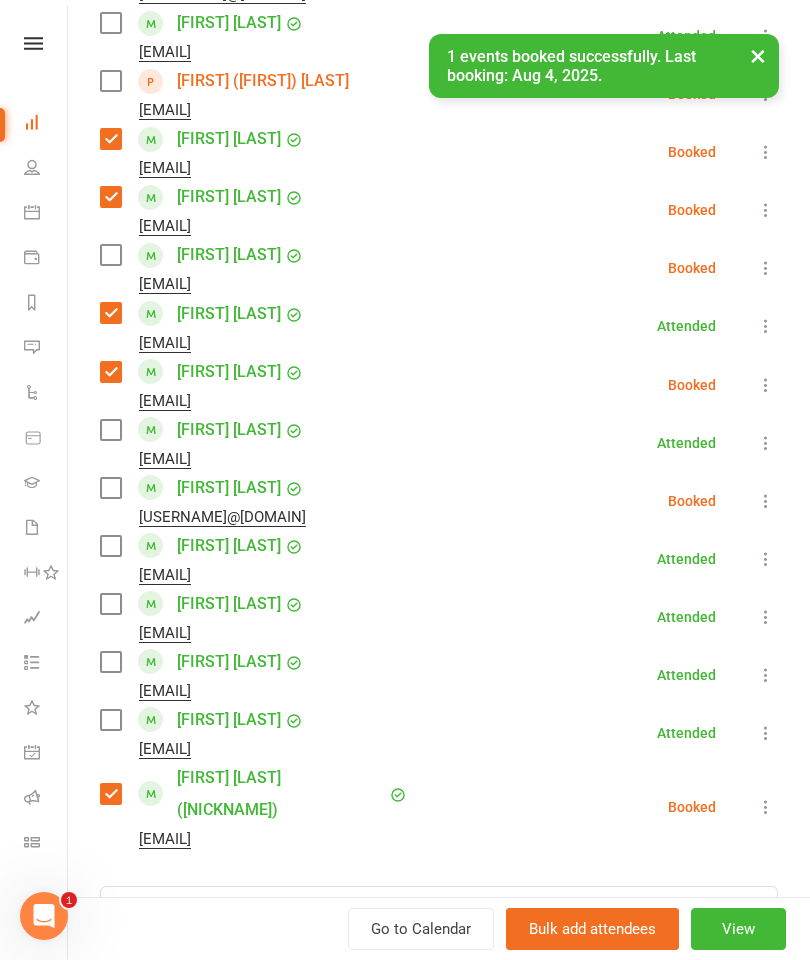 click at bounding box center (766, 501) 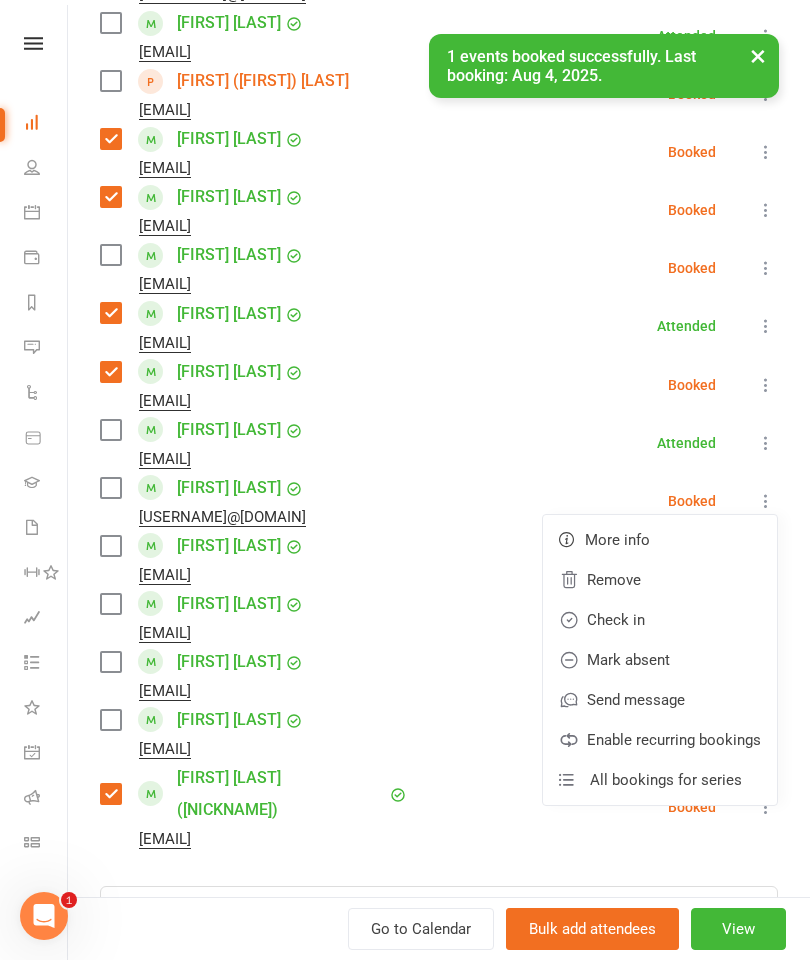 click on "Remove" at bounding box center (660, 580) 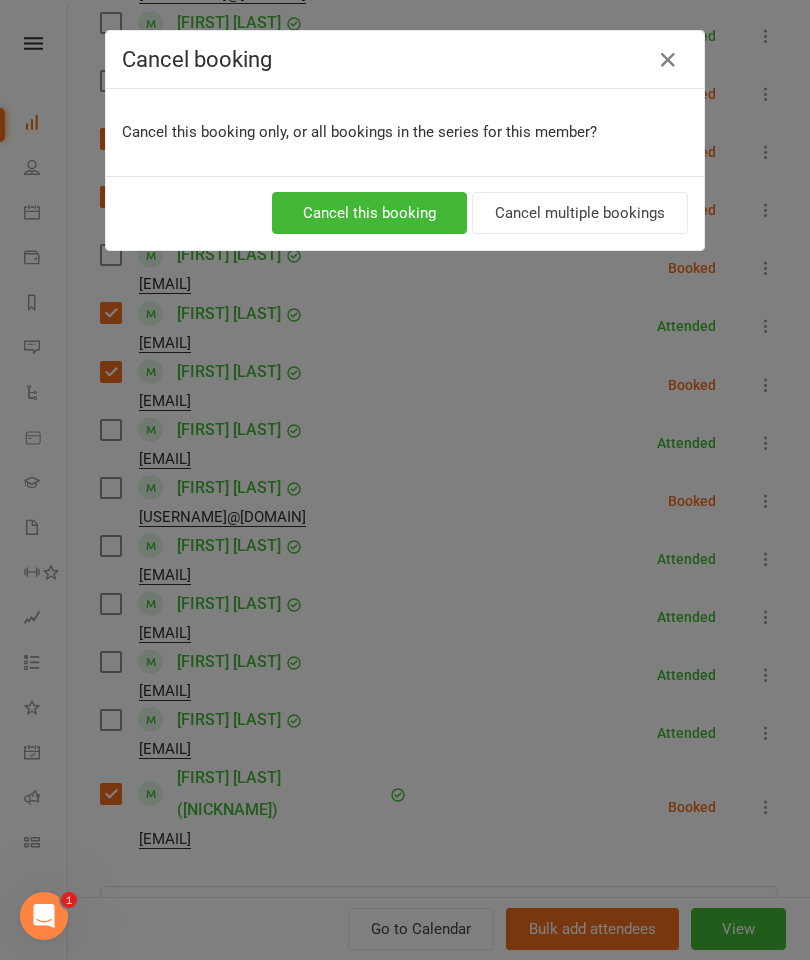 click on "Cancel this booking" at bounding box center [369, 213] 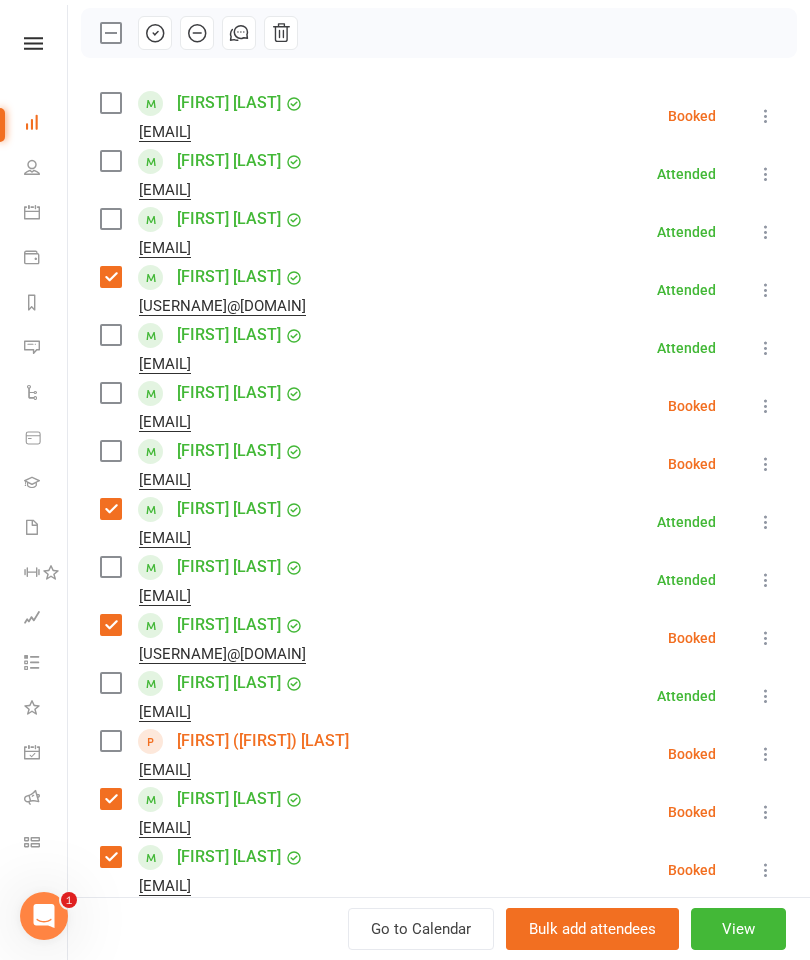 scroll, scrollTop: 281, scrollLeft: 0, axis: vertical 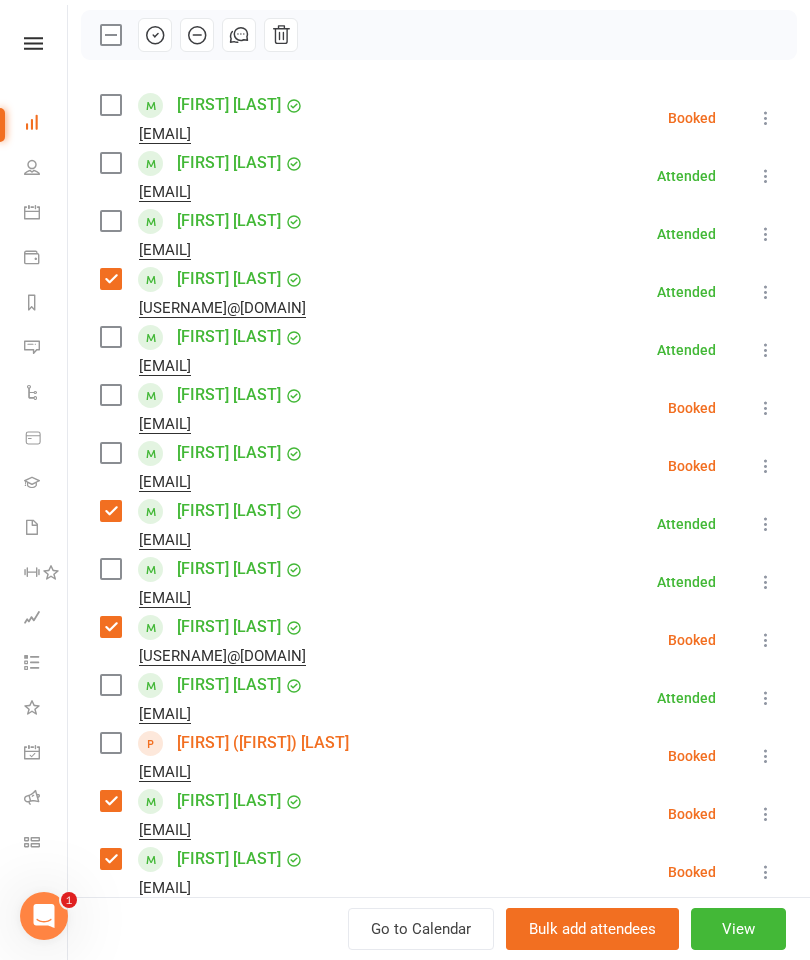 click at bounding box center [110, 105] 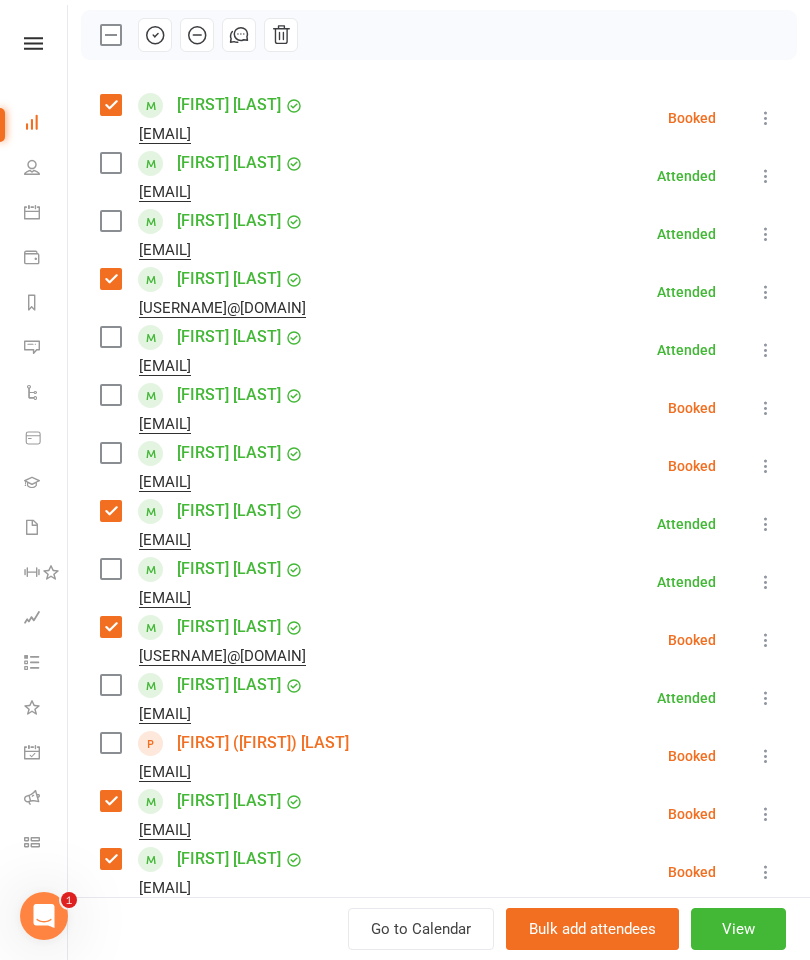click at bounding box center [110, 453] 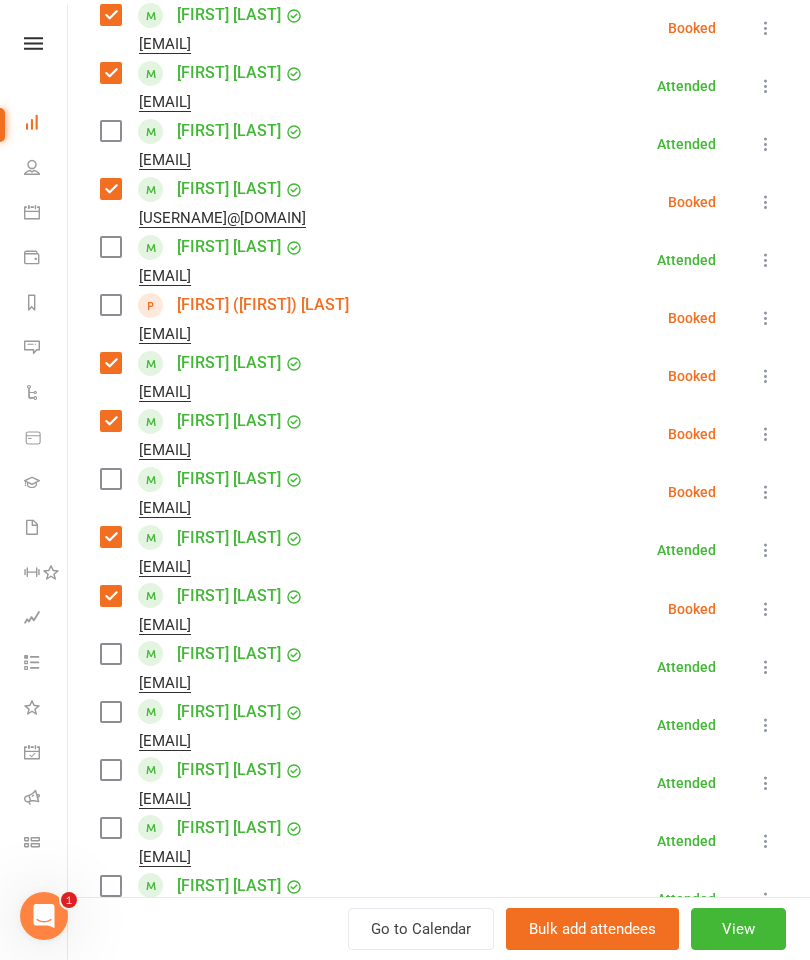 scroll, scrollTop: 783, scrollLeft: 0, axis: vertical 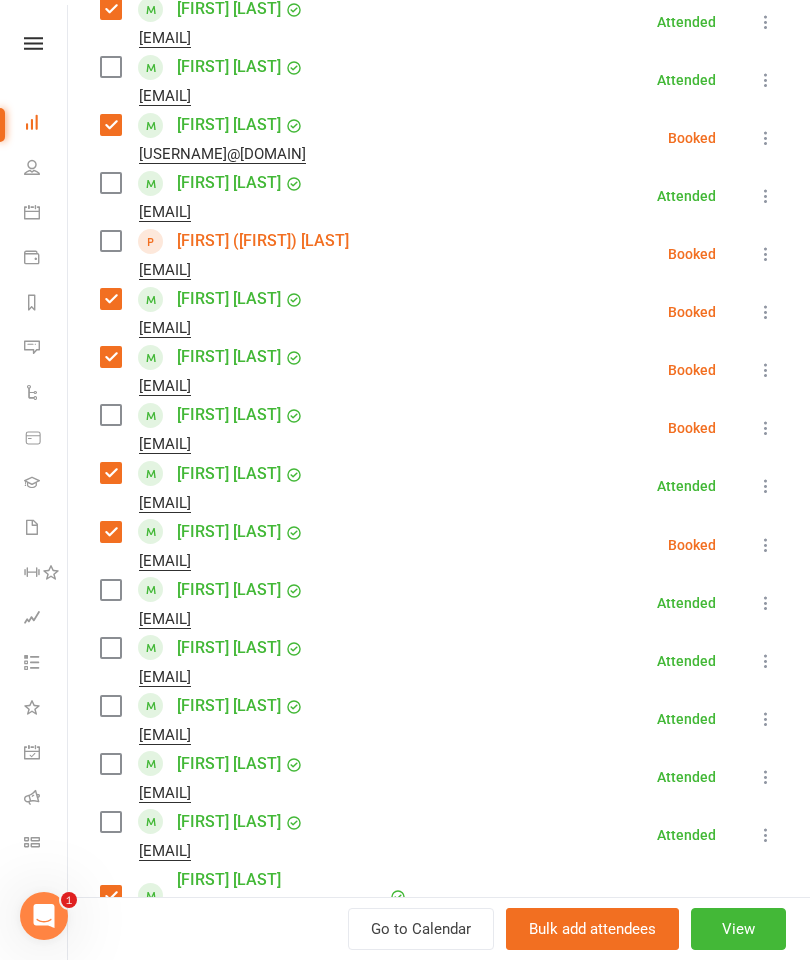 click at bounding box center [110, 590] 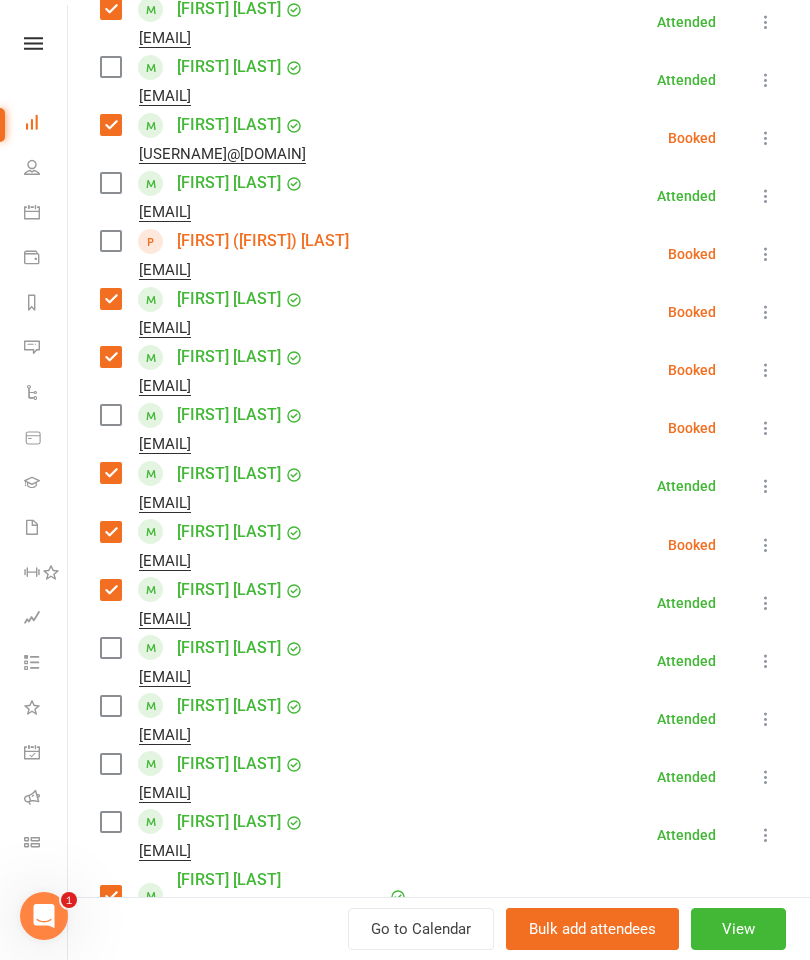 click at bounding box center (110, 241) 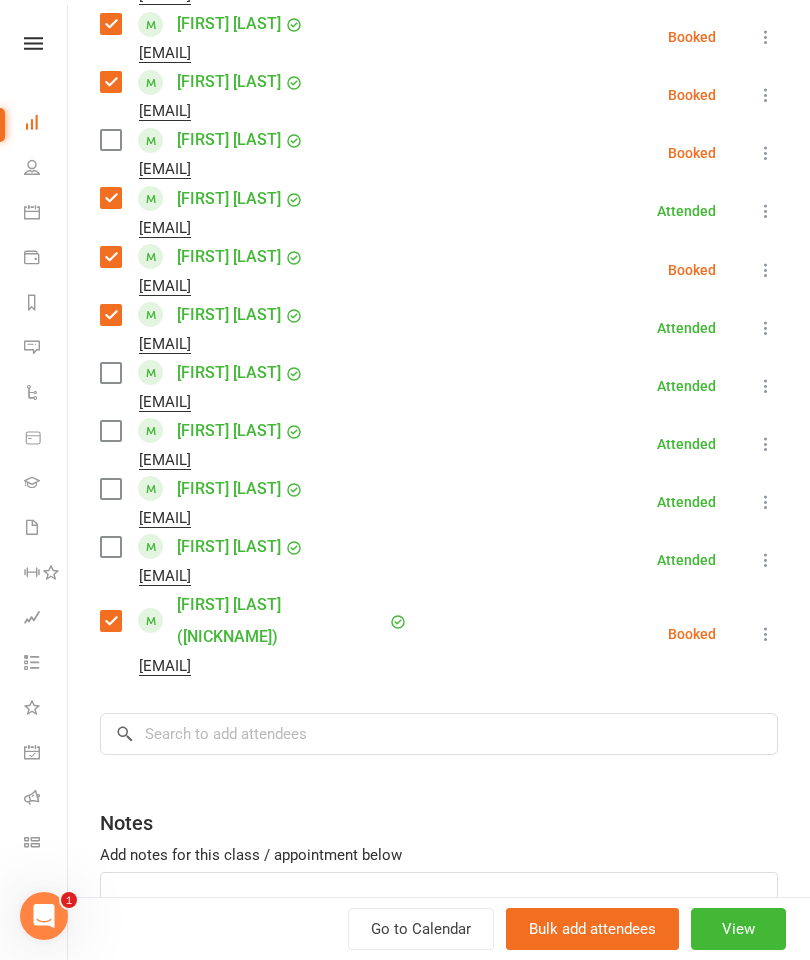 scroll, scrollTop: 1050, scrollLeft: 0, axis: vertical 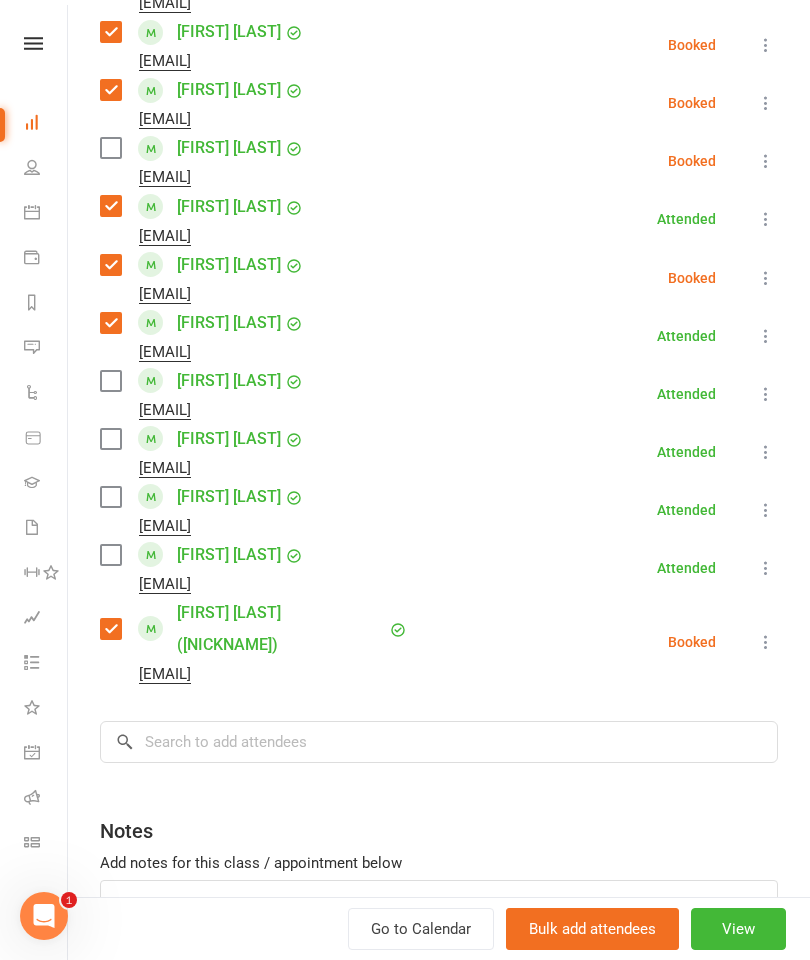 click at bounding box center [110, 381] 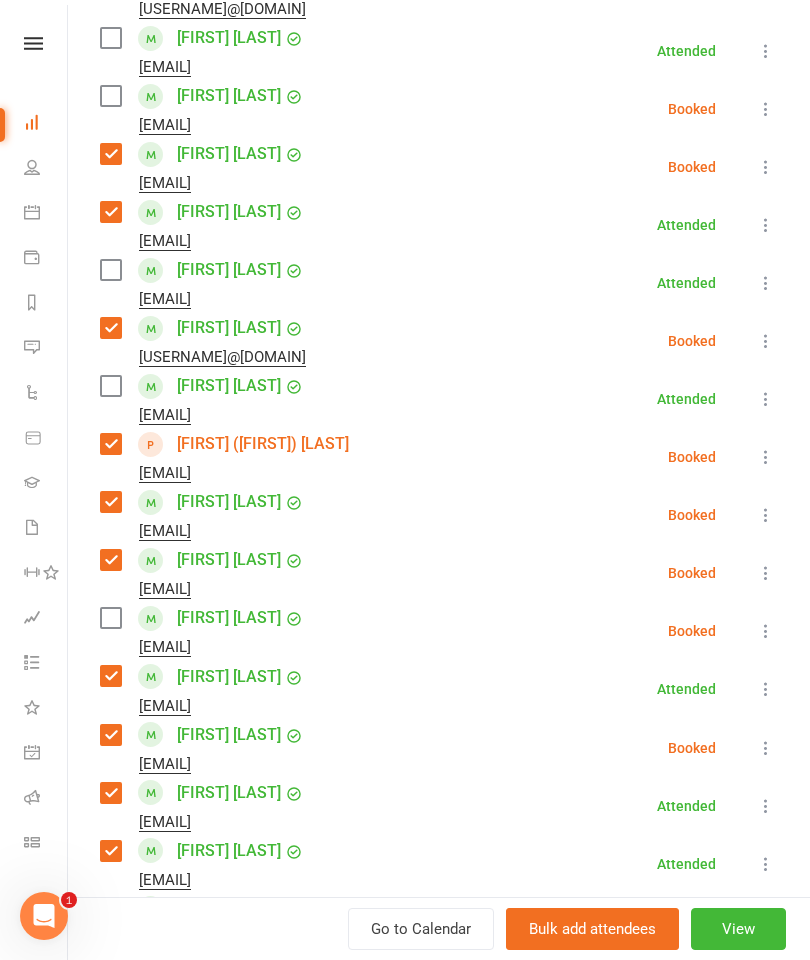 scroll, scrollTop: 579, scrollLeft: 0, axis: vertical 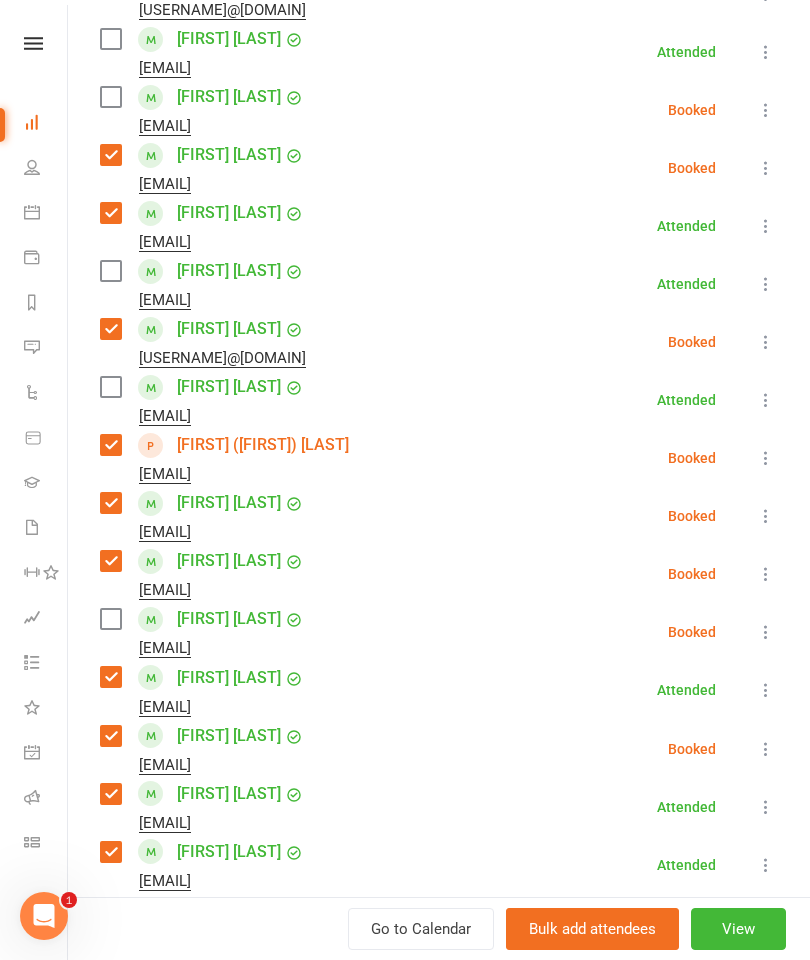 click at bounding box center [110, 387] 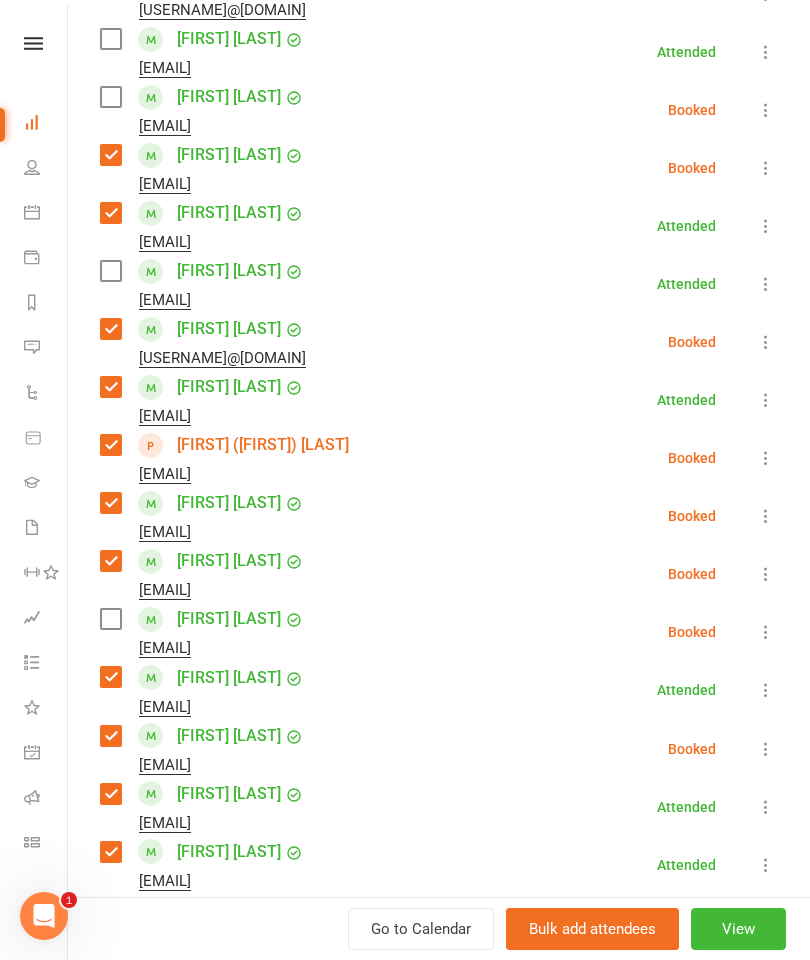 scroll, scrollTop: 449, scrollLeft: 0, axis: vertical 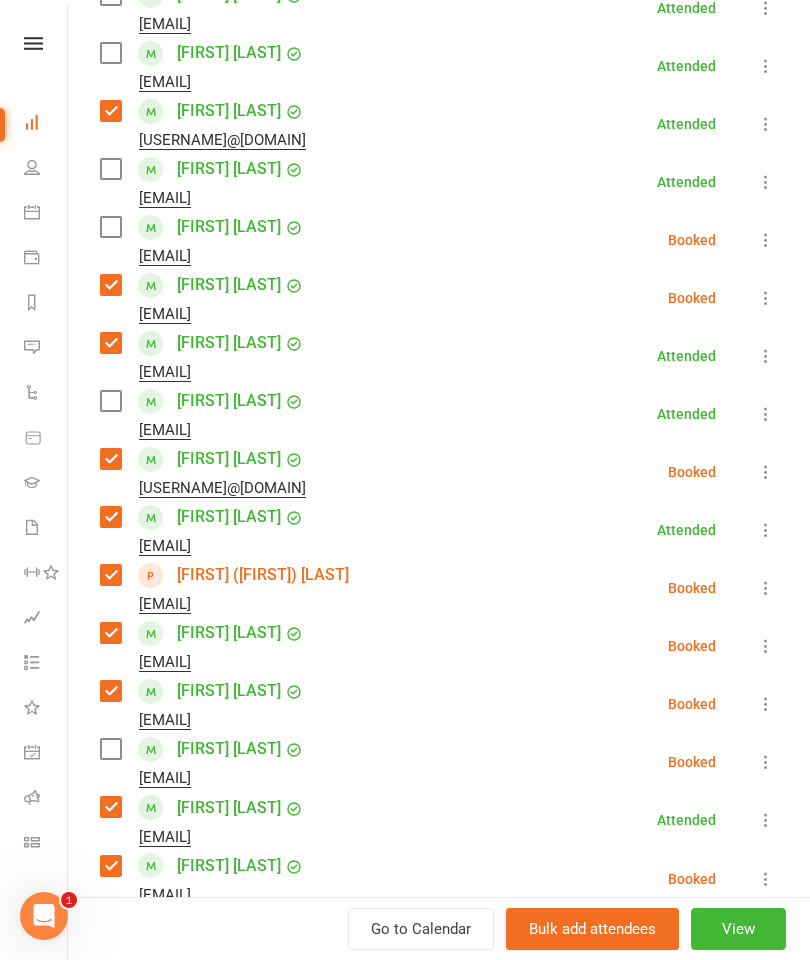 click at bounding box center [110, 227] 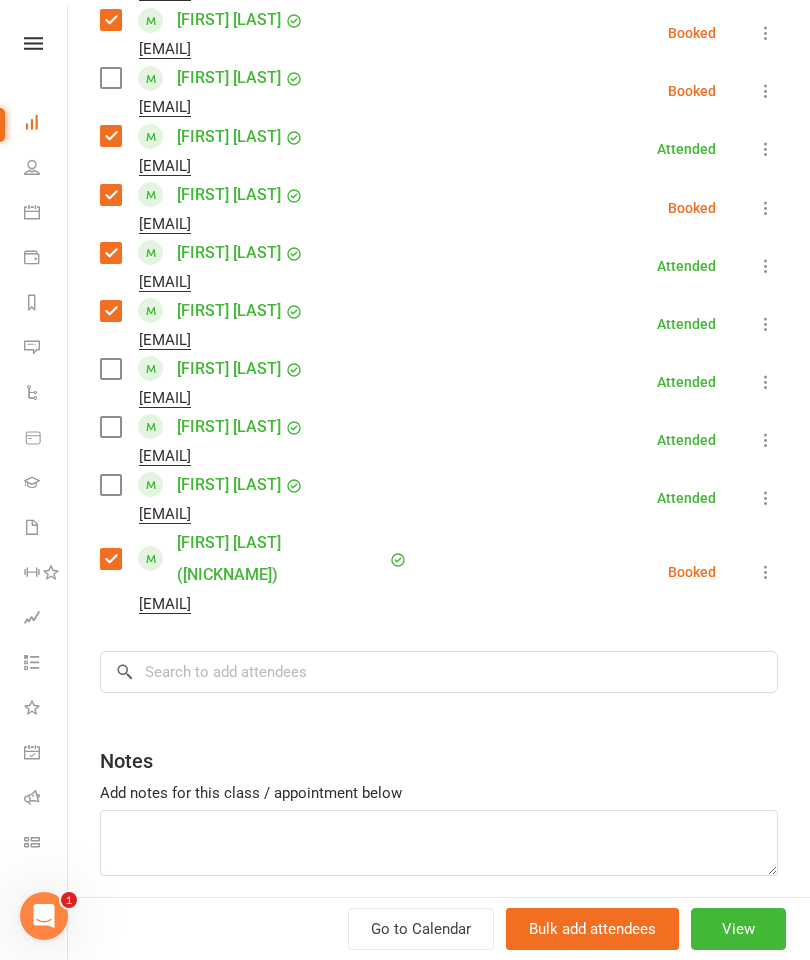 scroll, scrollTop: 1119, scrollLeft: 0, axis: vertical 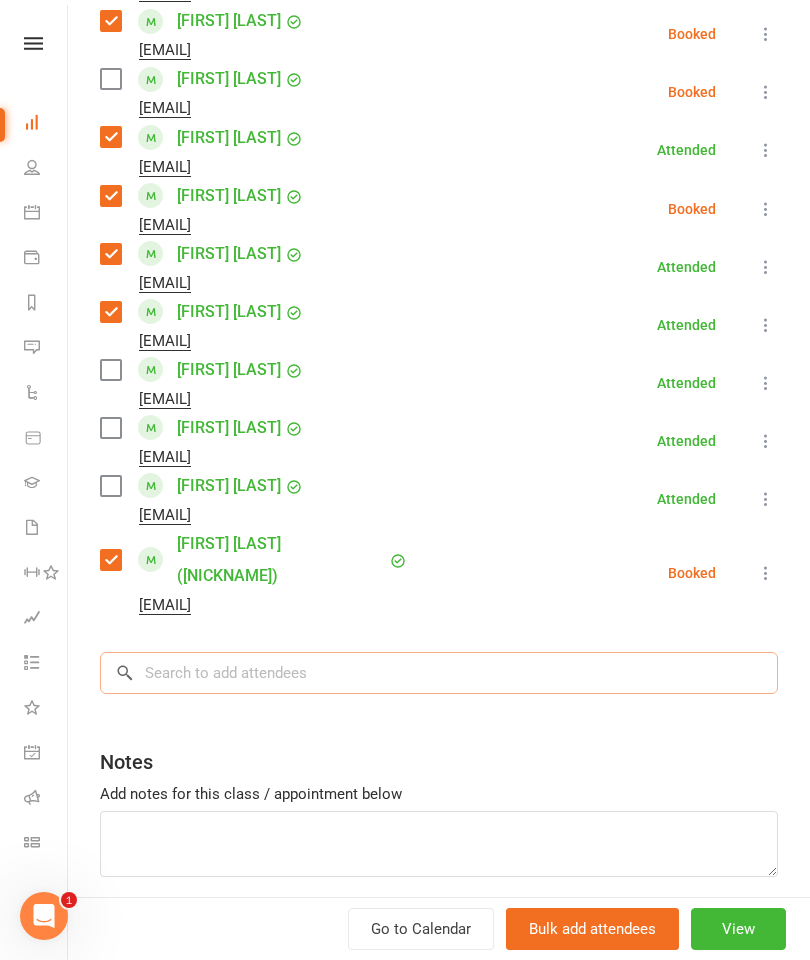 click at bounding box center (439, 673) 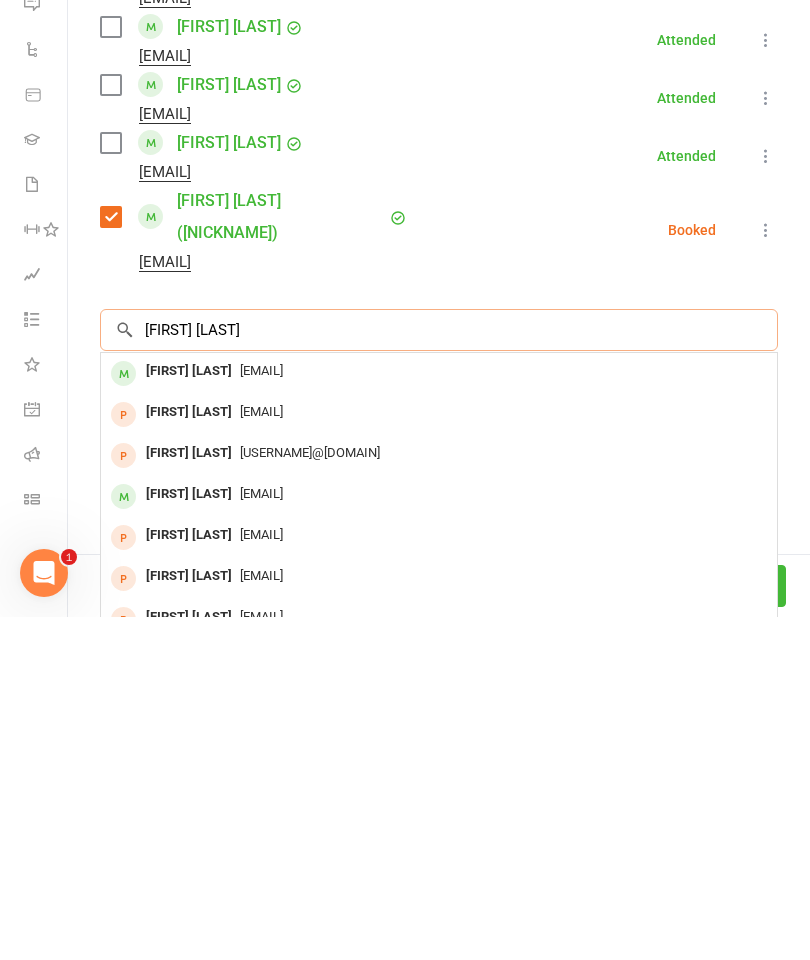 type on "[FIRST] [LAST]" 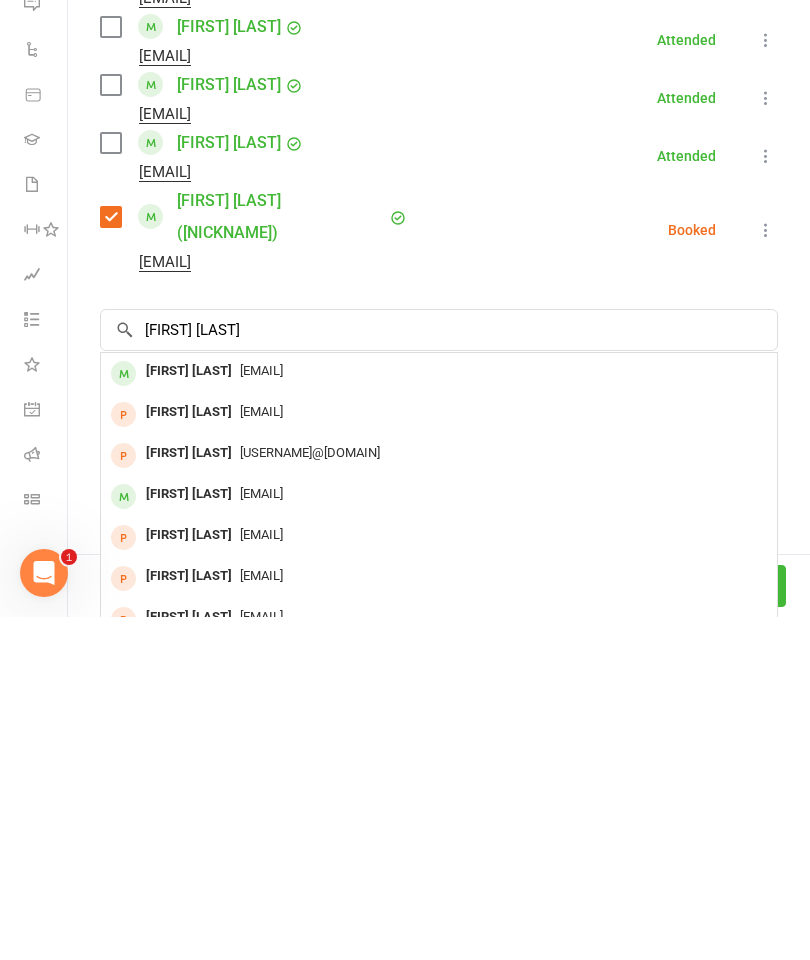 click on "[FIRST] [LAST]" at bounding box center (189, 714) 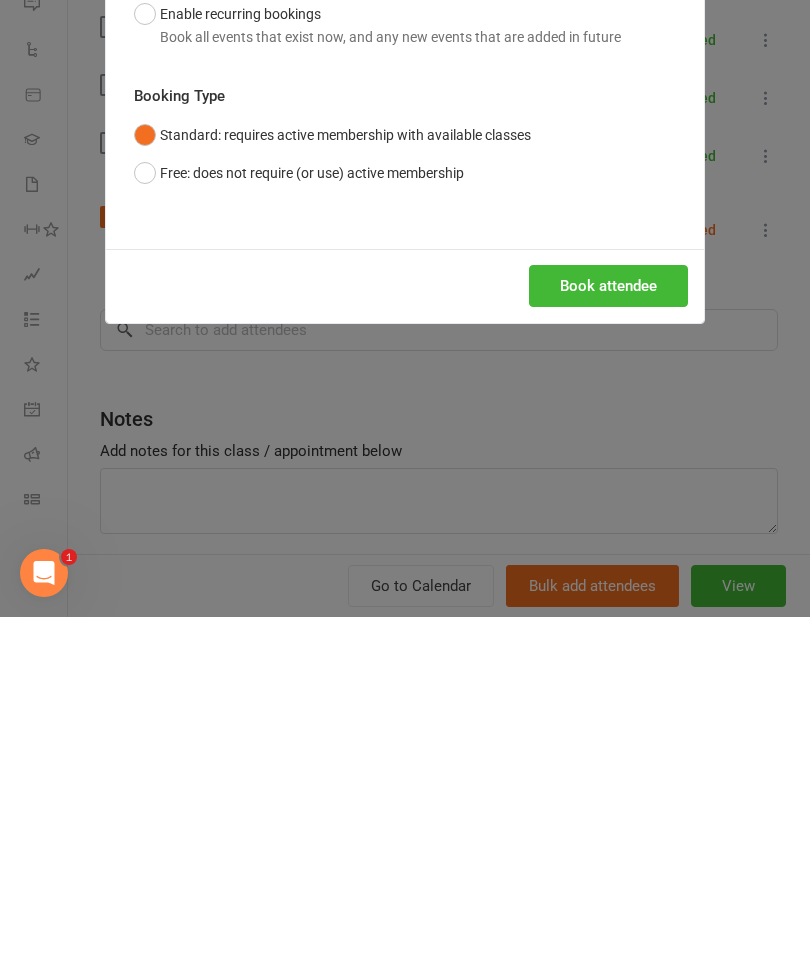 scroll, scrollTop: 1190, scrollLeft: 0, axis: vertical 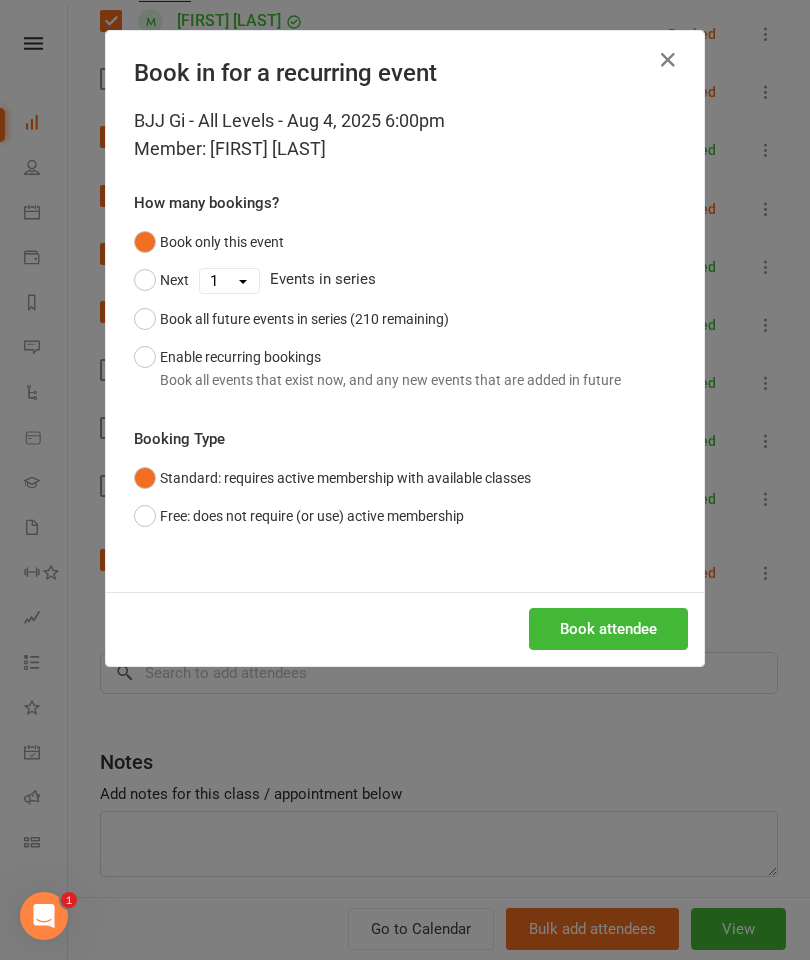 click on "Book attendee" at bounding box center [608, 629] 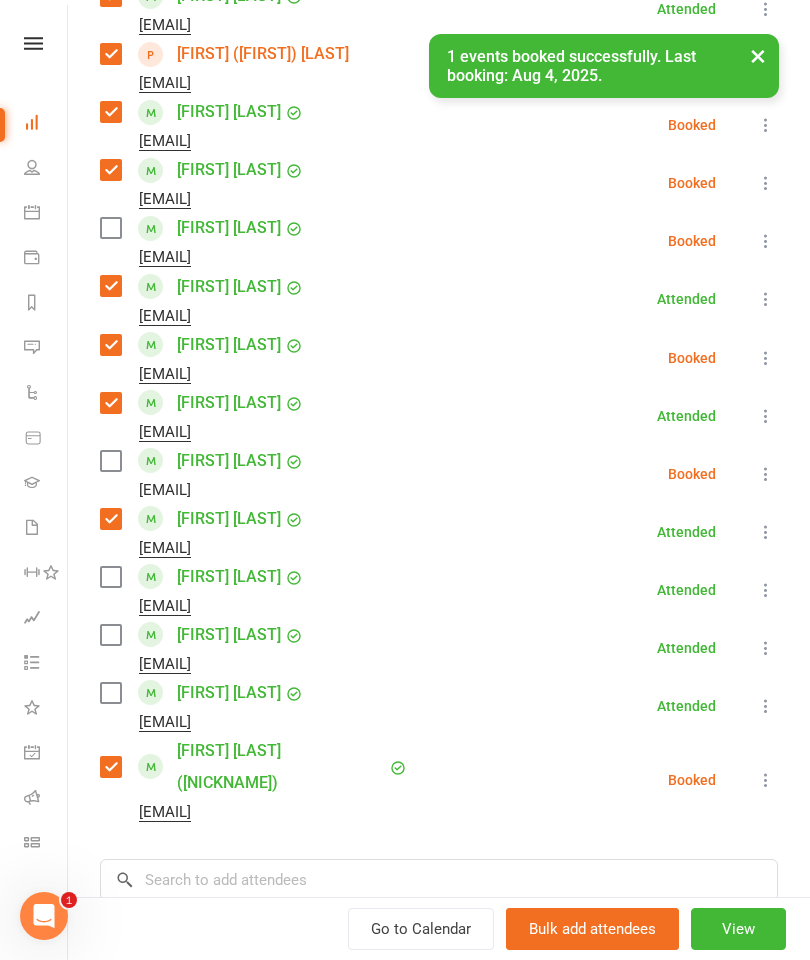 scroll, scrollTop: 972, scrollLeft: 0, axis: vertical 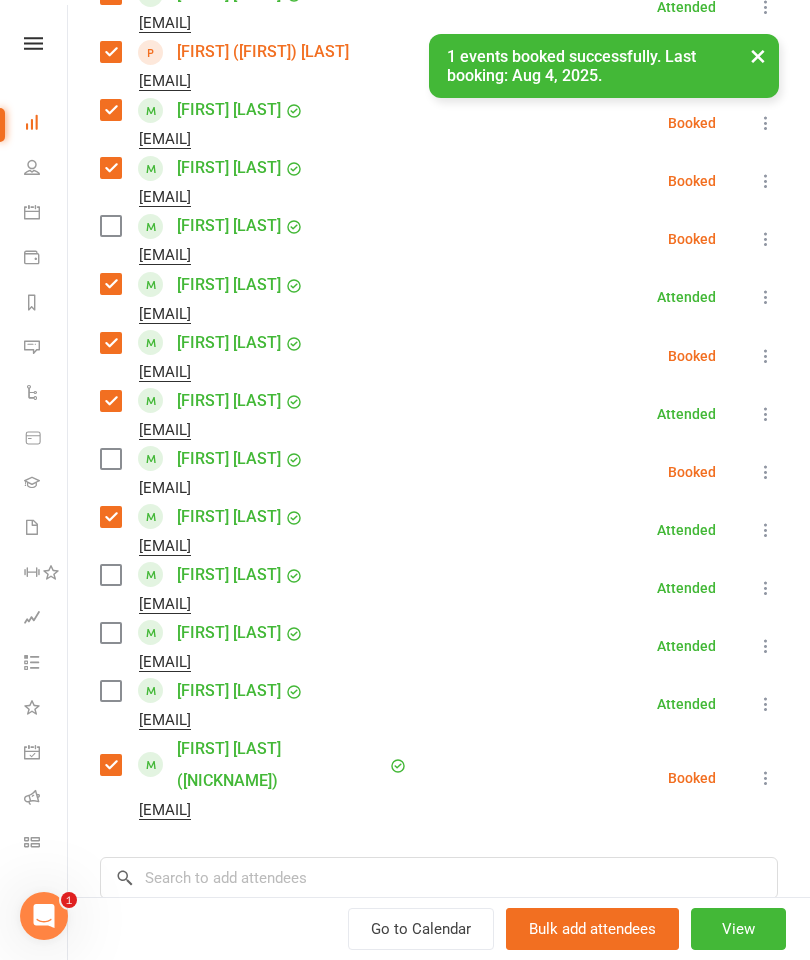 click at bounding box center [110, 459] 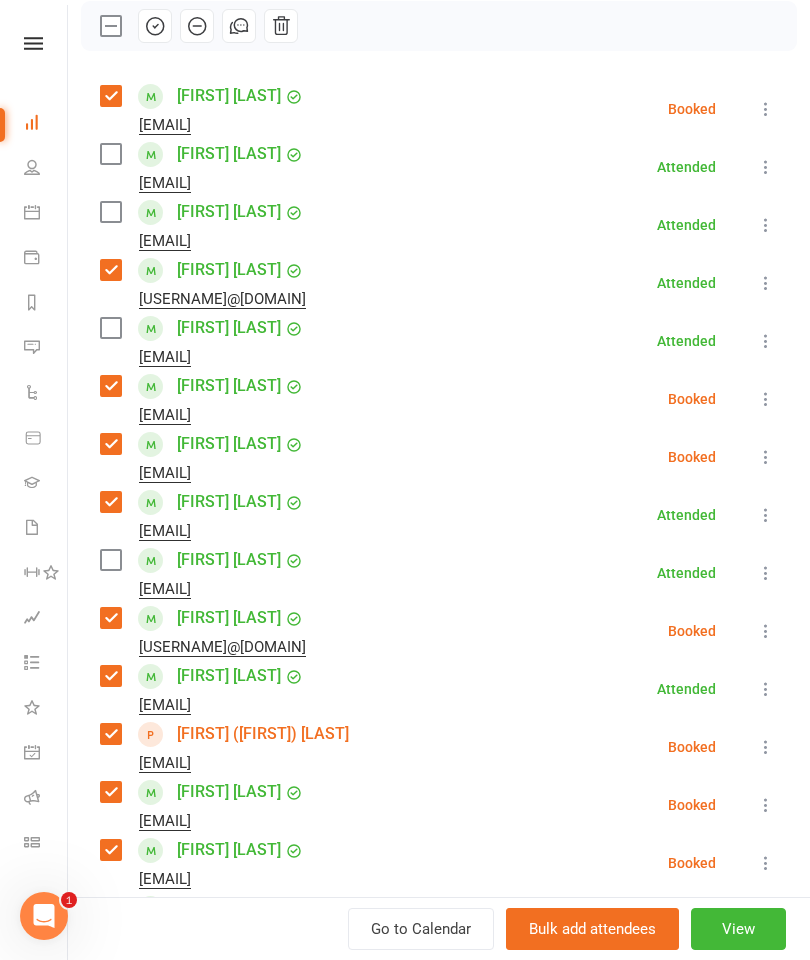 scroll, scrollTop: 289, scrollLeft: 0, axis: vertical 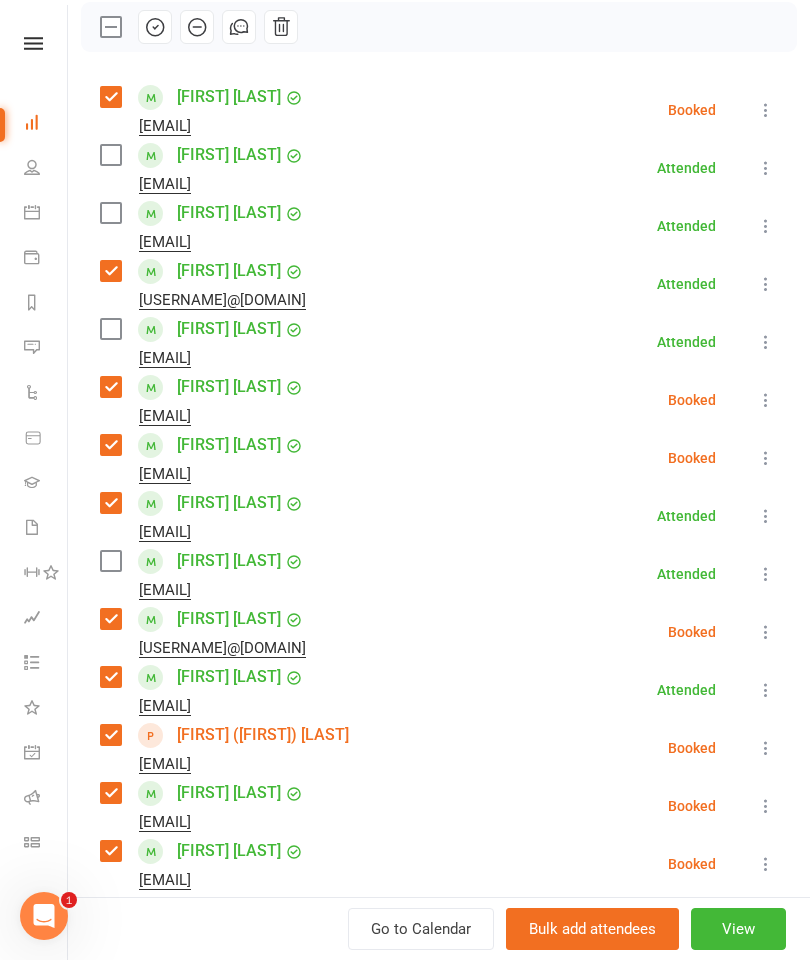 click at bounding box center [110, 155] 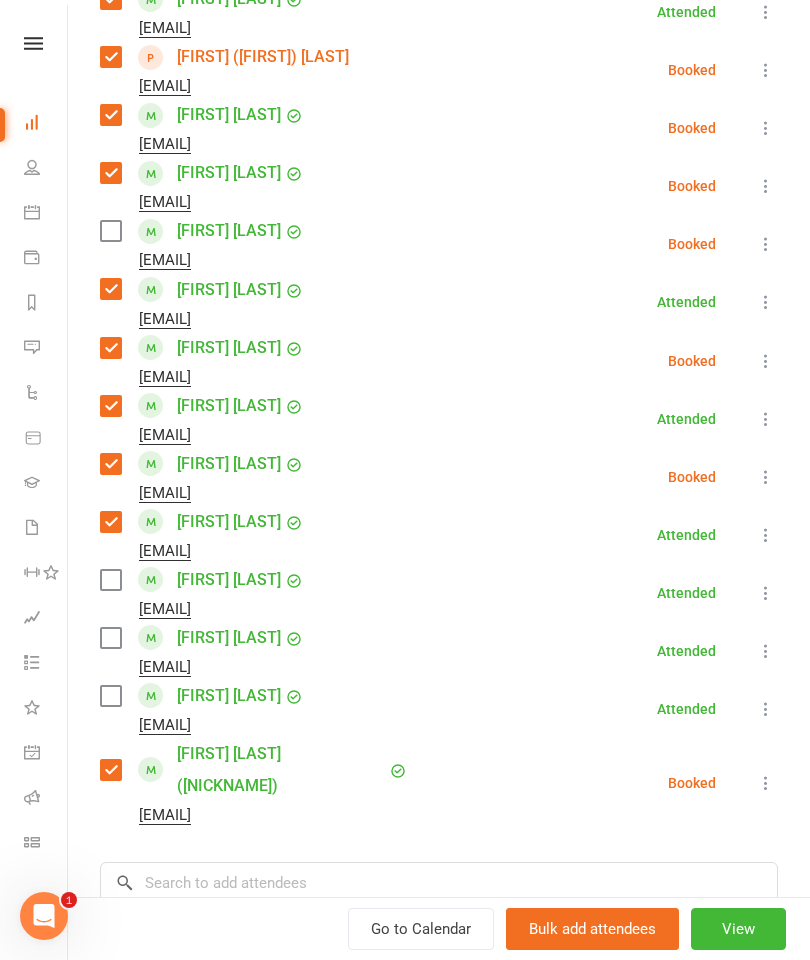 scroll, scrollTop: 1097, scrollLeft: 0, axis: vertical 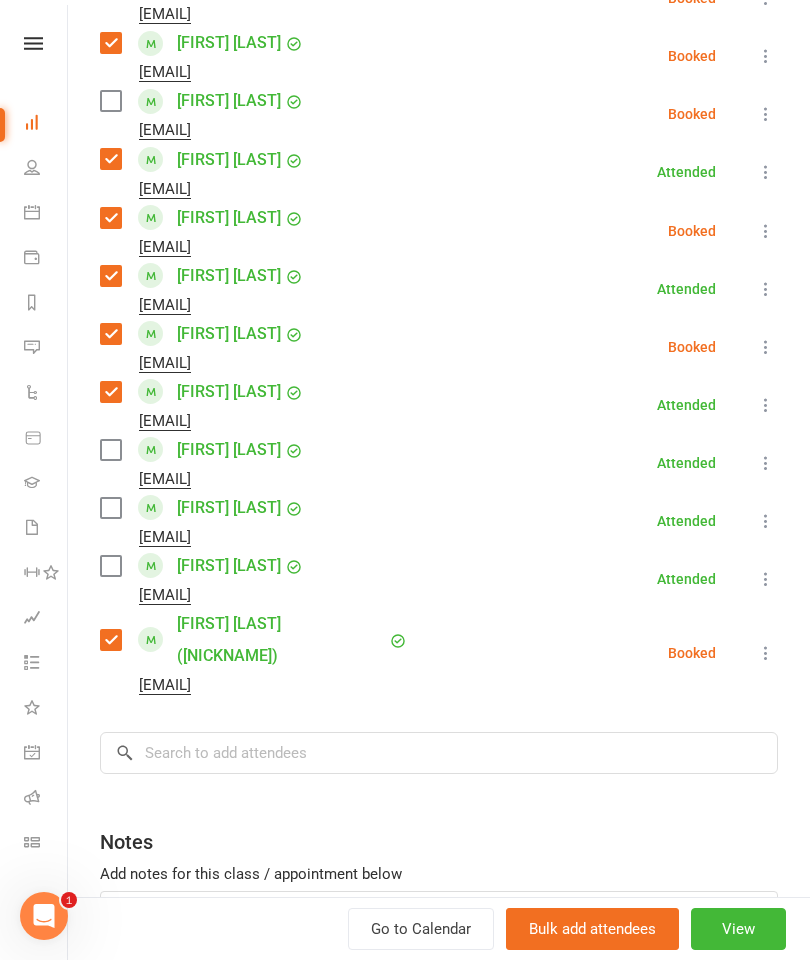 click on "Class kiosk mode  Roll call  6:00 PM - 7:00 PM, Monday, August, 4, 2025 with [FIRST] [LAST]  at  Grappling Mat  Attendees  24  places booked 16  places available Sort by  Last name  First name  Booking created    [FIRST] [LAST]  [EMAIL] Booked More info  Remove  Check in  Mark absent  Send message  Enable recurring bookings  All bookings for series    [FIRST] [LAST]  [EMAIL] Attended More info  Remove  Mark absent  Undo check-in  Send message  Enable recurring bookings  All bookings for series    [FIRST] [LAST]  [EMAIL] Attended More info  Remove  Mark absent  Undo check-in  Send message  Enable recurring bookings  All bookings for series    [FIRST] [LAST]  [EMAIL] Attended More info  Remove  Mark absent  Undo check-in  Send message  Enable recurring bookings  All bookings for series    [FIRST] [LAST]  [EMAIL] Attended More info  Remove  Mark absent  Undo check-in  Send message  Enable recurring bookings  All bookings for series    Booked" at bounding box center (439, 21) 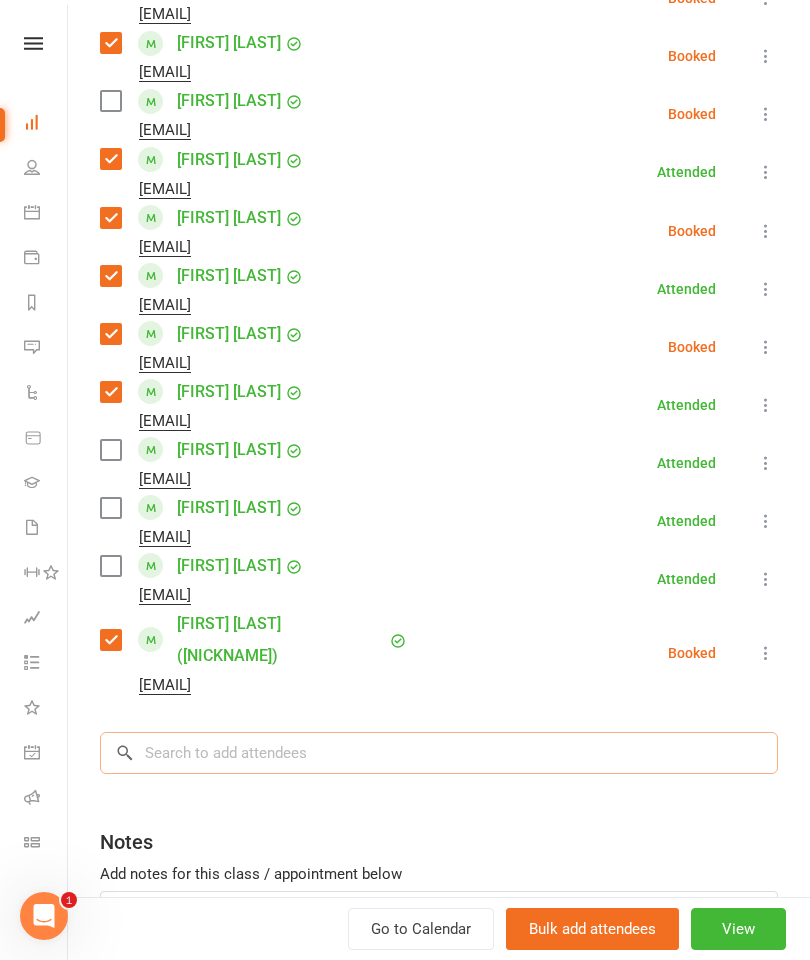 click at bounding box center (439, 753) 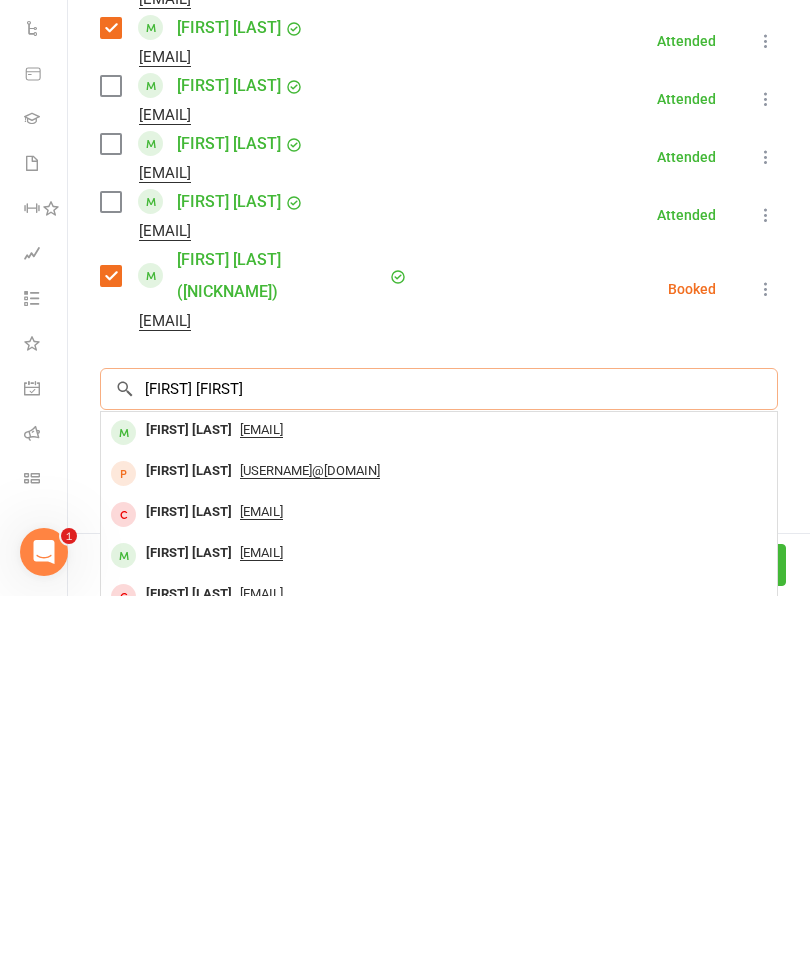 type on "[FIRST] [FIRST]" 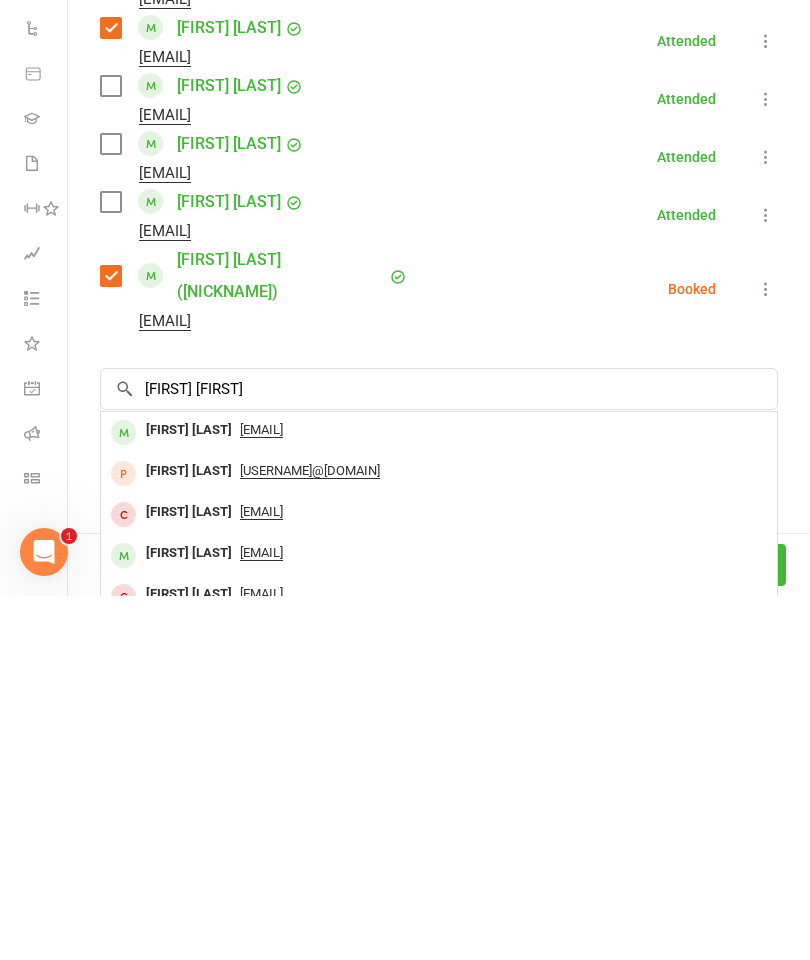 click on "[FIRST] [LAST]" at bounding box center (189, 794) 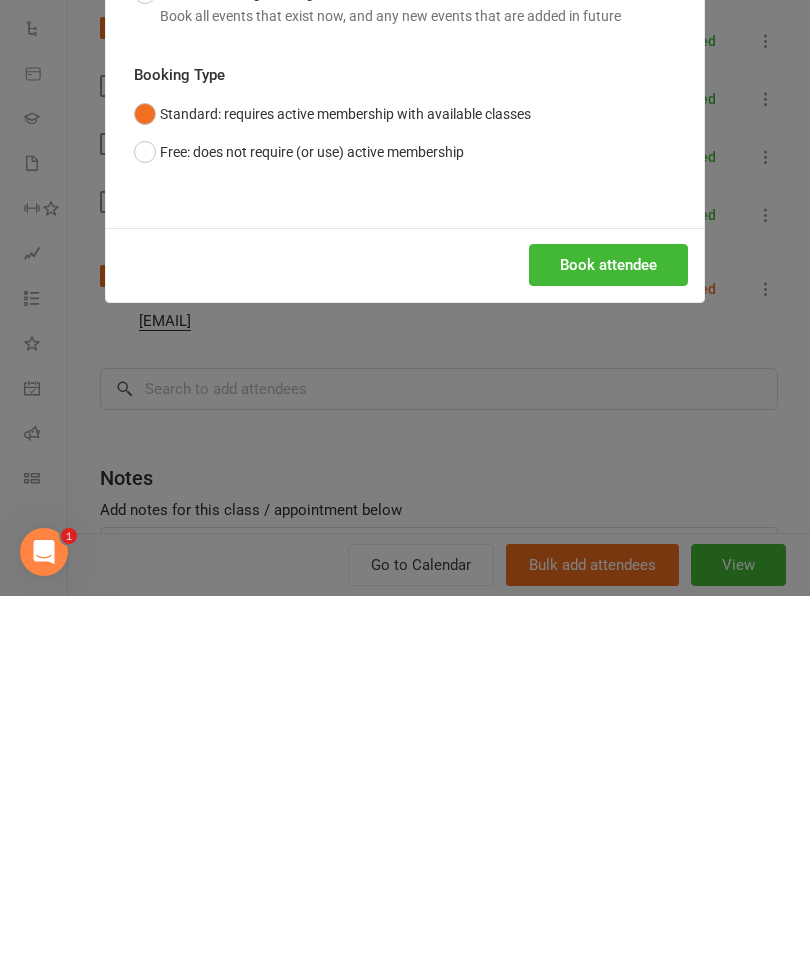 scroll, scrollTop: 1613, scrollLeft: 0, axis: vertical 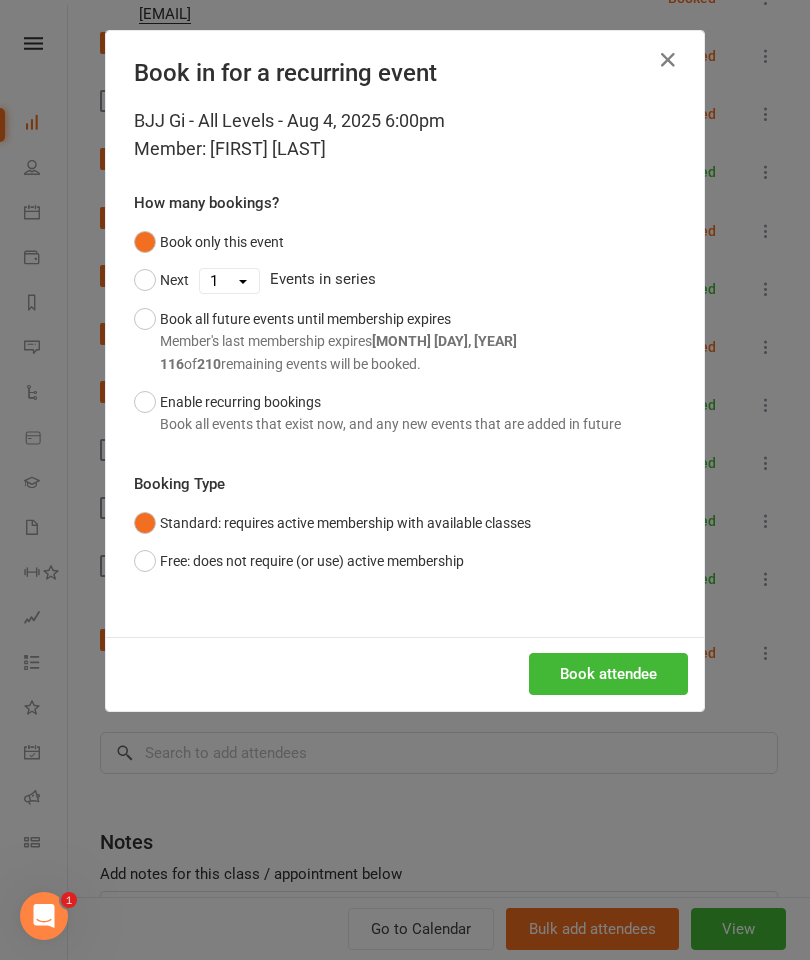 click on "Book attendee" at bounding box center (608, 674) 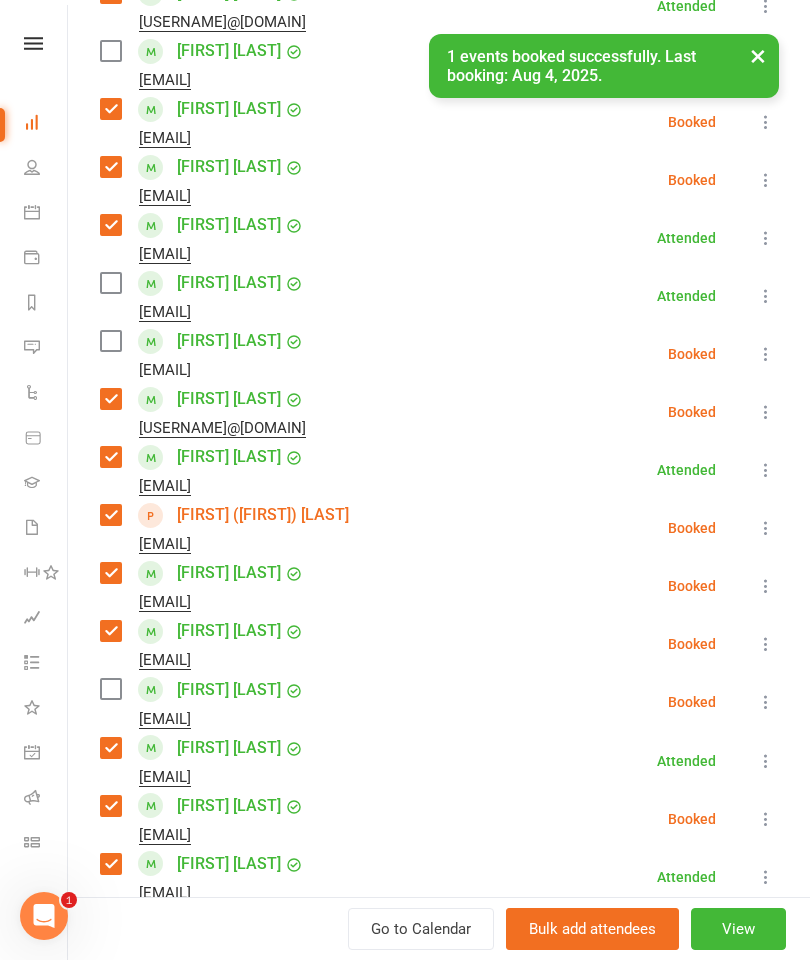 scroll, scrollTop: 480, scrollLeft: 0, axis: vertical 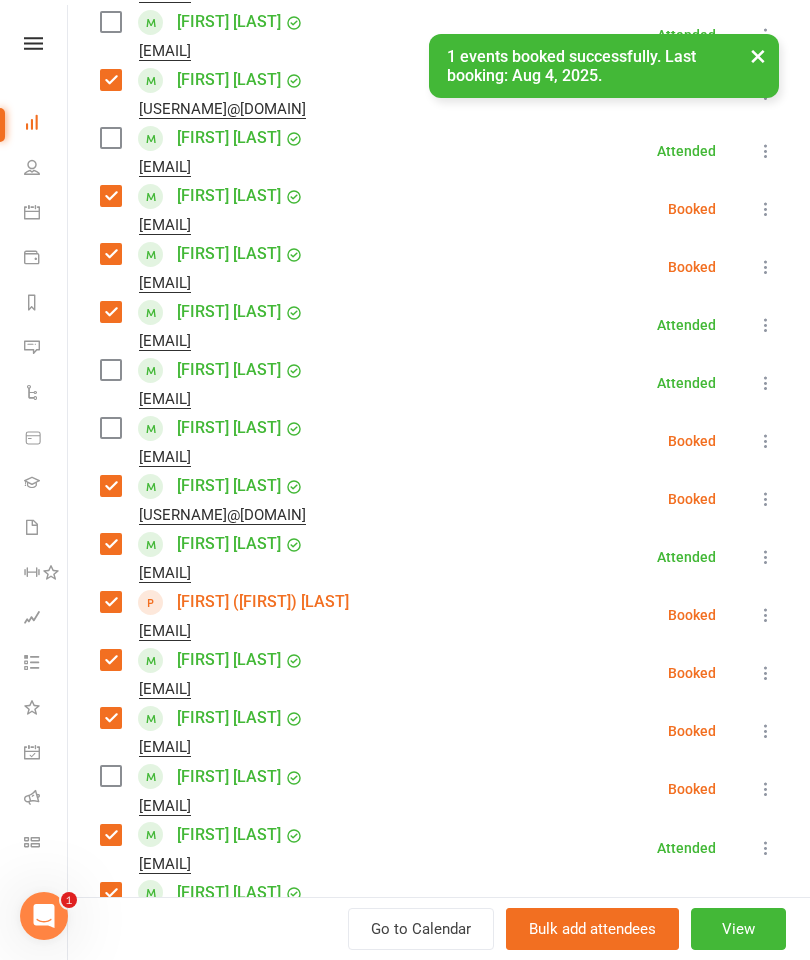 click at bounding box center [110, 428] 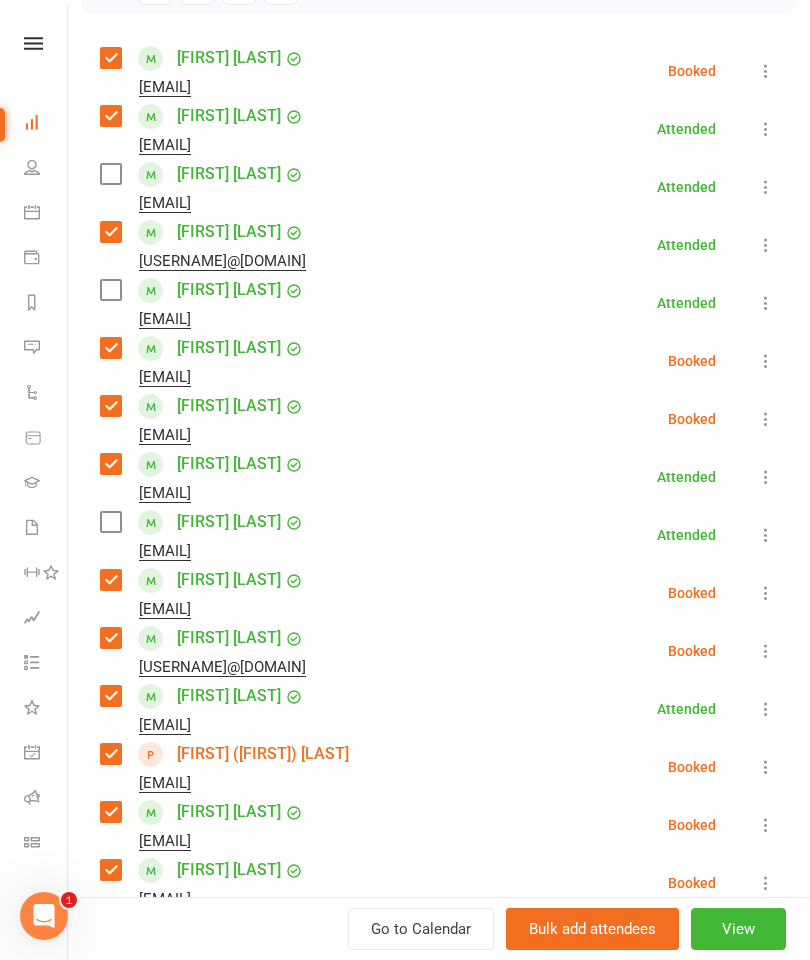 scroll, scrollTop: 304, scrollLeft: 0, axis: vertical 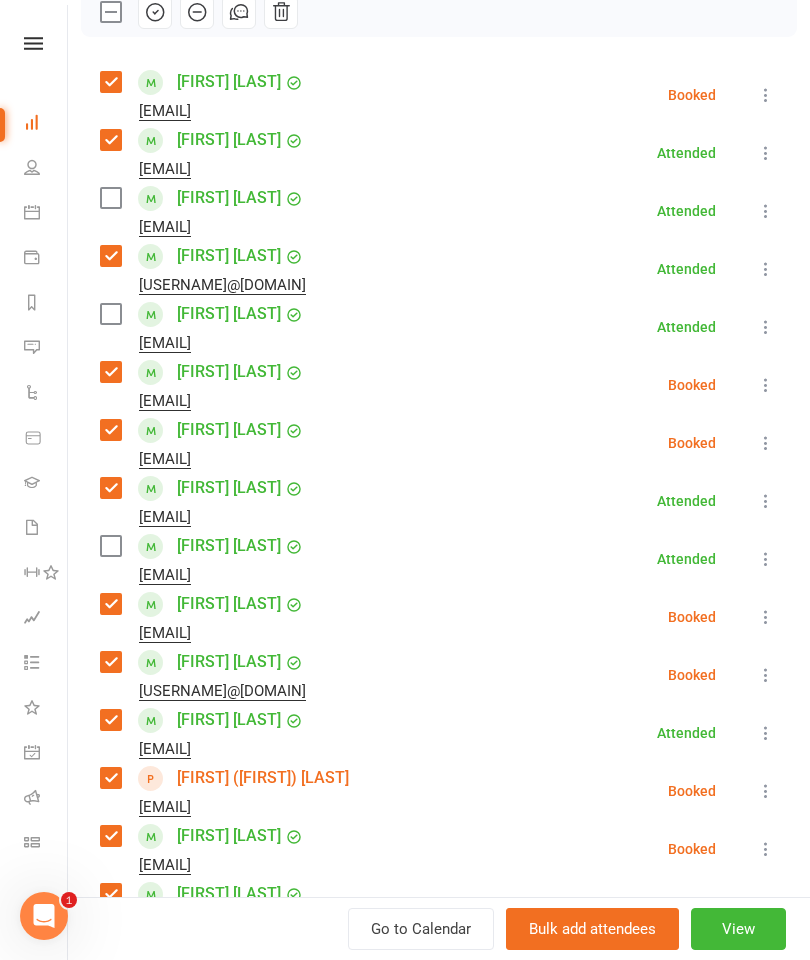 click at bounding box center [110, 198] 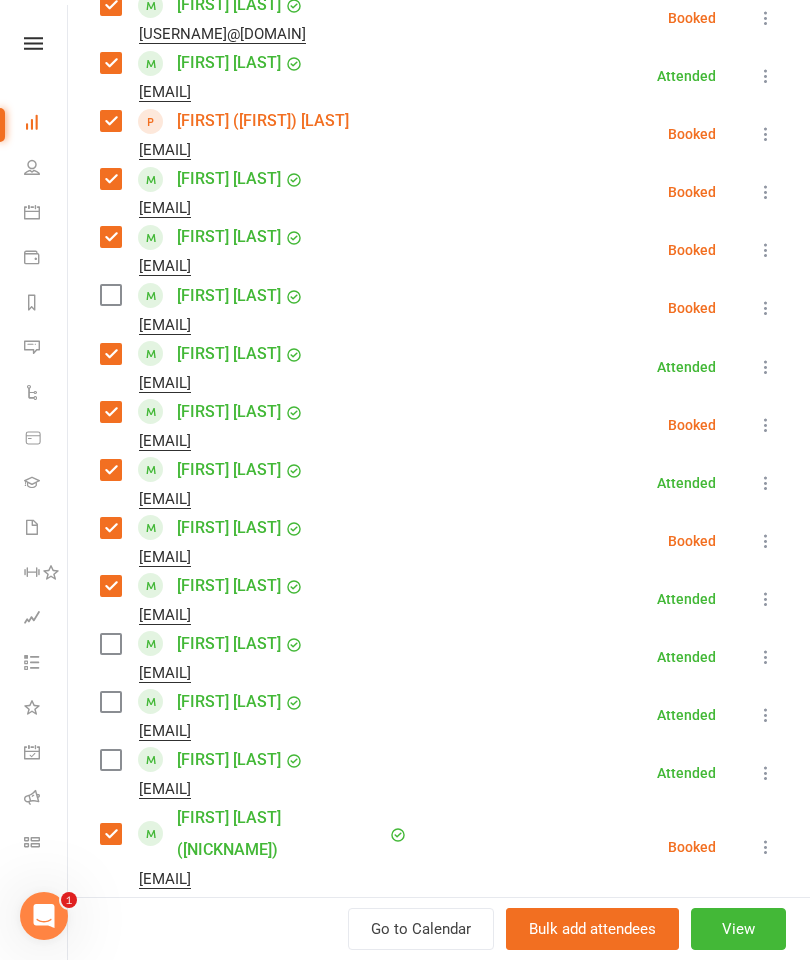 scroll, scrollTop: 1000, scrollLeft: 0, axis: vertical 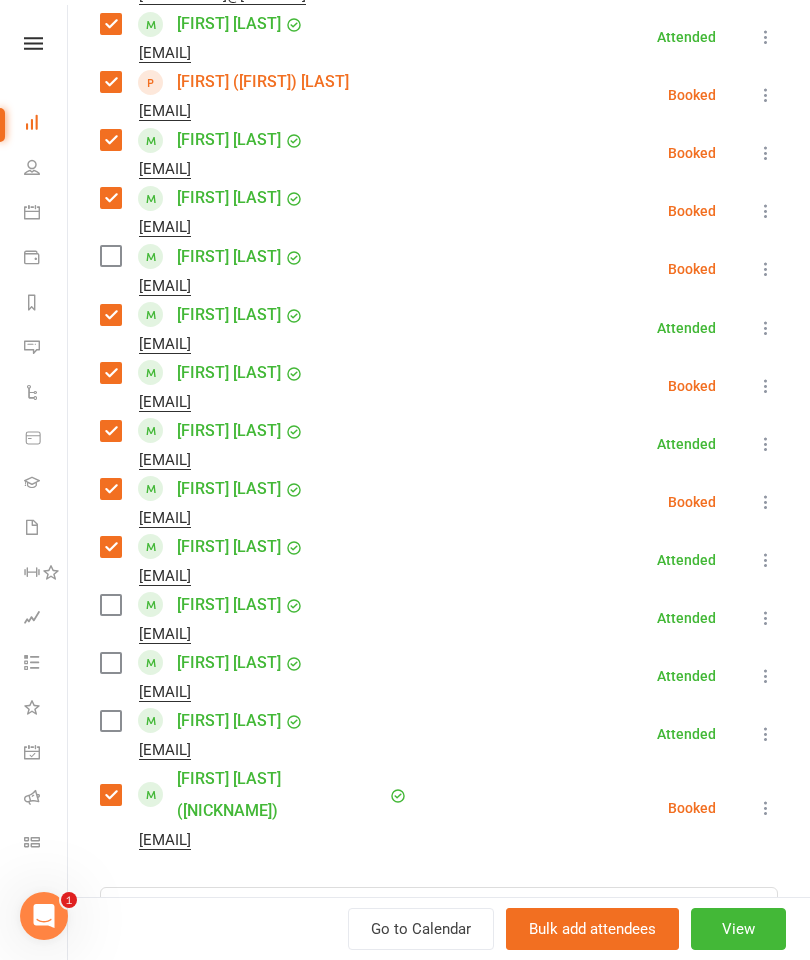 click at bounding box center [110, 721] 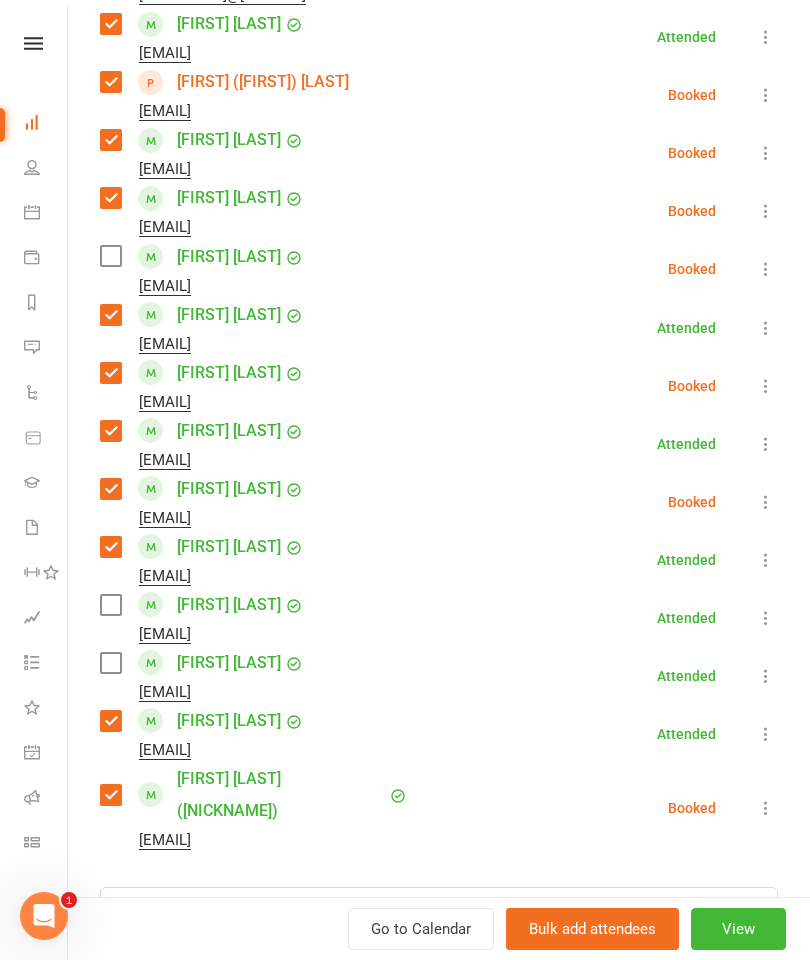 click at bounding box center [110, 605] 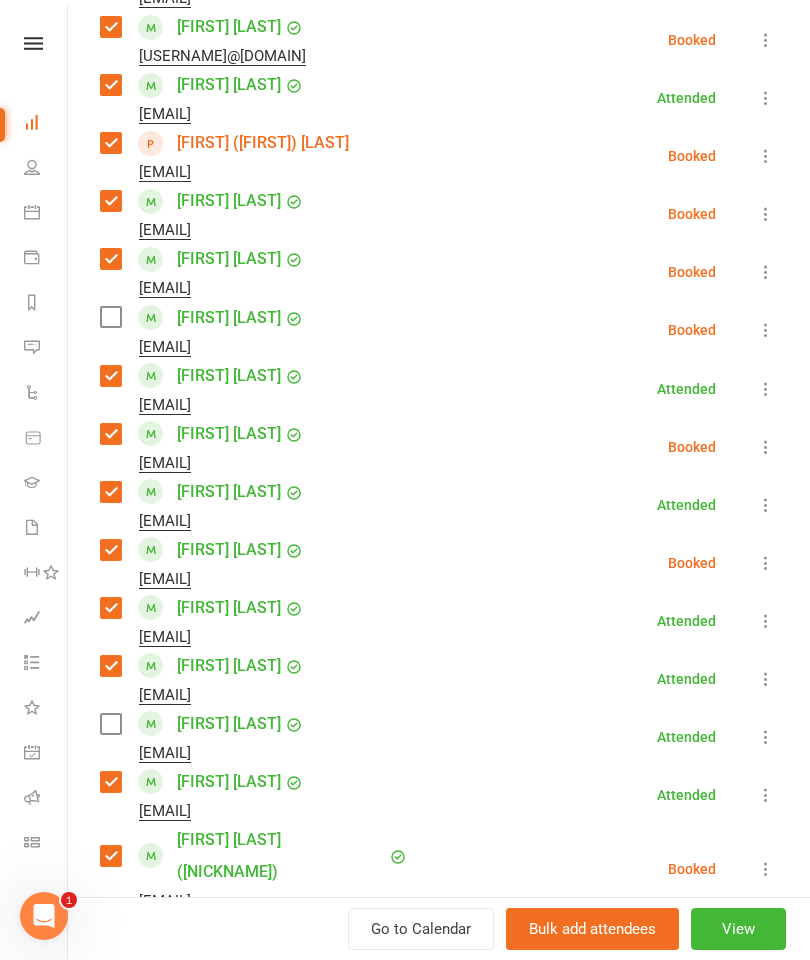 scroll, scrollTop: 1221, scrollLeft: 0, axis: vertical 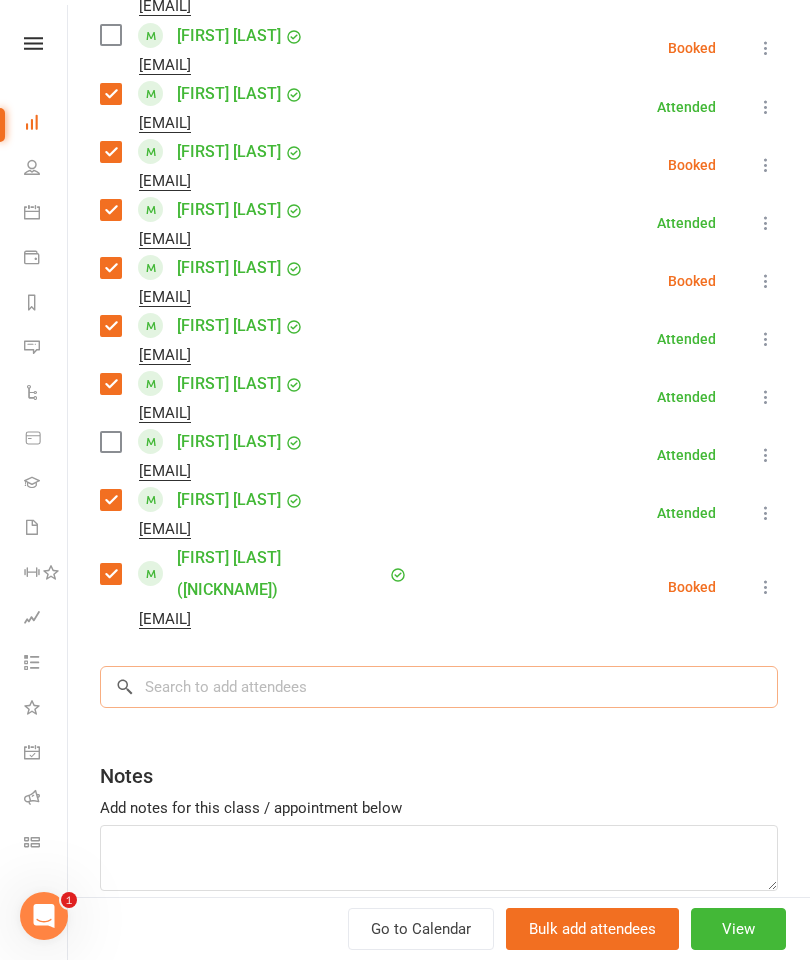 click at bounding box center (439, 687) 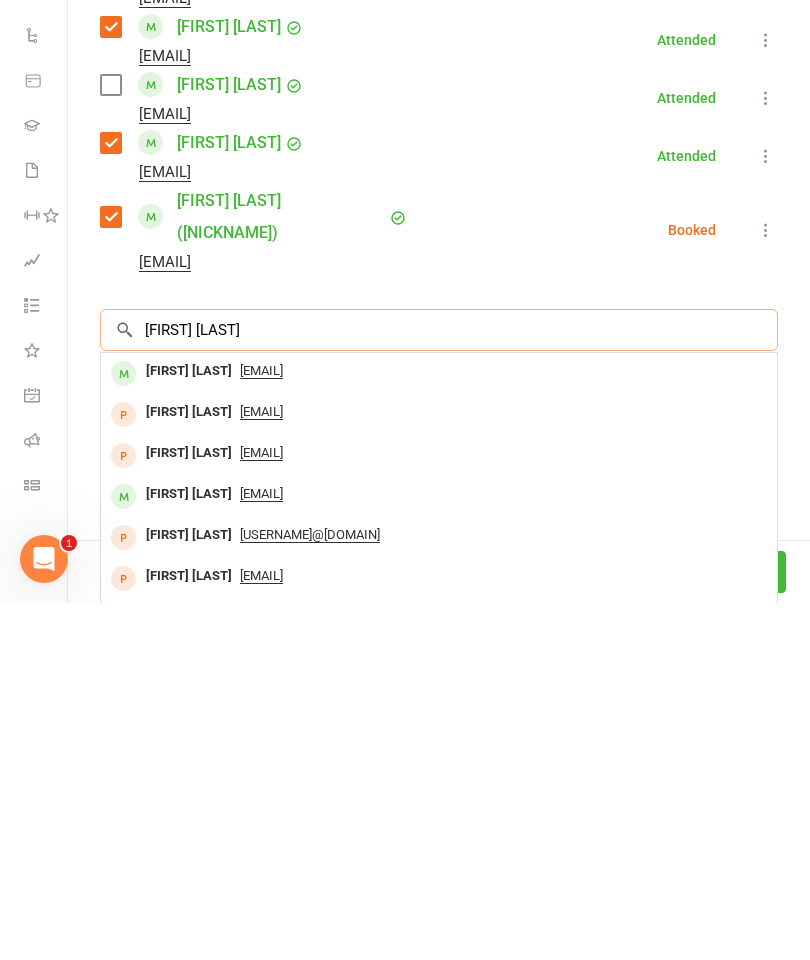 type on "[FIRST] [LAST]" 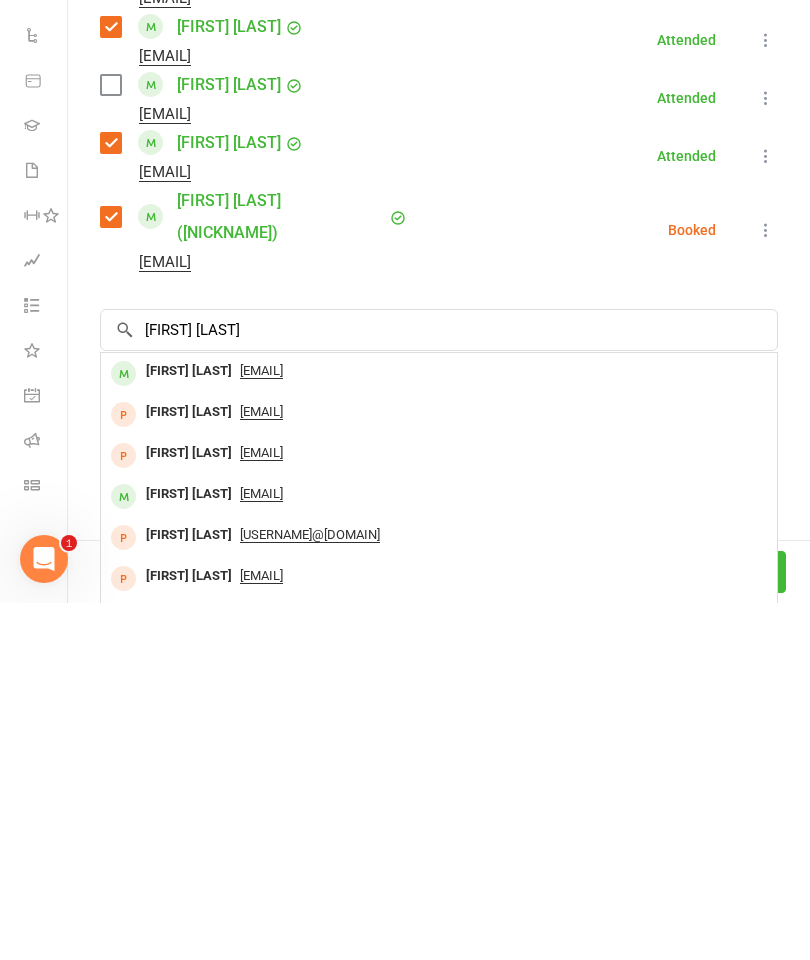 click on "[FIRST] [LAST]" at bounding box center [189, 728] 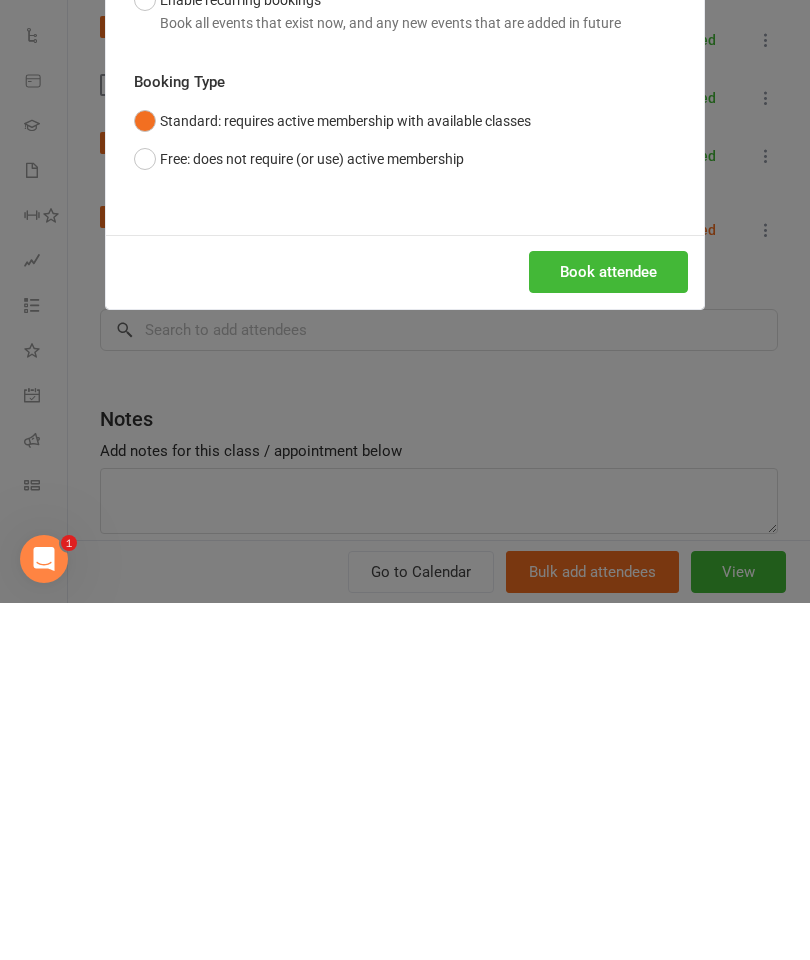 scroll, scrollTop: 1970, scrollLeft: 0, axis: vertical 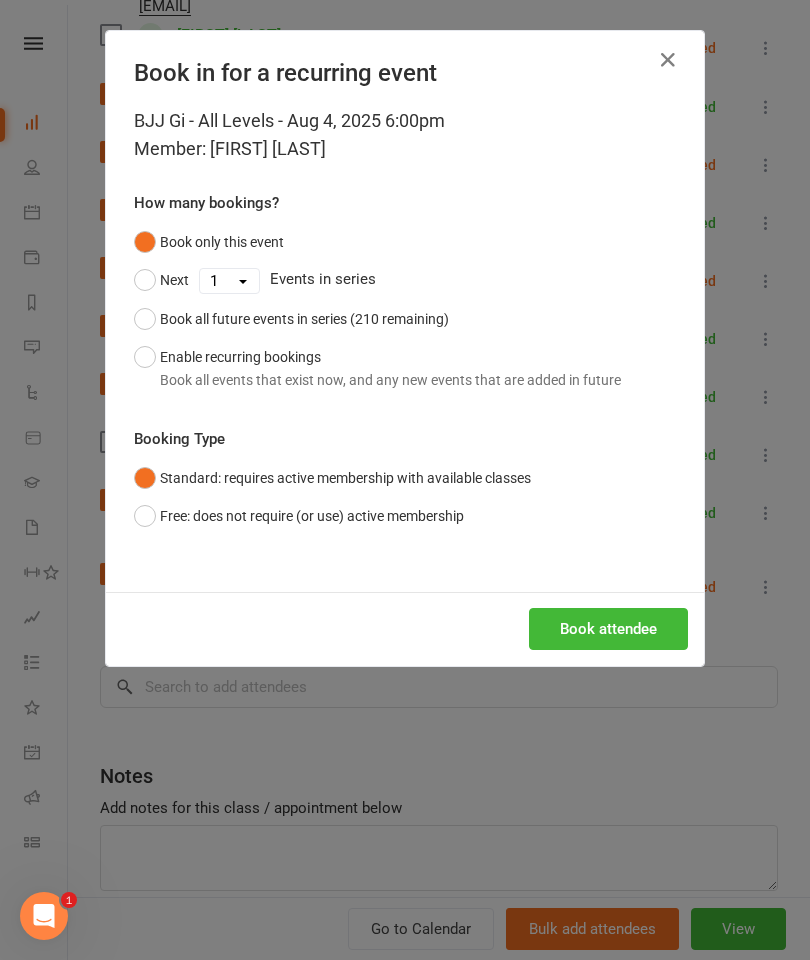 click on "Book attendee" at bounding box center (608, 629) 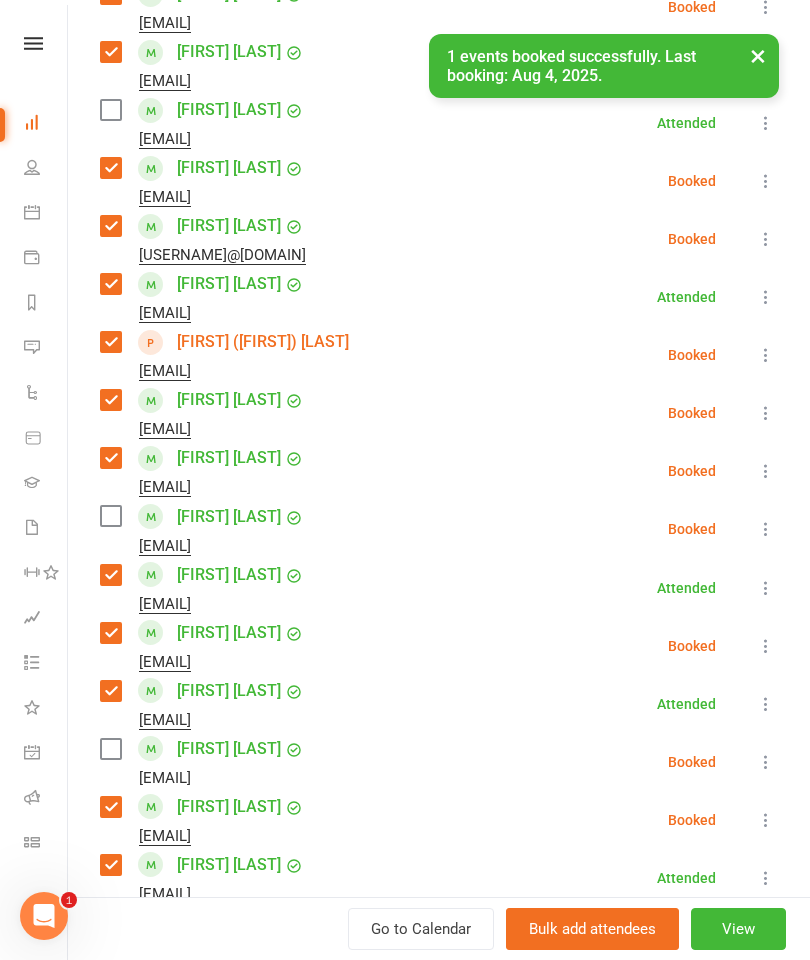 scroll, scrollTop: 792, scrollLeft: 0, axis: vertical 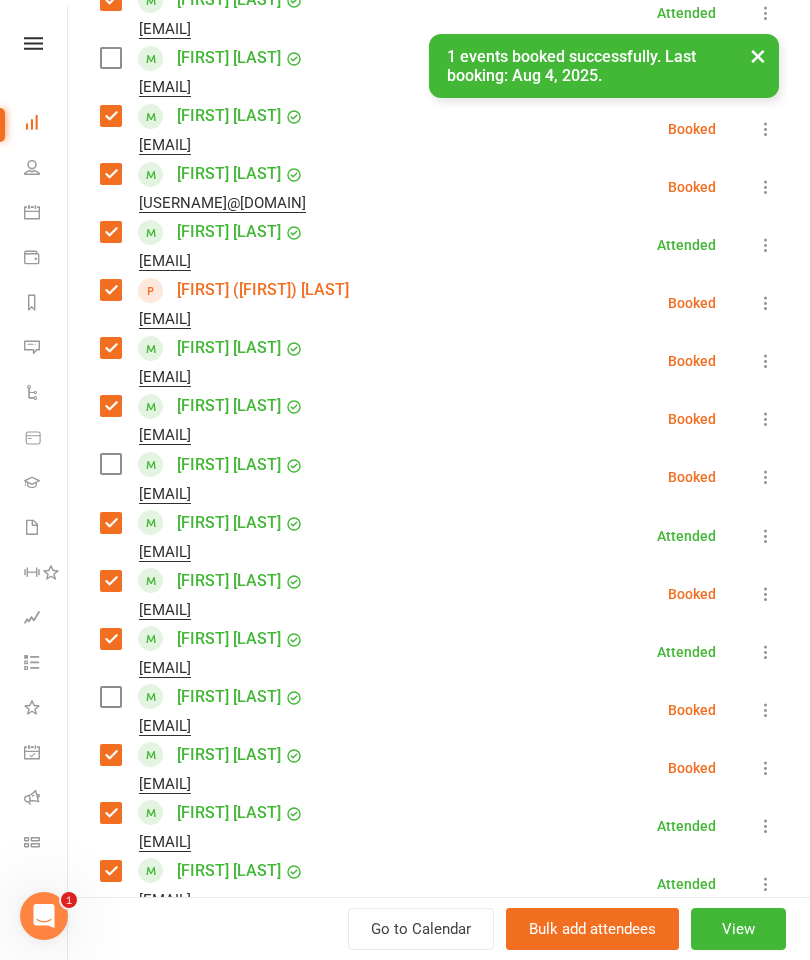 click at bounding box center [110, 697] 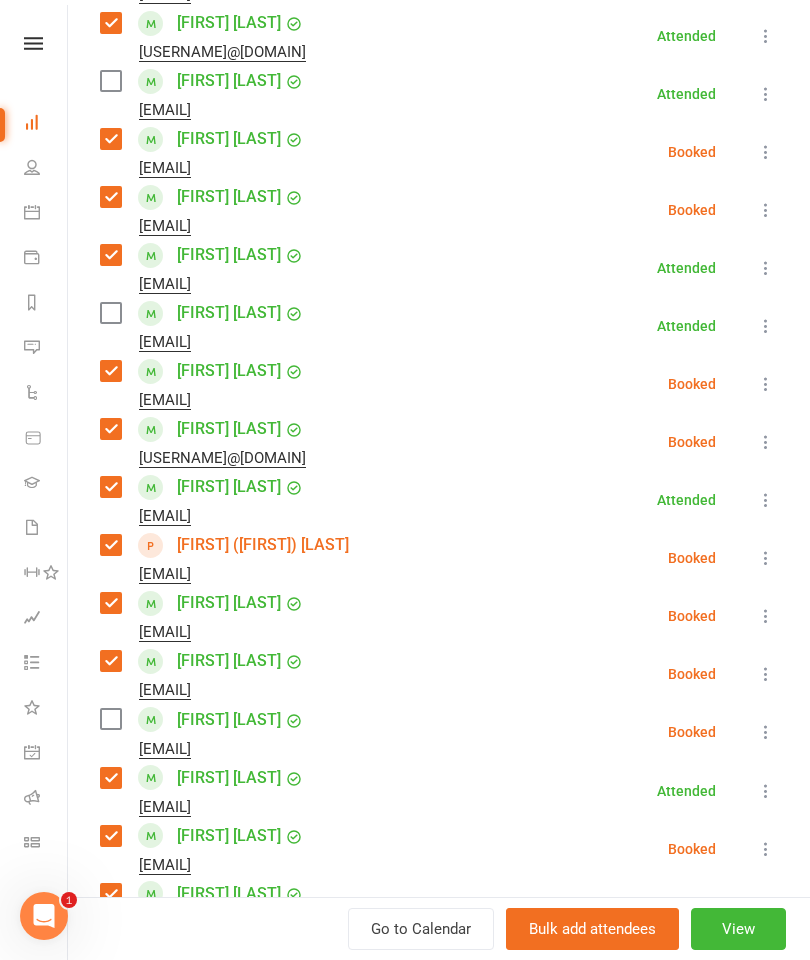 click at bounding box center [110, 313] 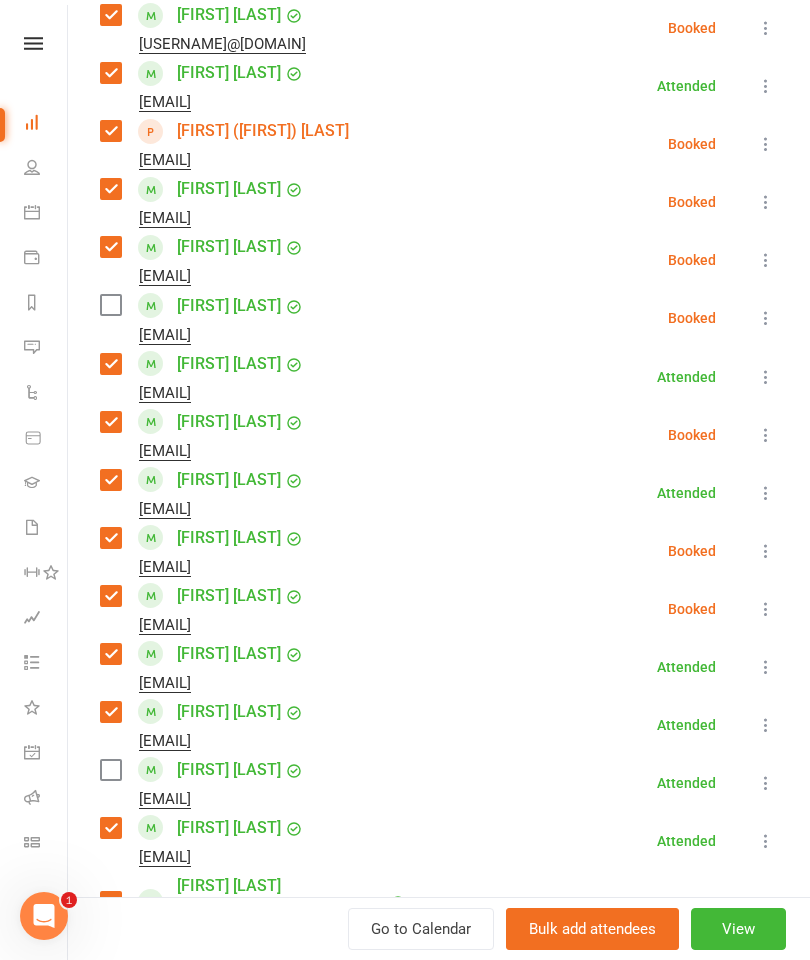 scroll, scrollTop: 1199, scrollLeft: 0, axis: vertical 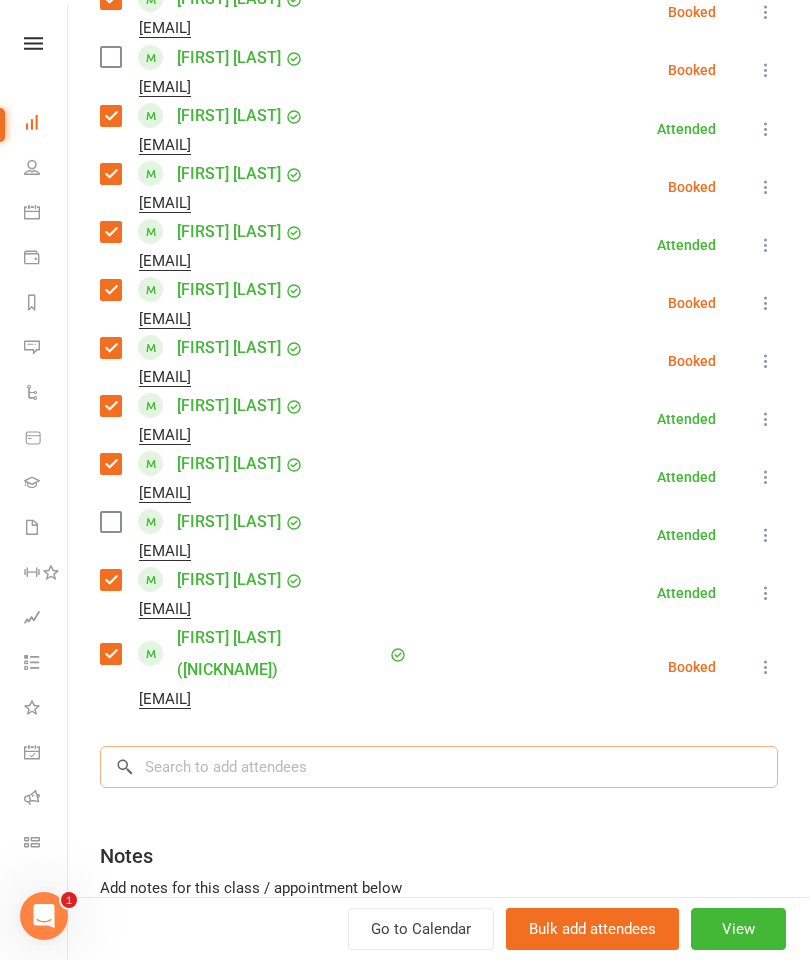 click at bounding box center [439, 767] 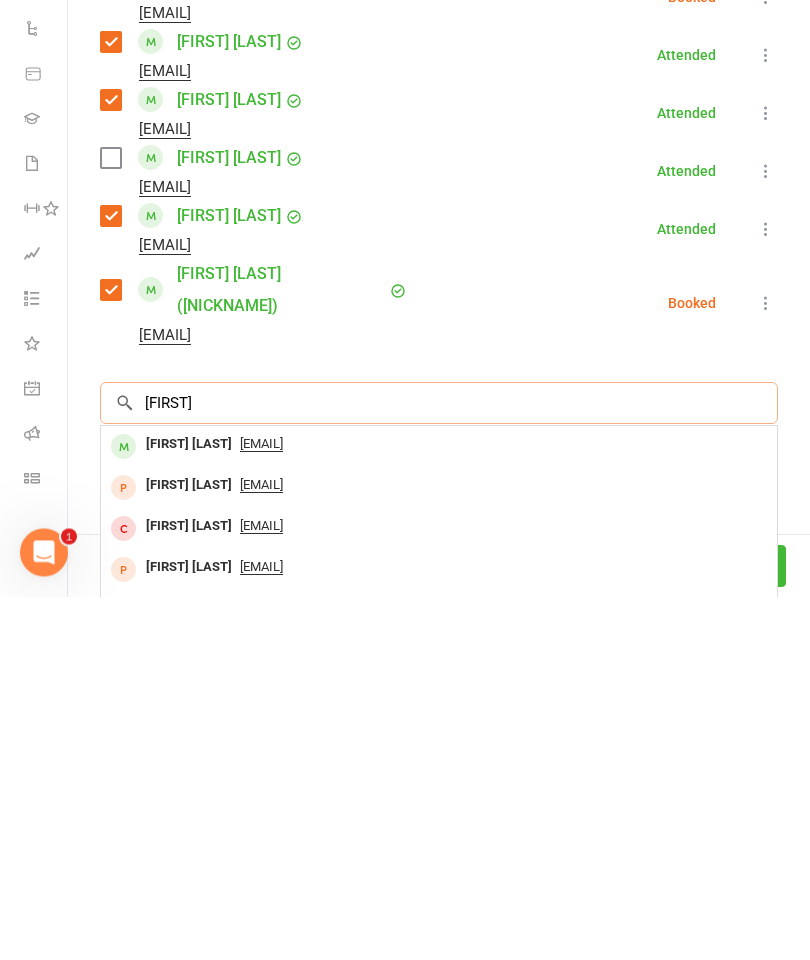 type on "[FIRST]" 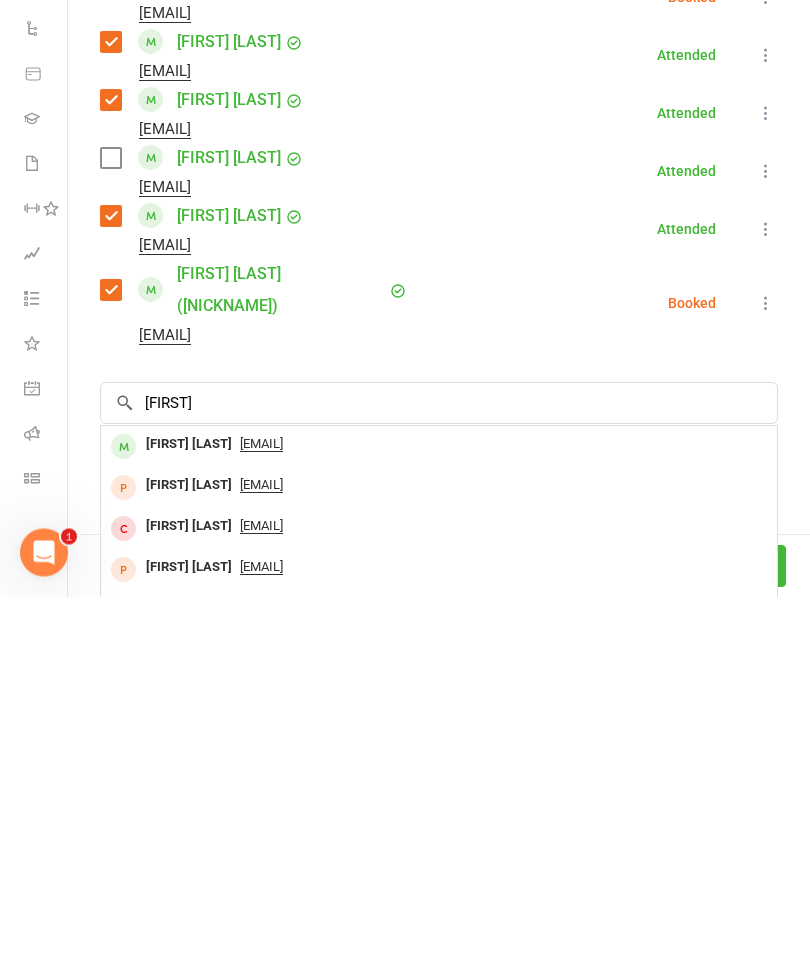 click on "[FIRST] [LAST]" at bounding box center (189, 808) 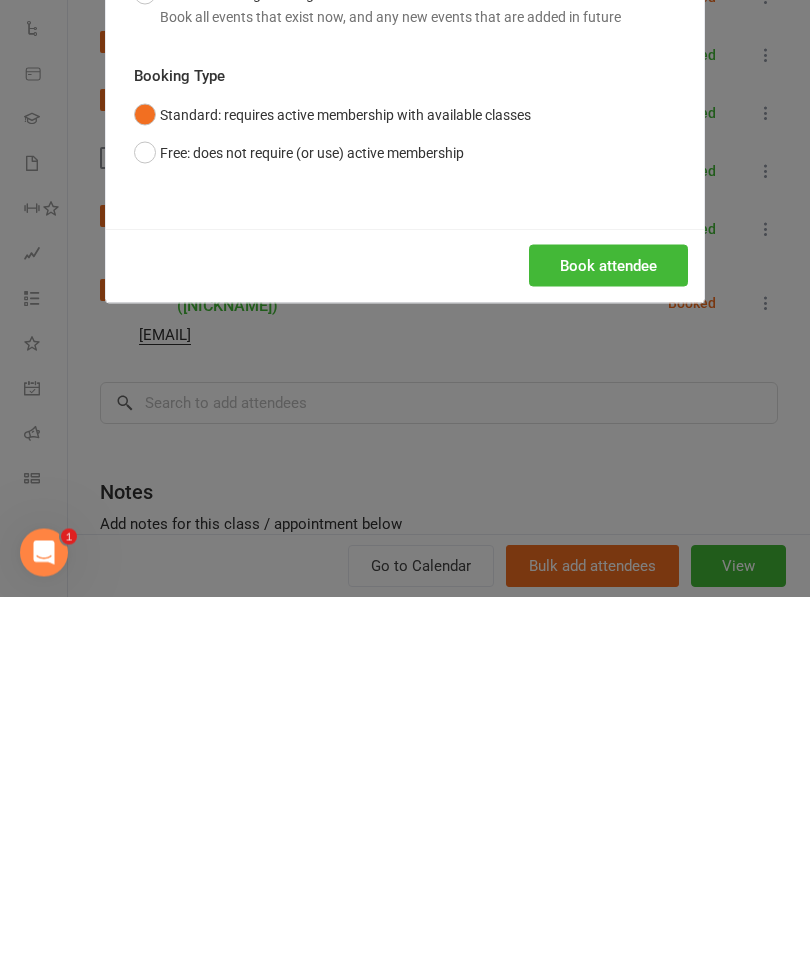 scroll, scrollTop: 2371, scrollLeft: 0, axis: vertical 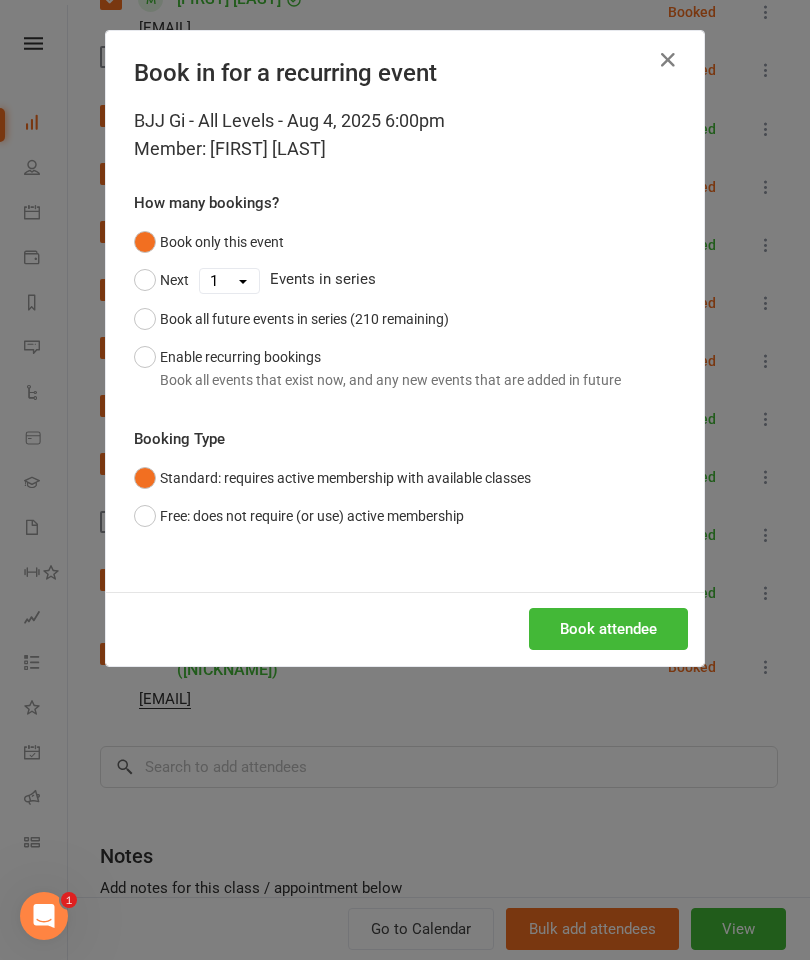 click on "Book attendee" at bounding box center [608, 629] 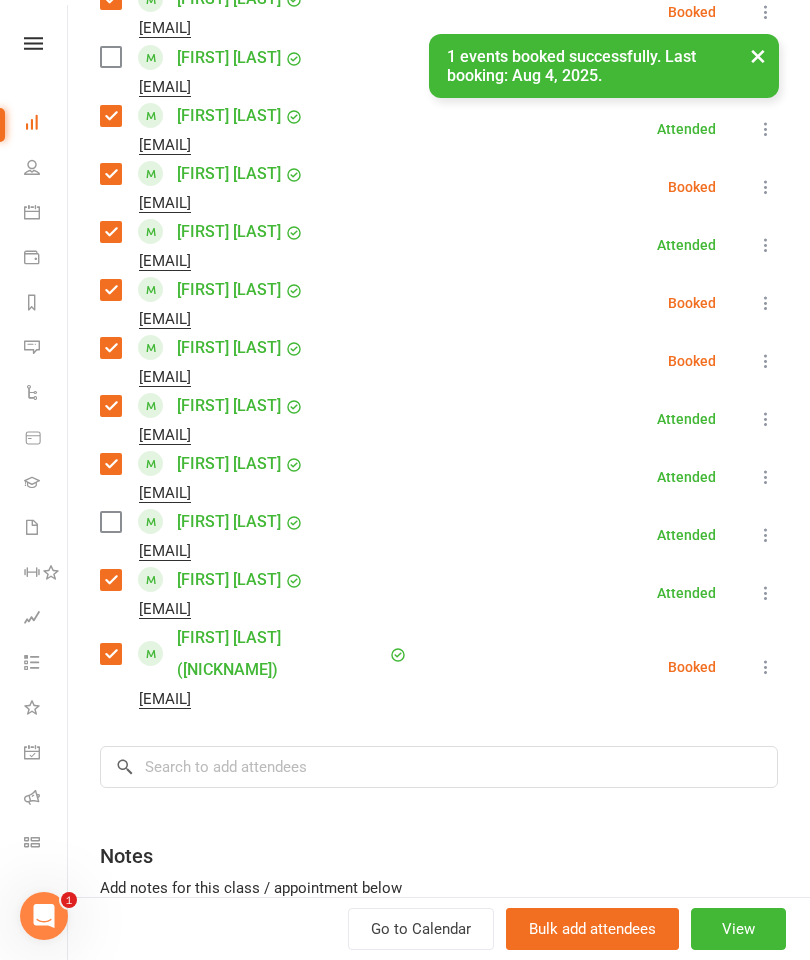 click on "Book attendee" at bounding box center (608, 470) 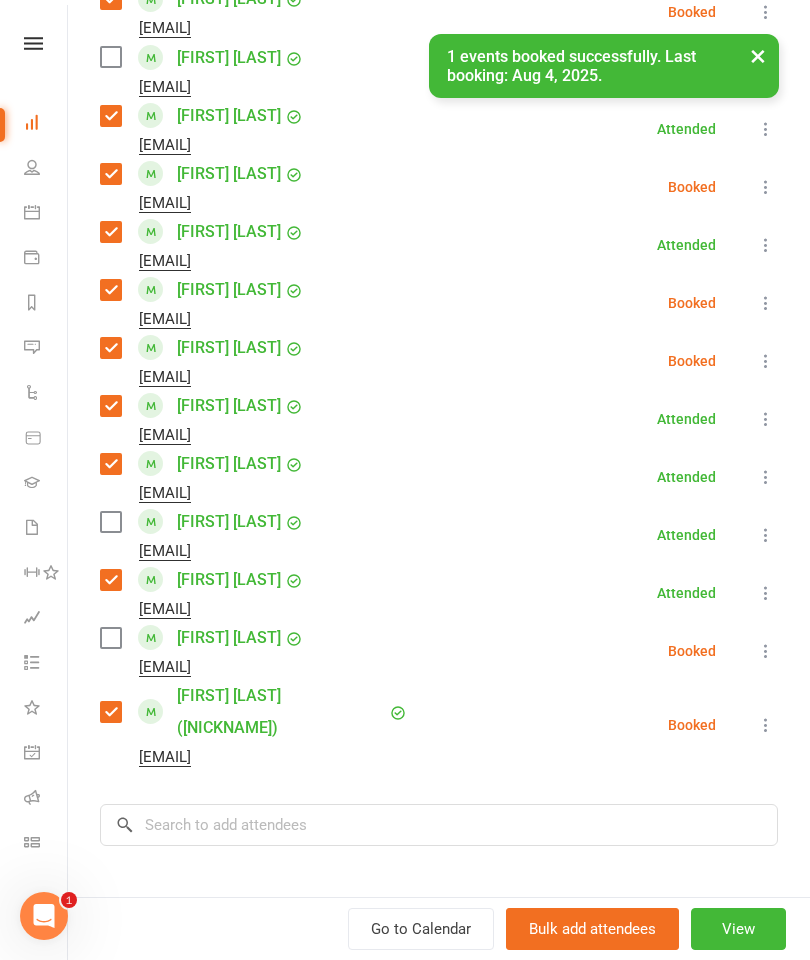 click at bounding box center [110, 638] 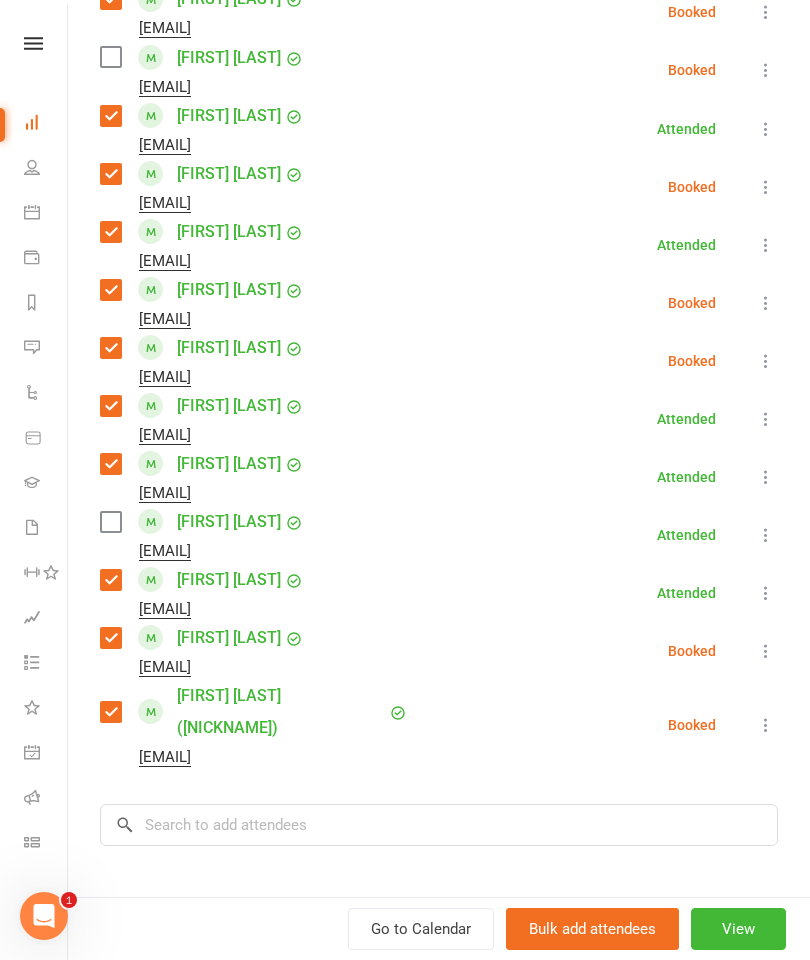 scroll, scrollTop: 2238, scrollLeft: 0, axis: vertical 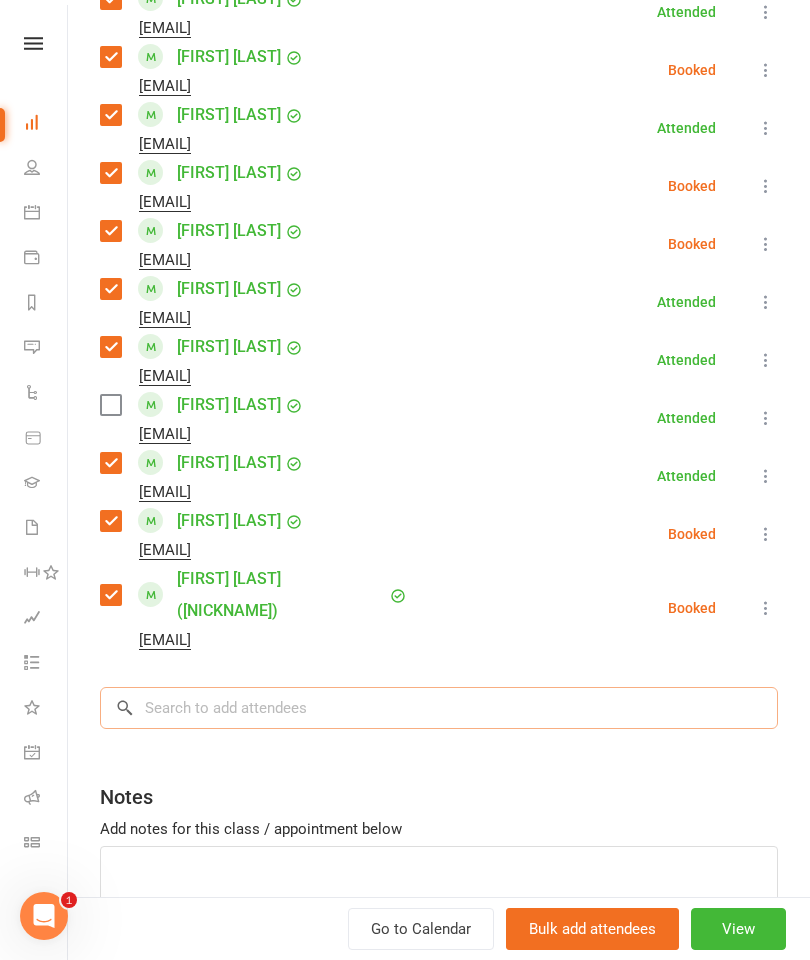 click at bounding box center [439, 708] 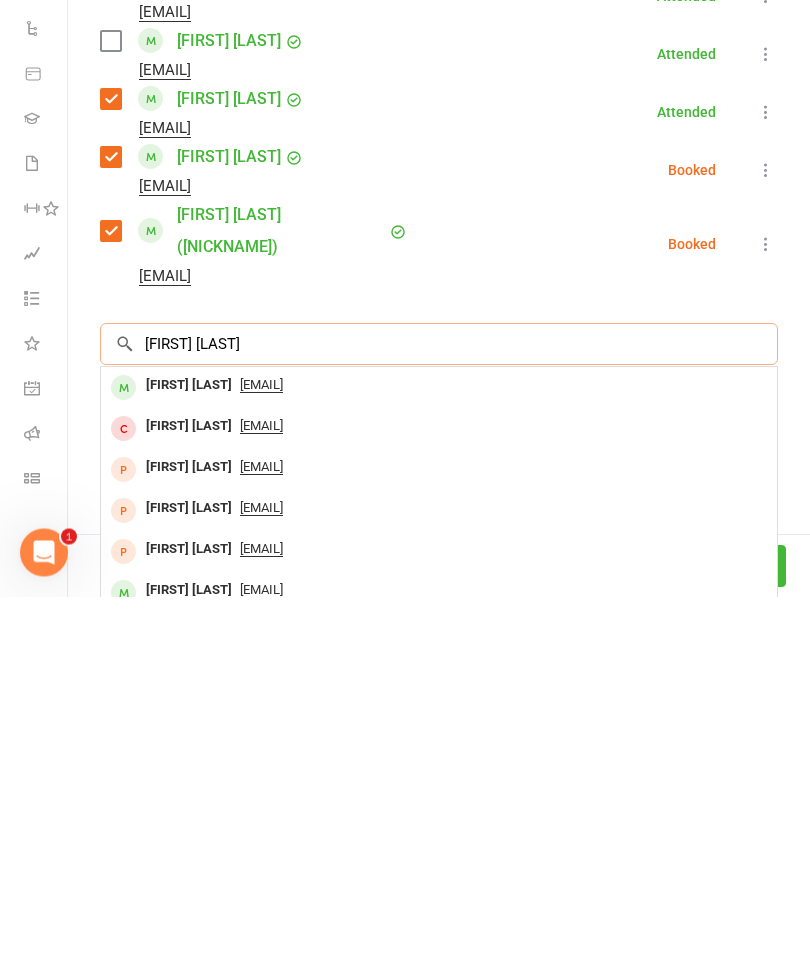type on "[FIRST] [LAST]" 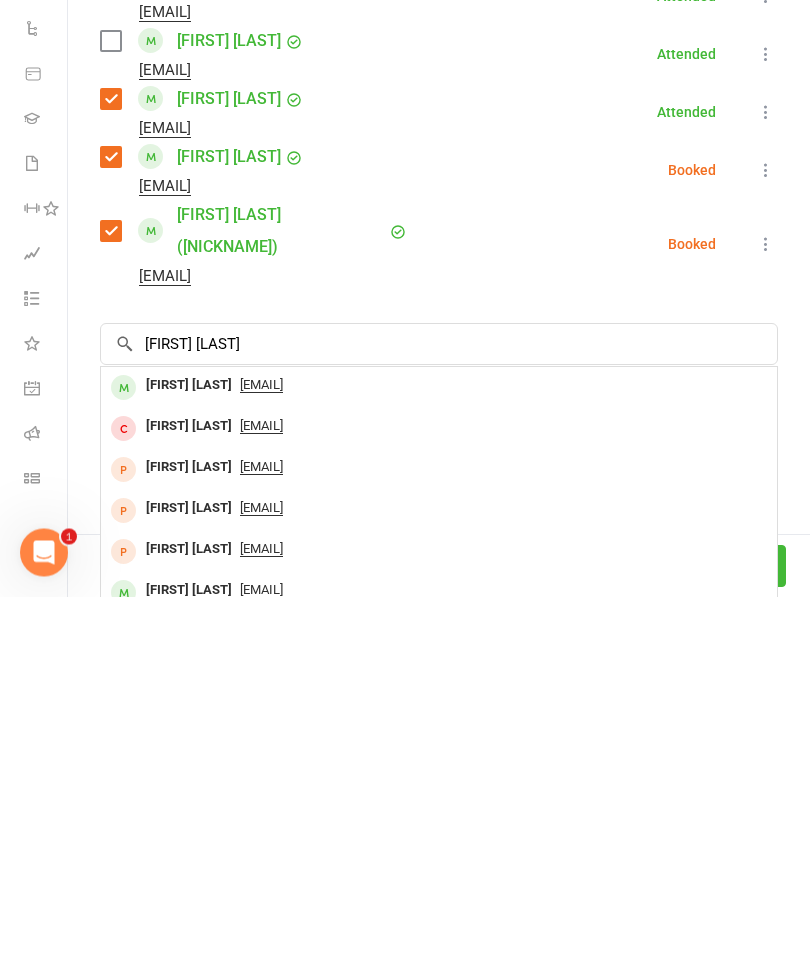 click on "[FIRST] [LAST]" at bounding box center [189, 749] 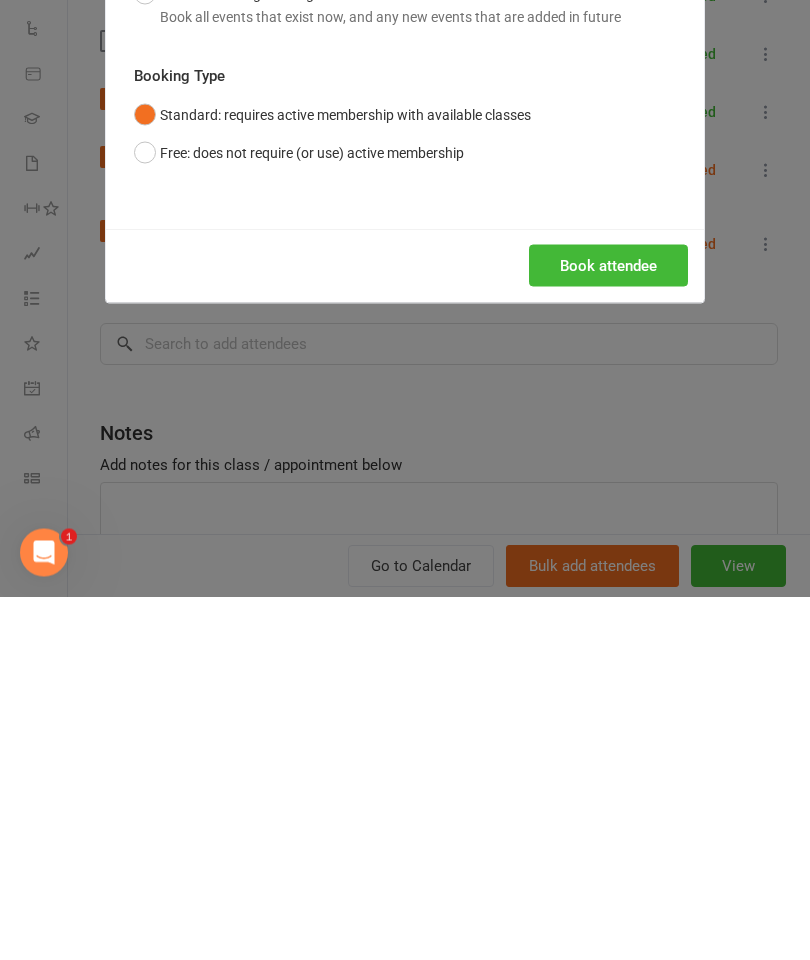 scroll, scrollTop: 2371, scrollLeft: 0, axis: vertical 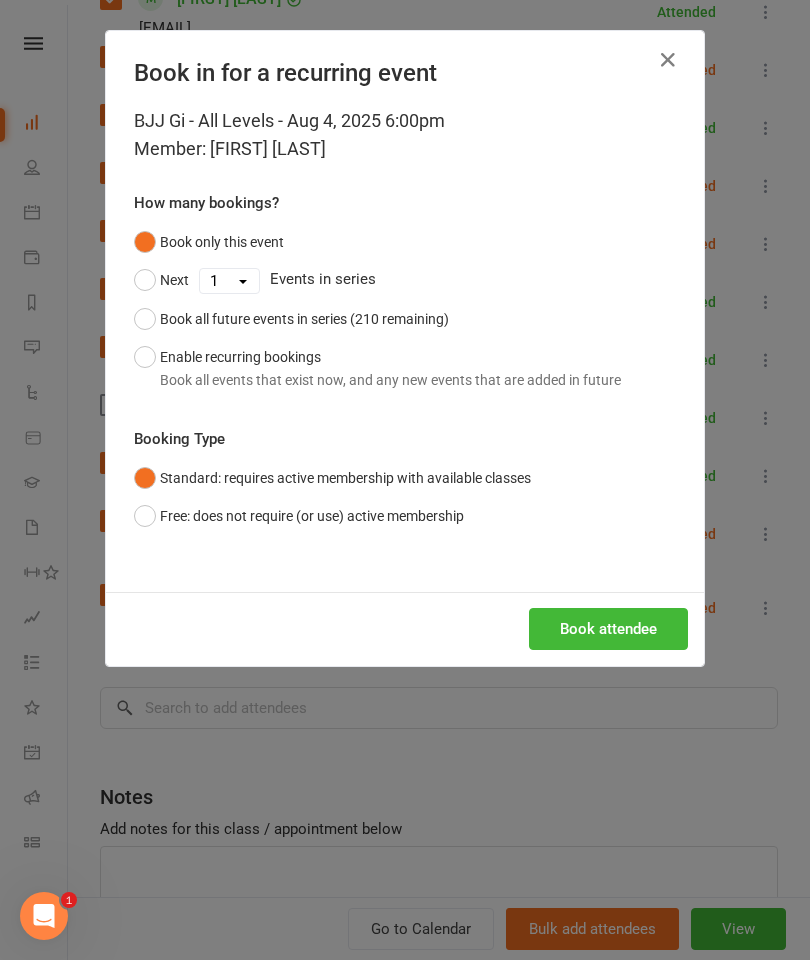 click on "Book attendee" at bounding box center [608, 629] 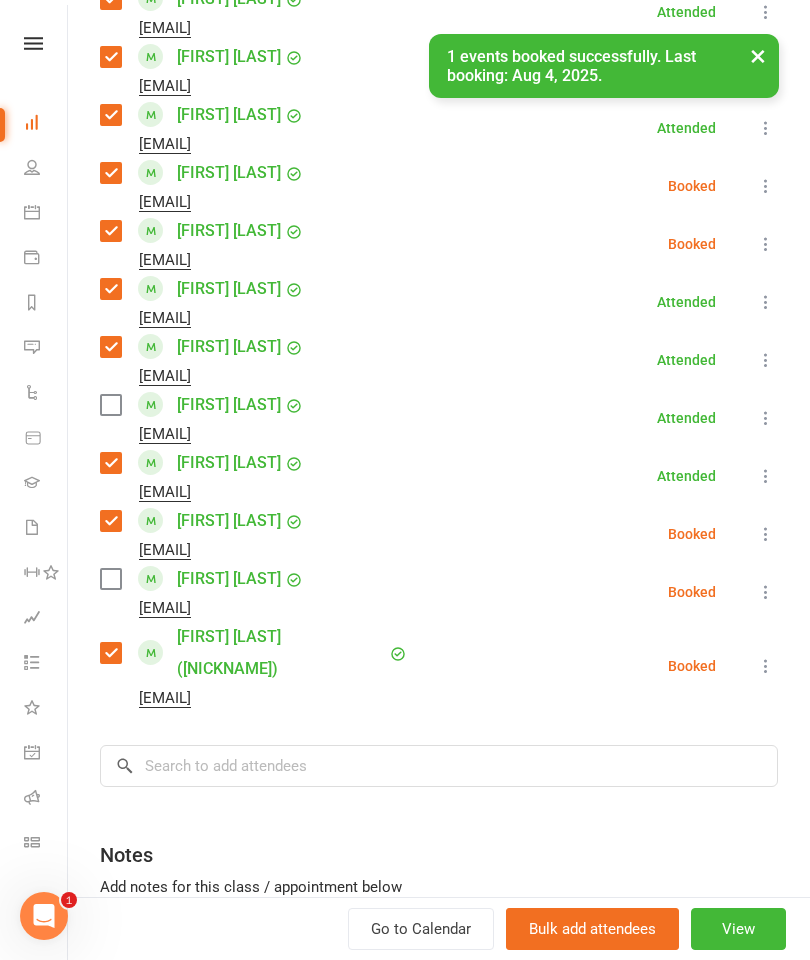 click at bounding box center (110, 579) 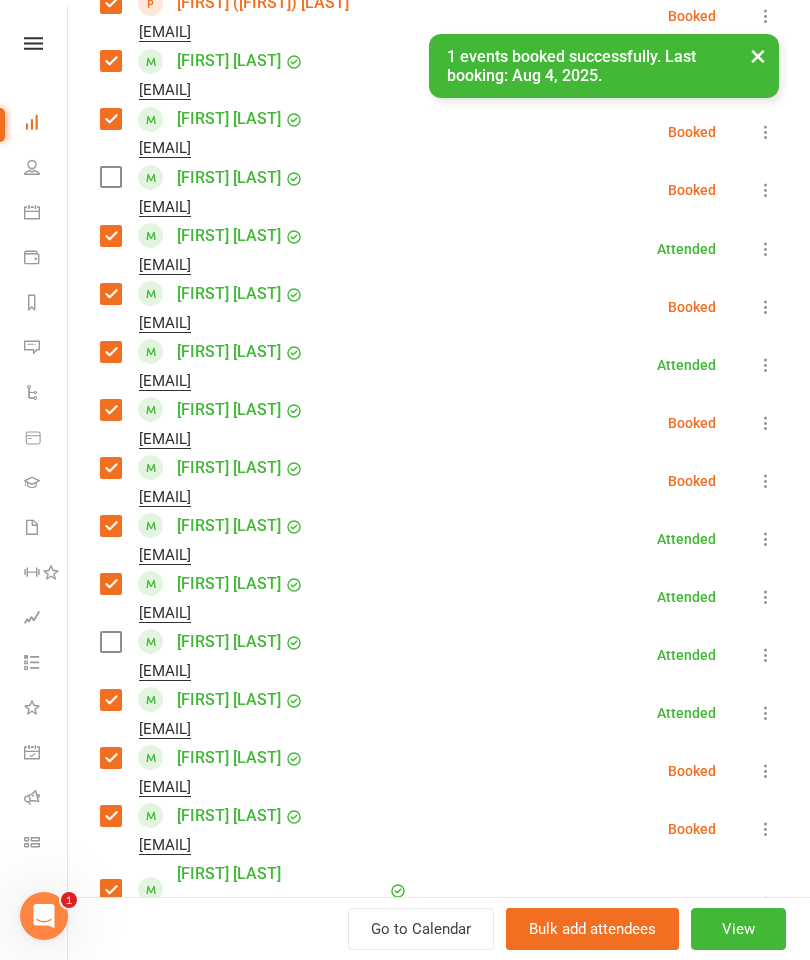 scroll, scrollTop: 1155, scrollLeft: 0, axis: vertical 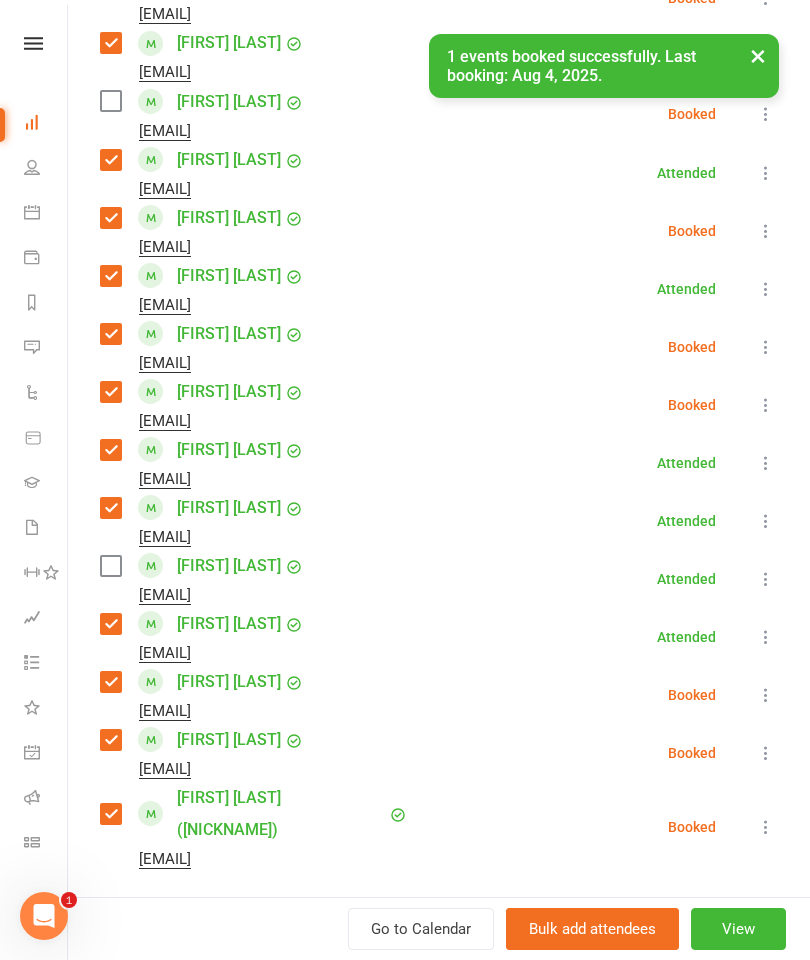 click at bounding box center (110, 566) 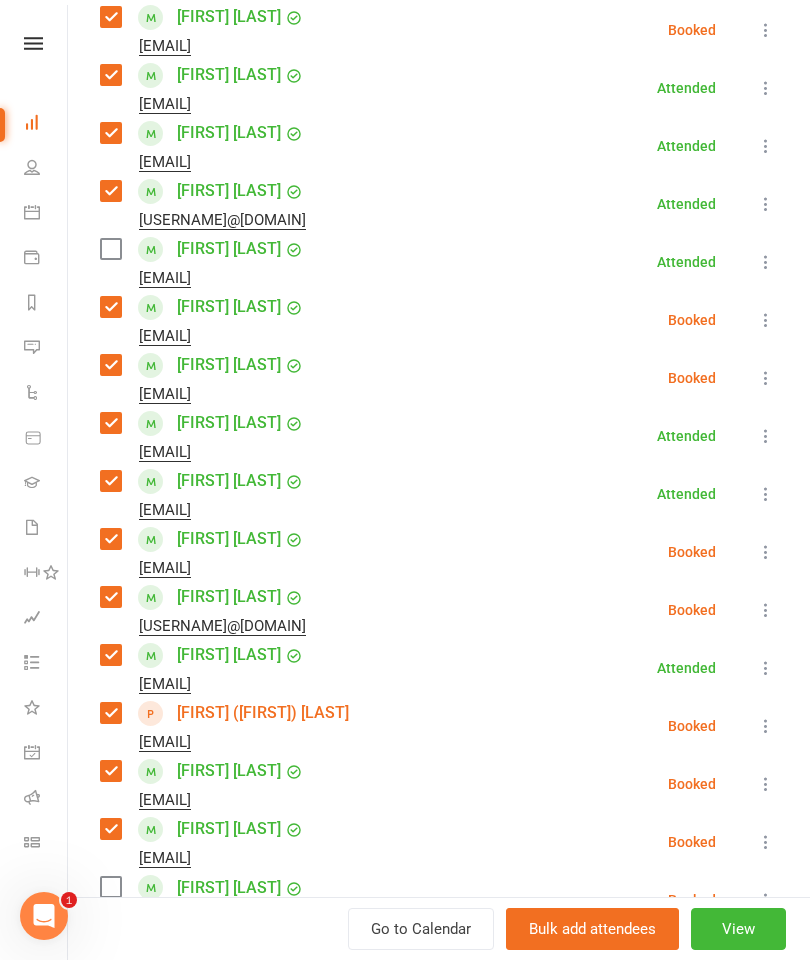 scroll, scrollTop: 346, scrollLeft: 0, axis: vertical 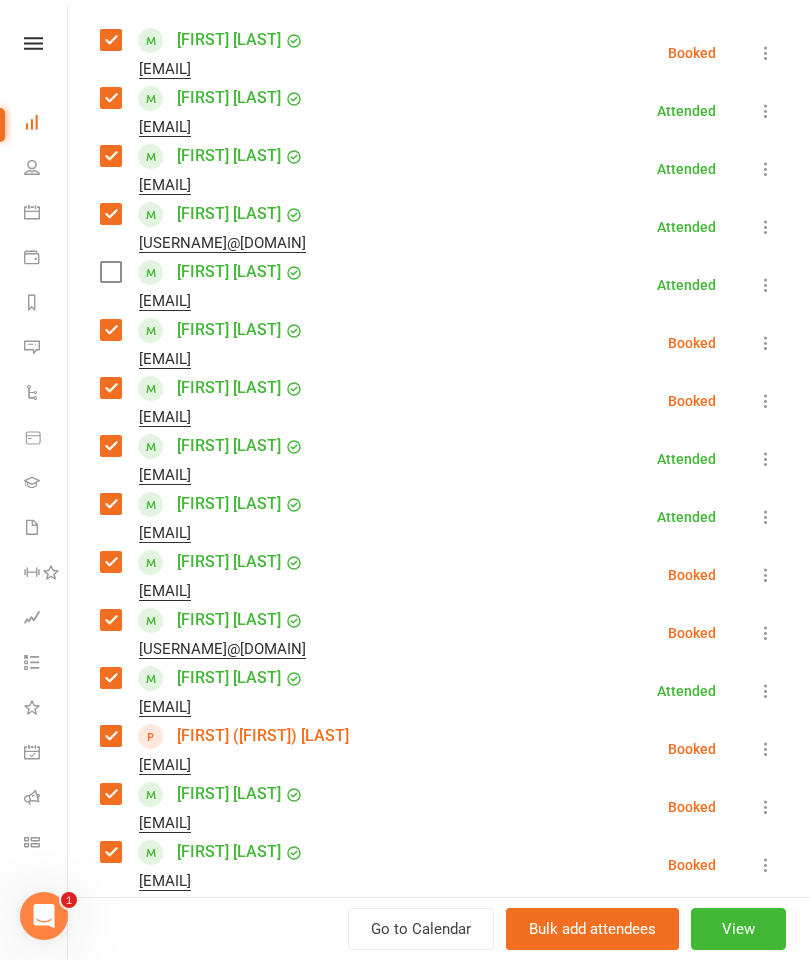 click at bounding box center [110, 272] 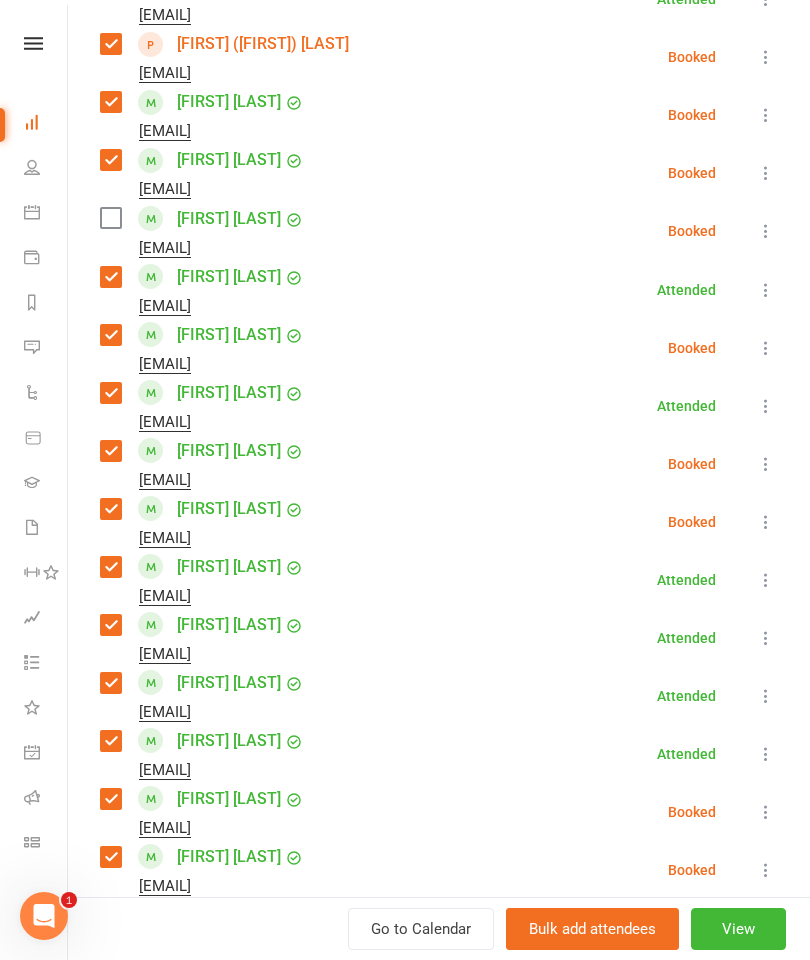 scroll, scrollTop: 1060, scrollLeft: 0, axis: vertical 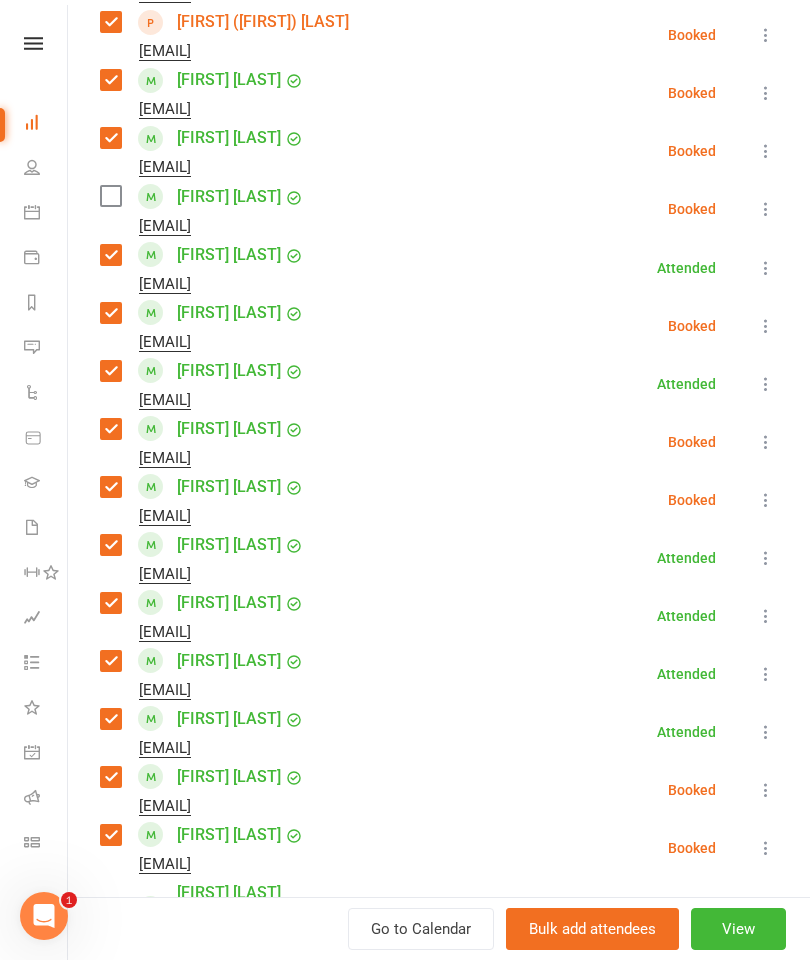 click at bounding box center (110, 196) 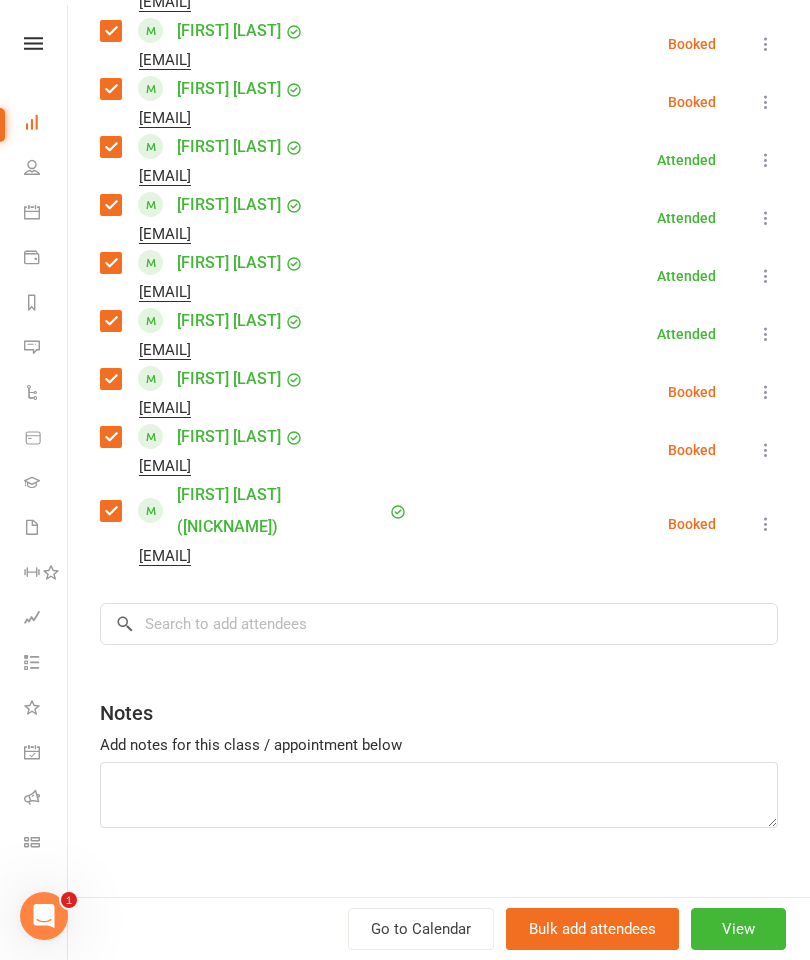 scroll, scrollTop: 1457, scrollLeft: 0, axis: vertical 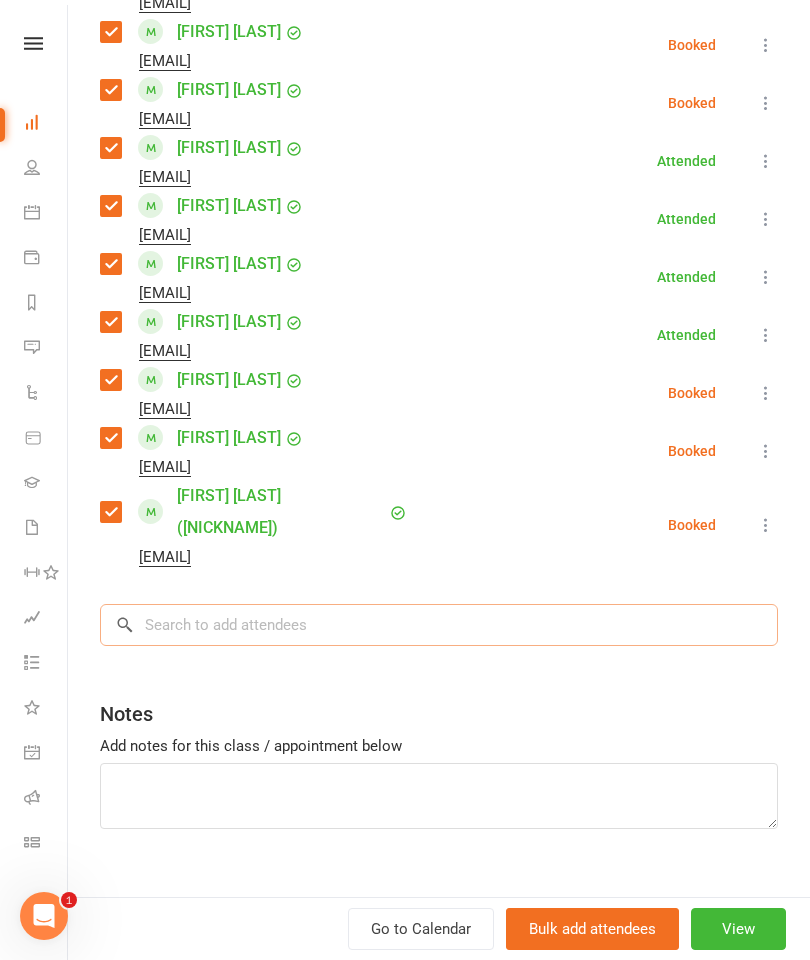 click at bounding box center [439, 625] 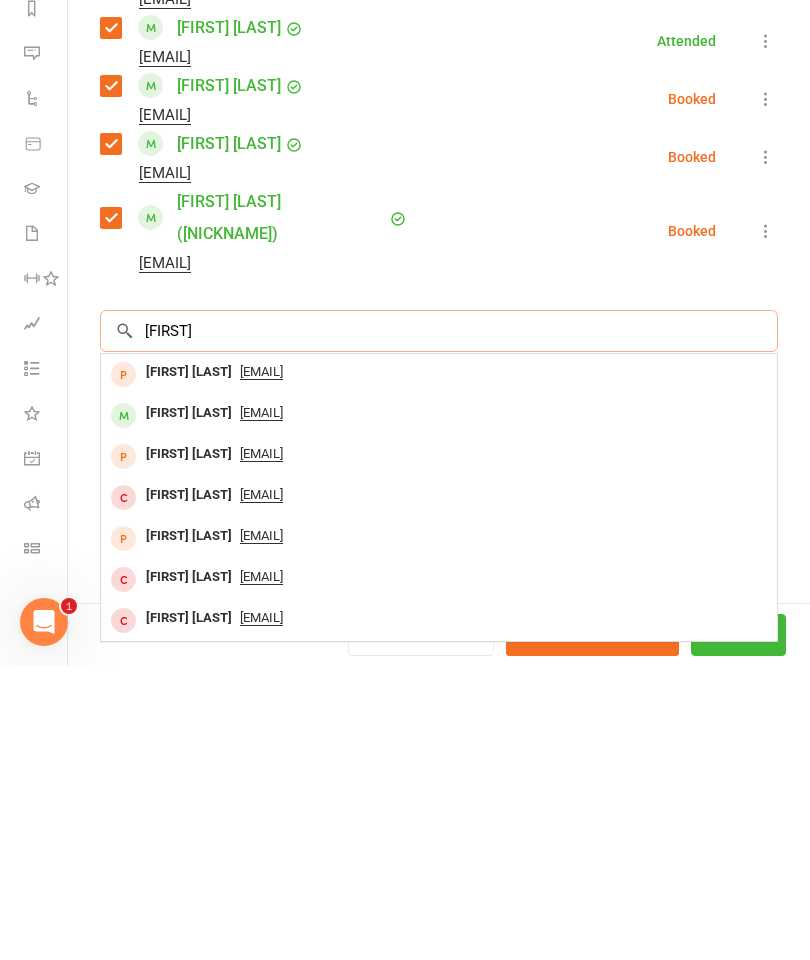 type on "[FIRST]" 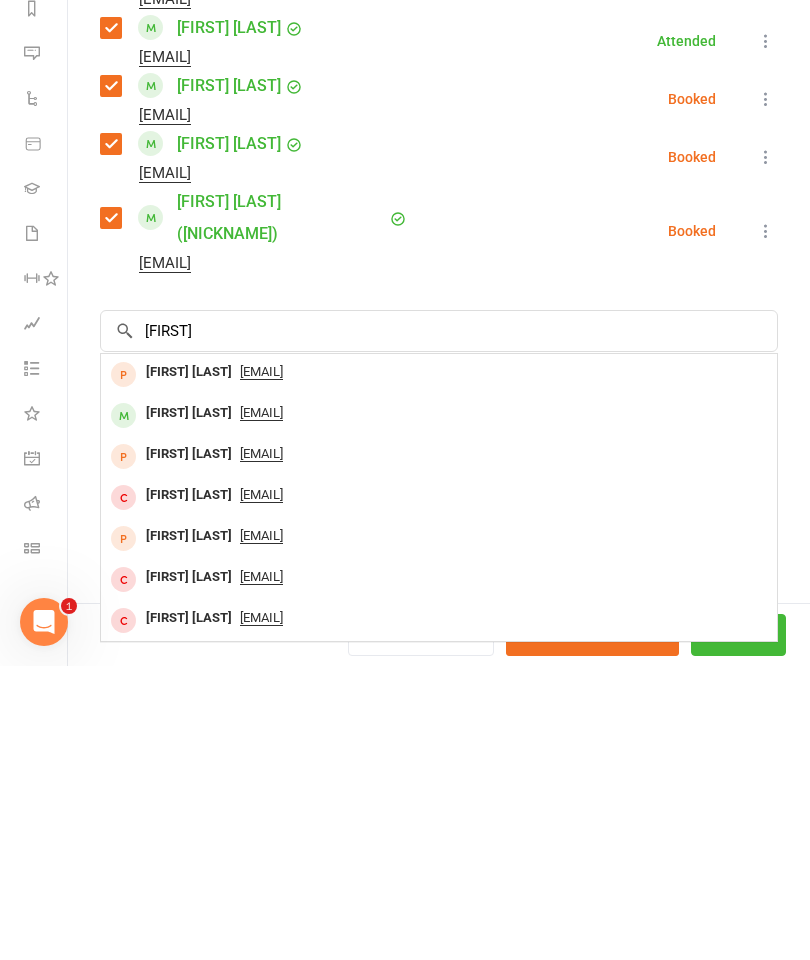 click on "[FIRST] [LAST]" at bounding box center (189, 707) 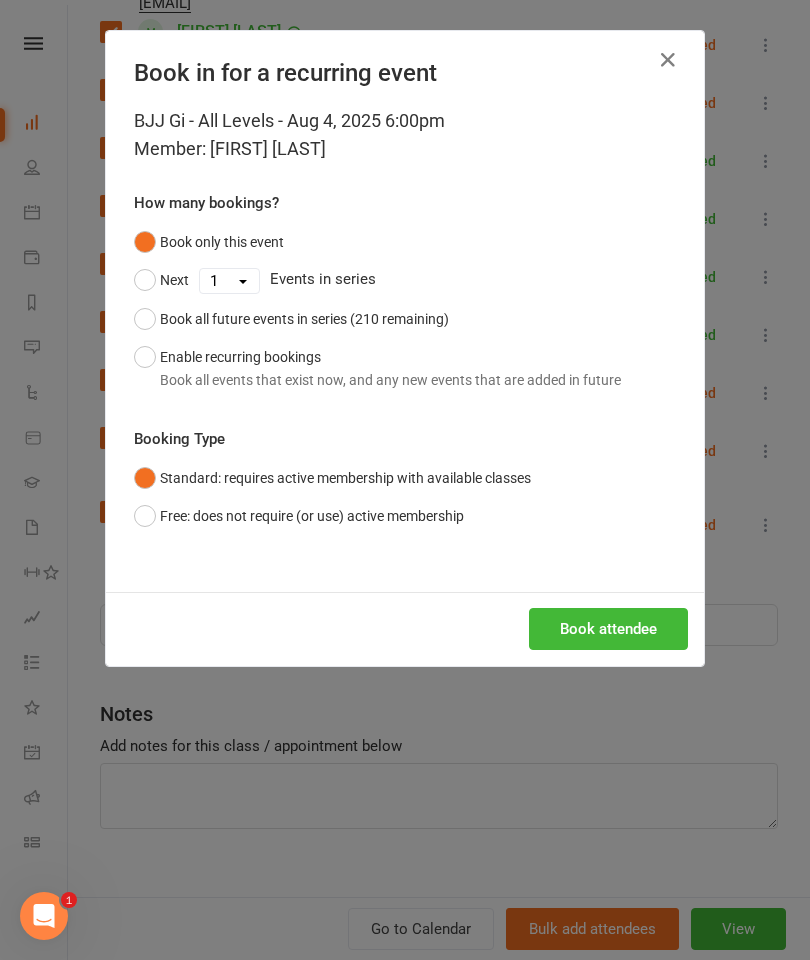 click on "Book attendee" at bounding box center (608, 629) 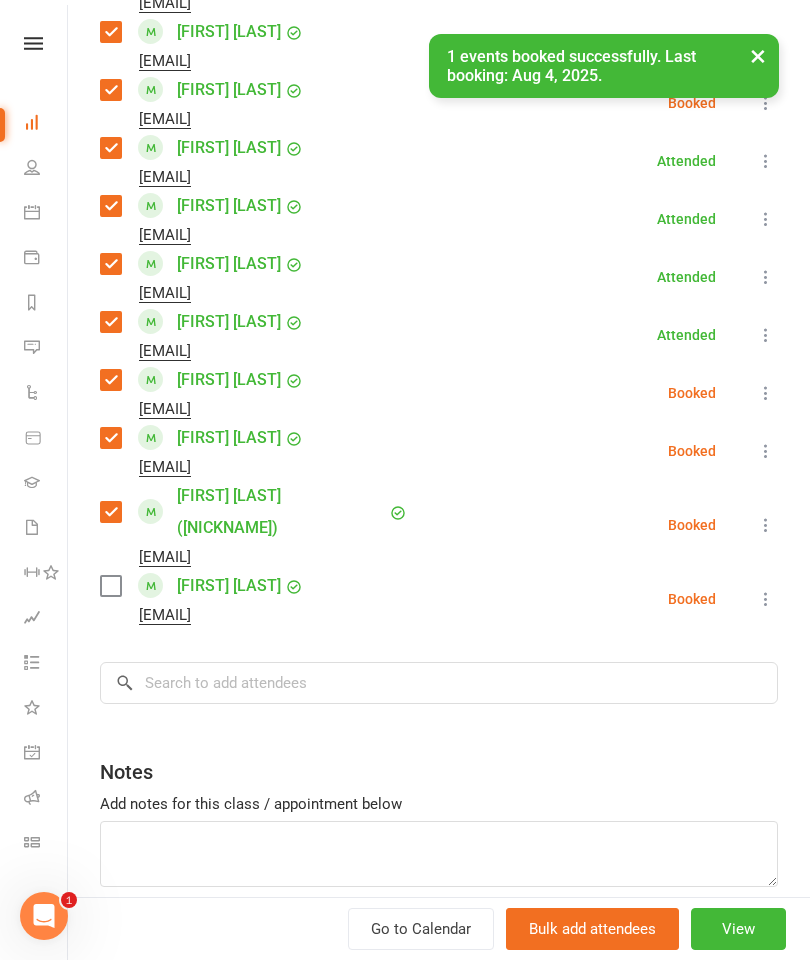 click at bounding box center (110, 586) 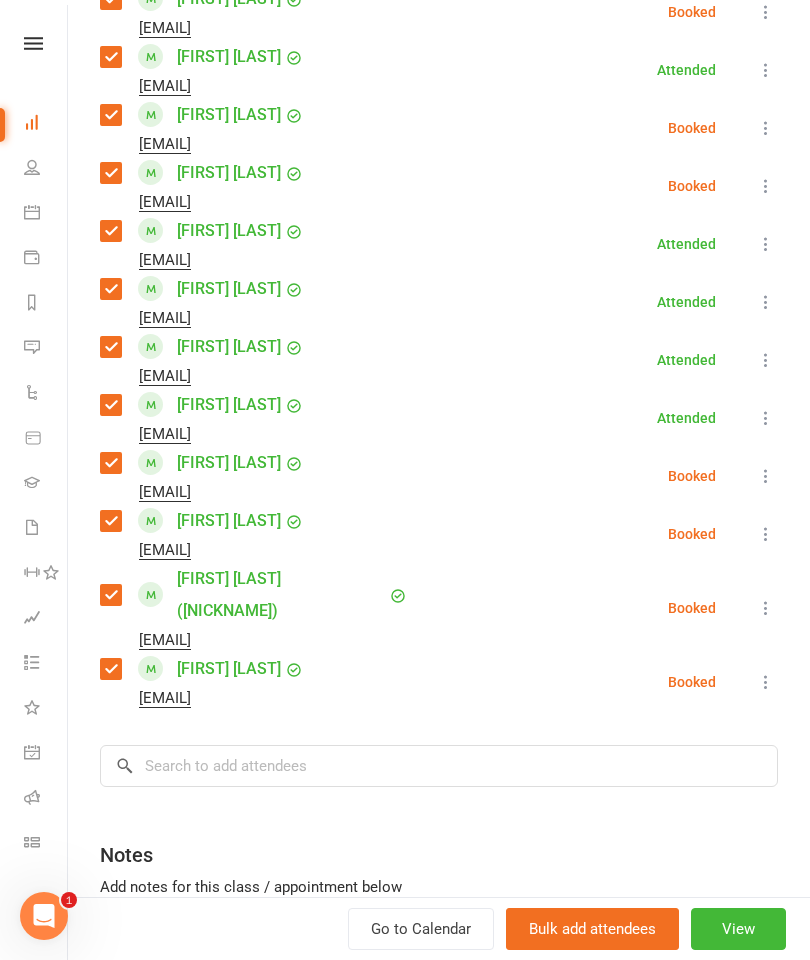 scroll, scrollTop: 1370, scrollLeft: 0, axis: vertical 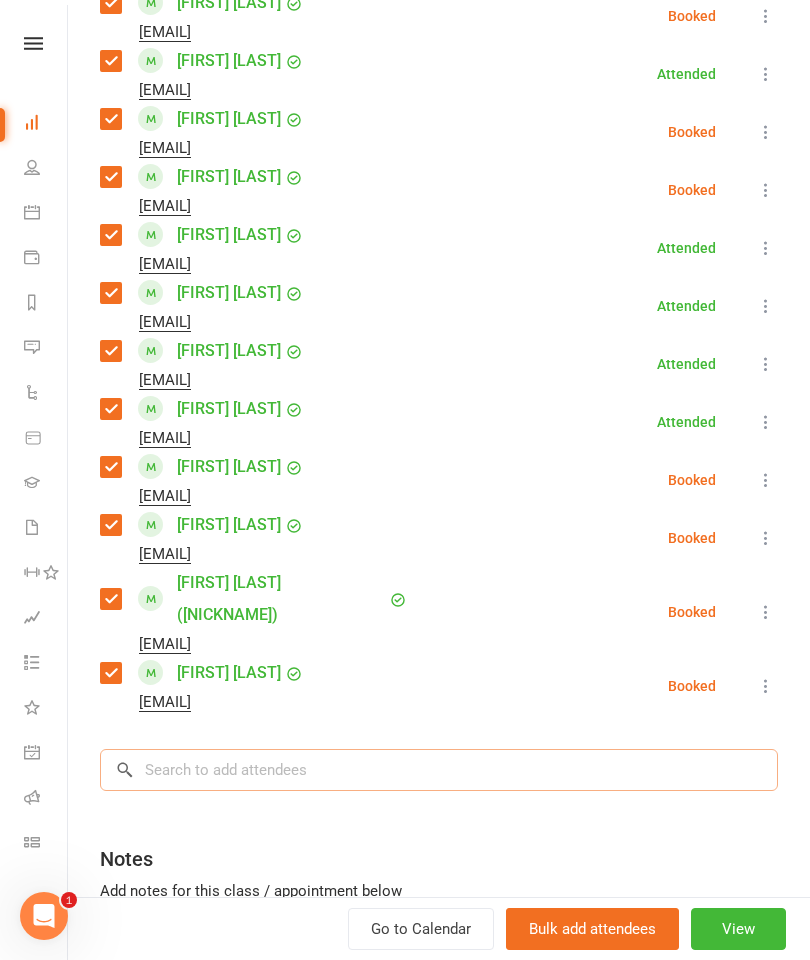 click at bounding box center [439, 770] 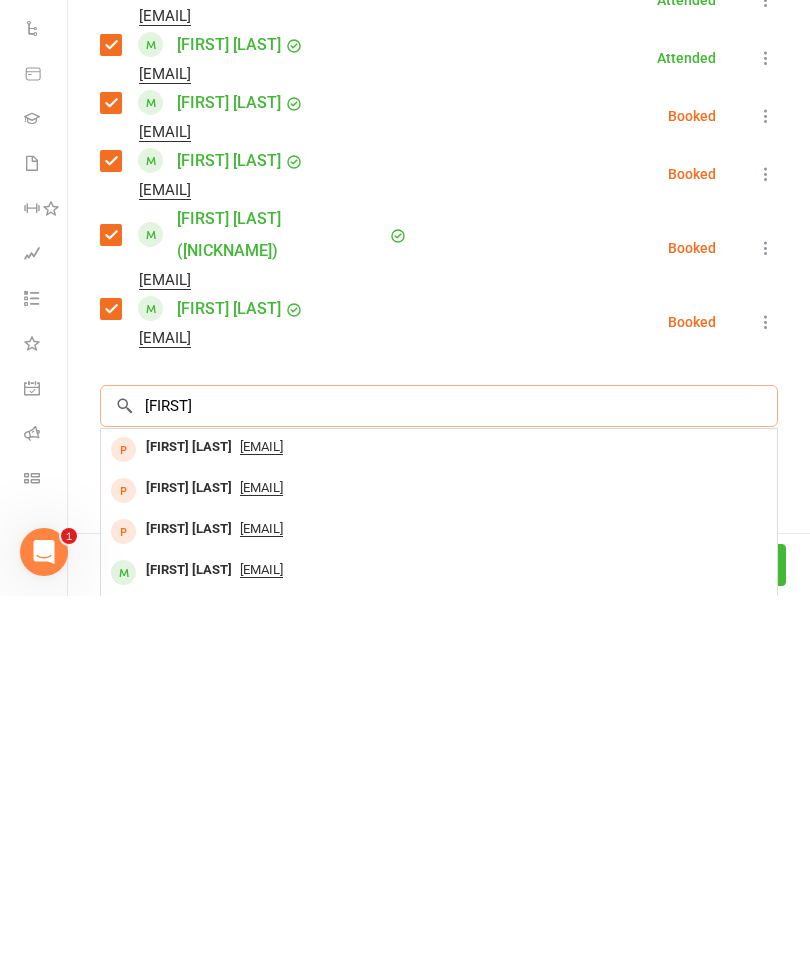 type on "[FIRST]" 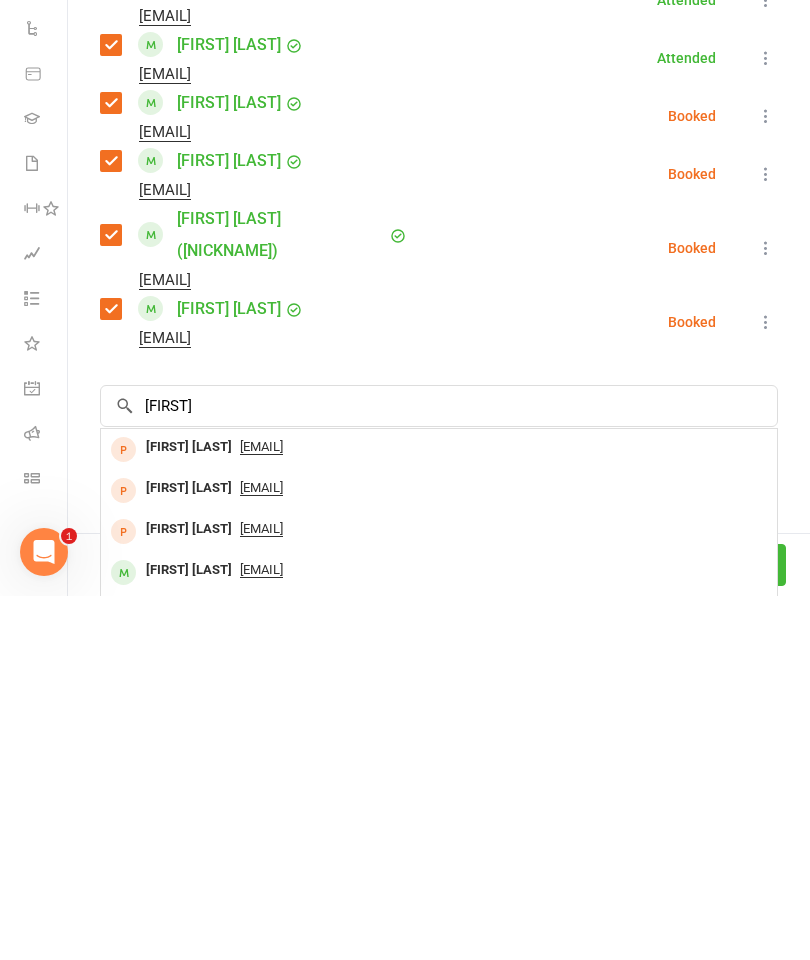 click on "[FIRST] [LAST]" at bounding box center [189, 934] 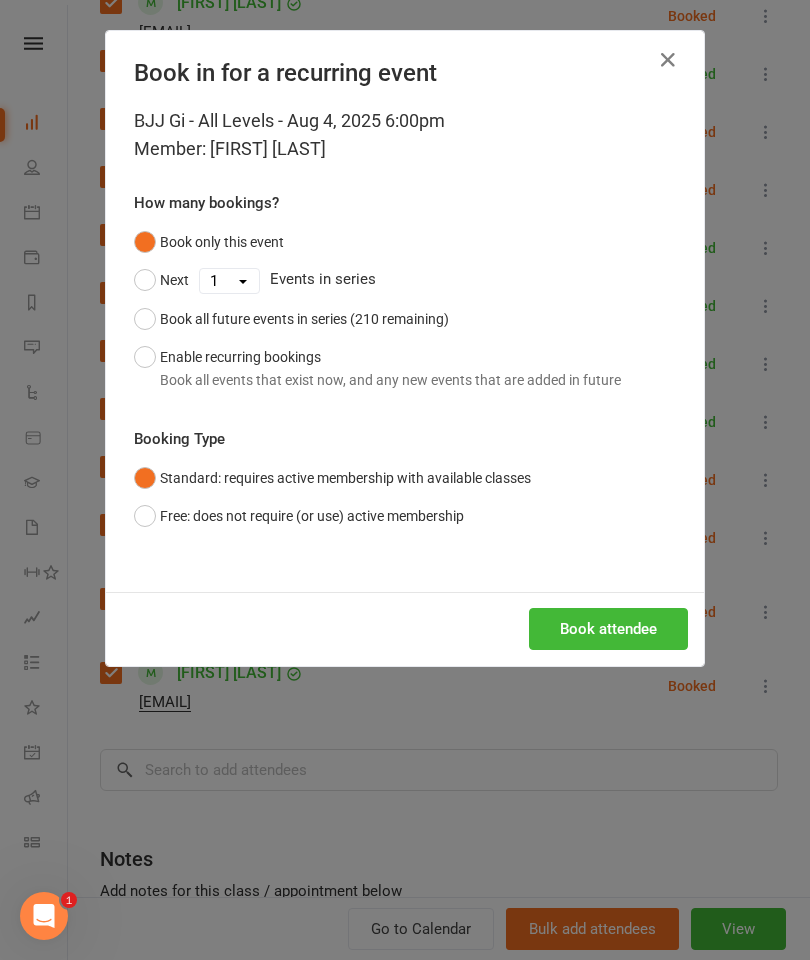 click on "Book attendee" at bounding box center [405, 629] 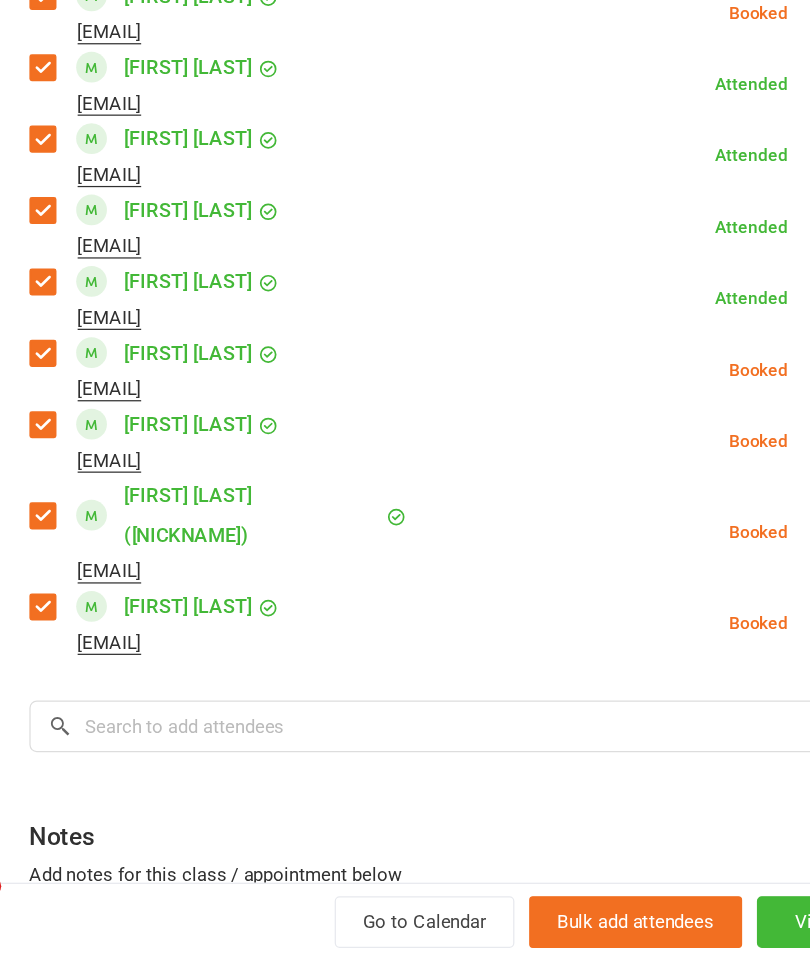 scroll, scrollTop: 1958, scrollLeft: 0, axis: vertical 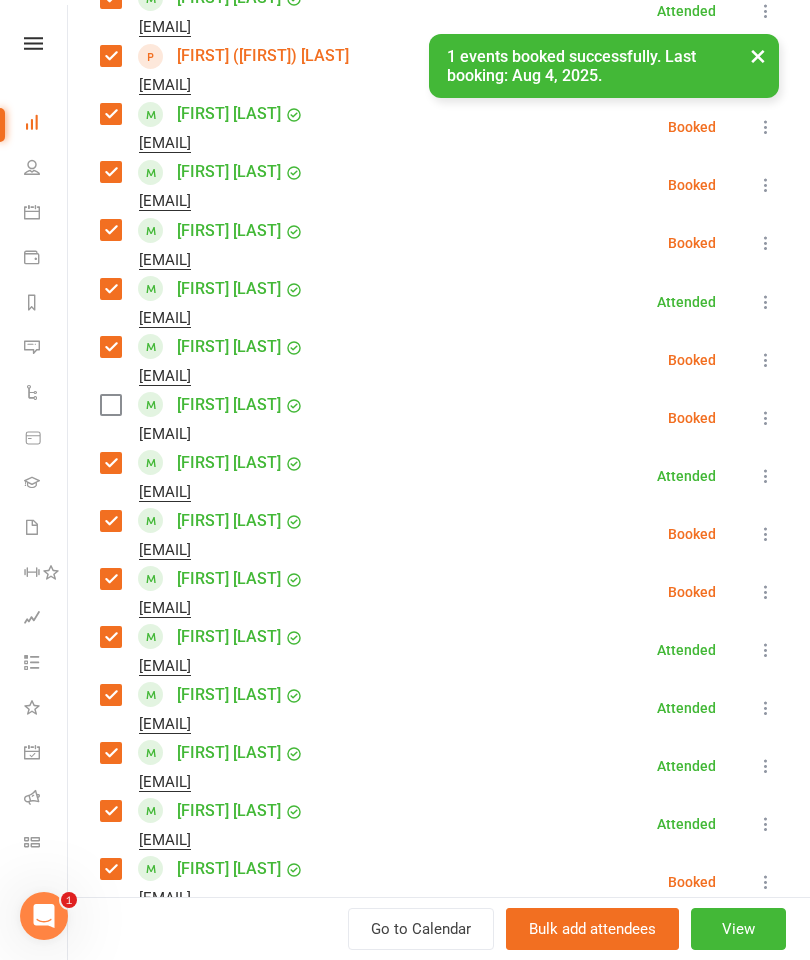 click at bounding box center [110, 405] 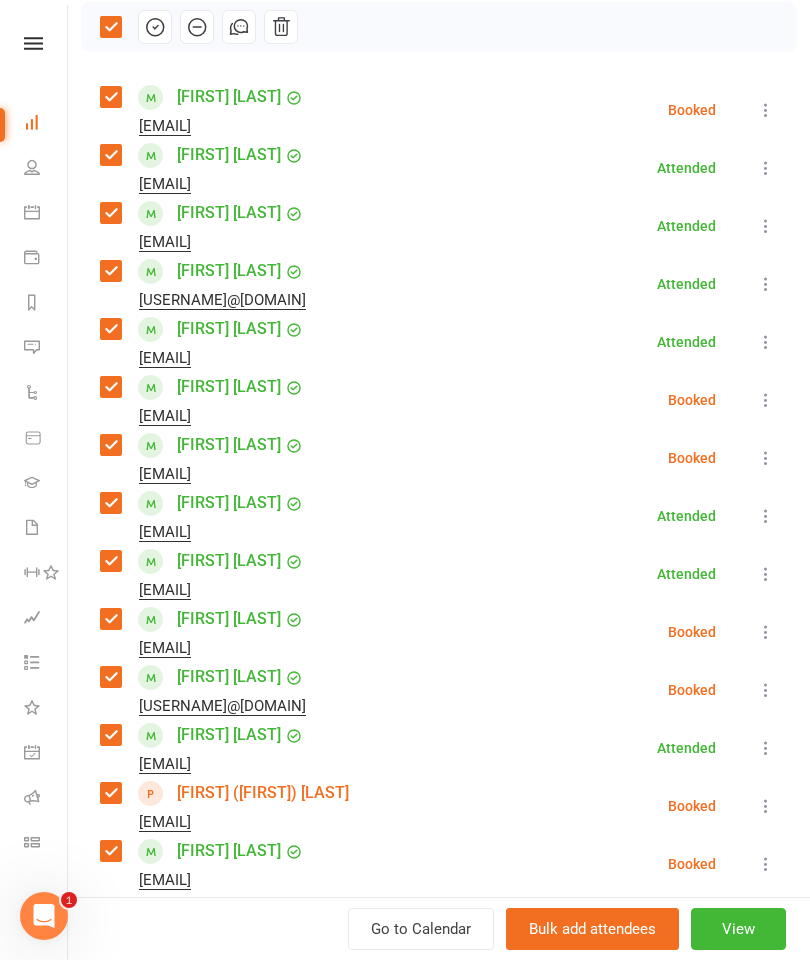 scroll, scrollTop: 140, scrollLeft: 0, axis: vertical 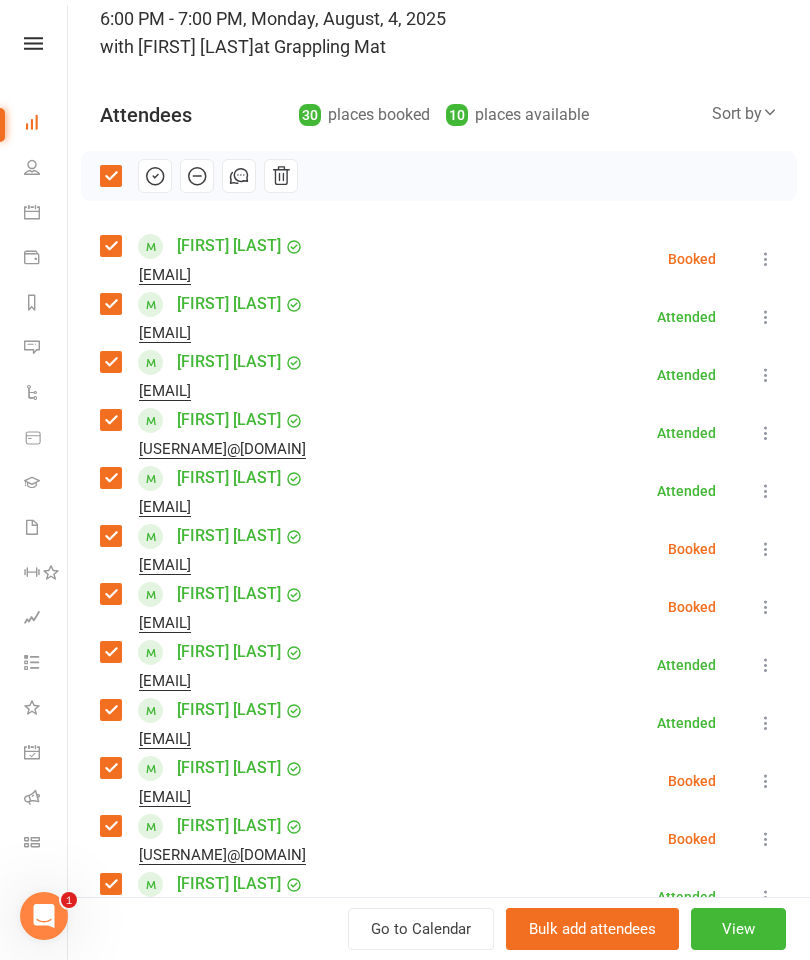 click 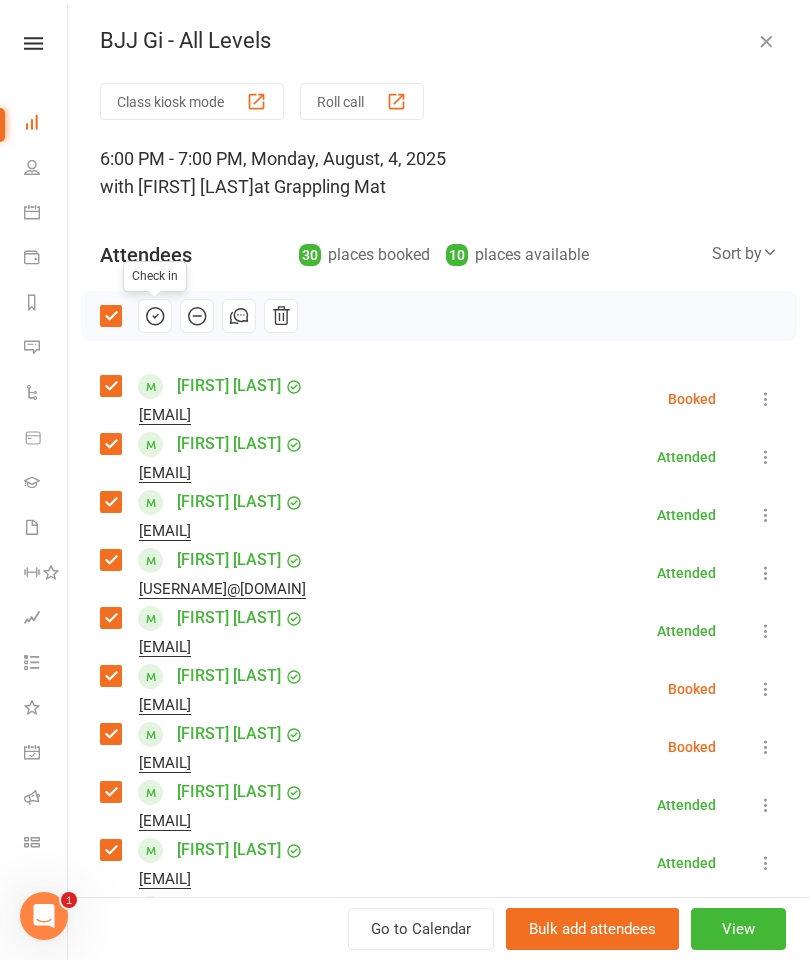 scroll, scrollTop: 0, scrollLeft: 0, axis: both 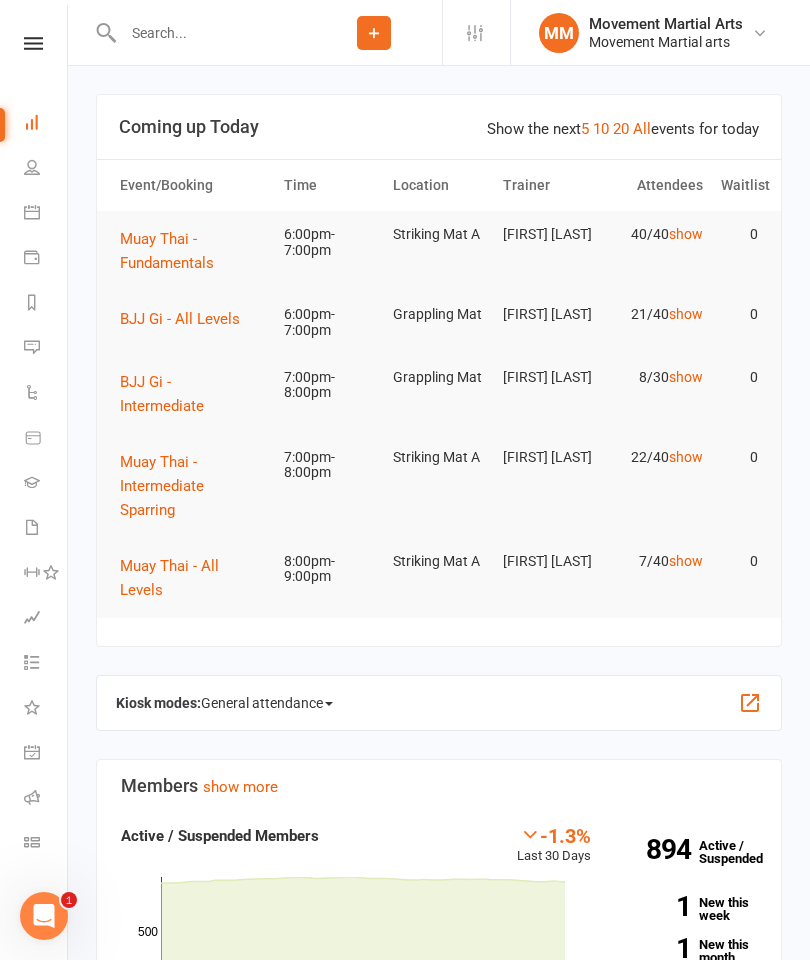click on "Muay Thai - Fundamentals" at bounding box center [193, 251] 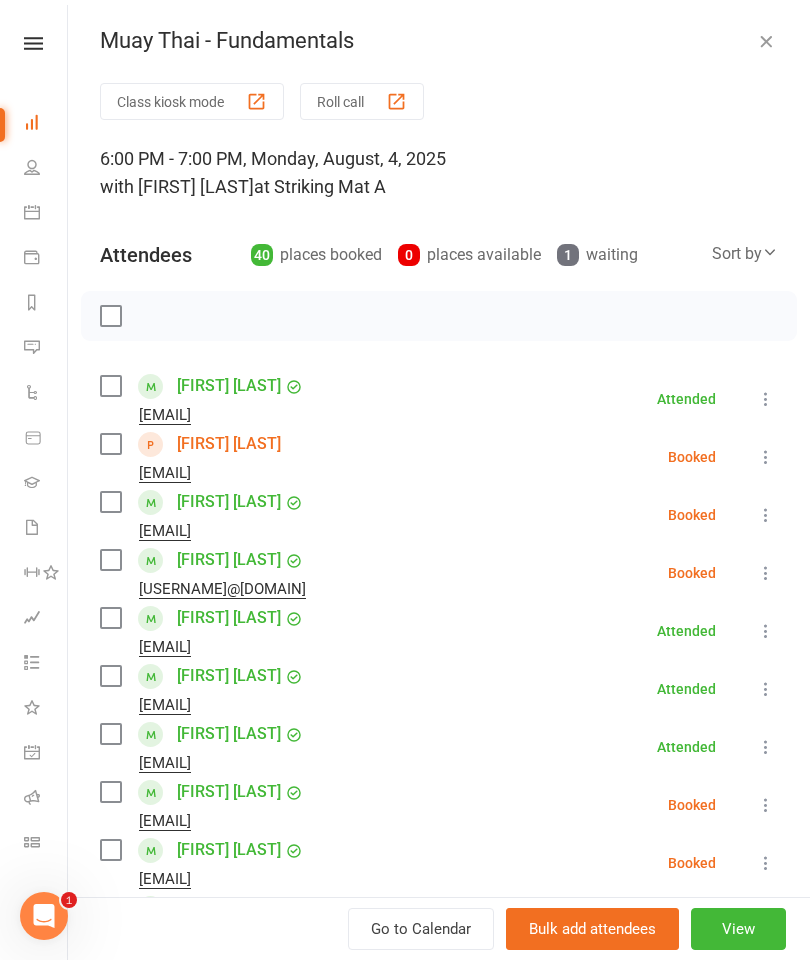 click at bounding box center [110, 444] 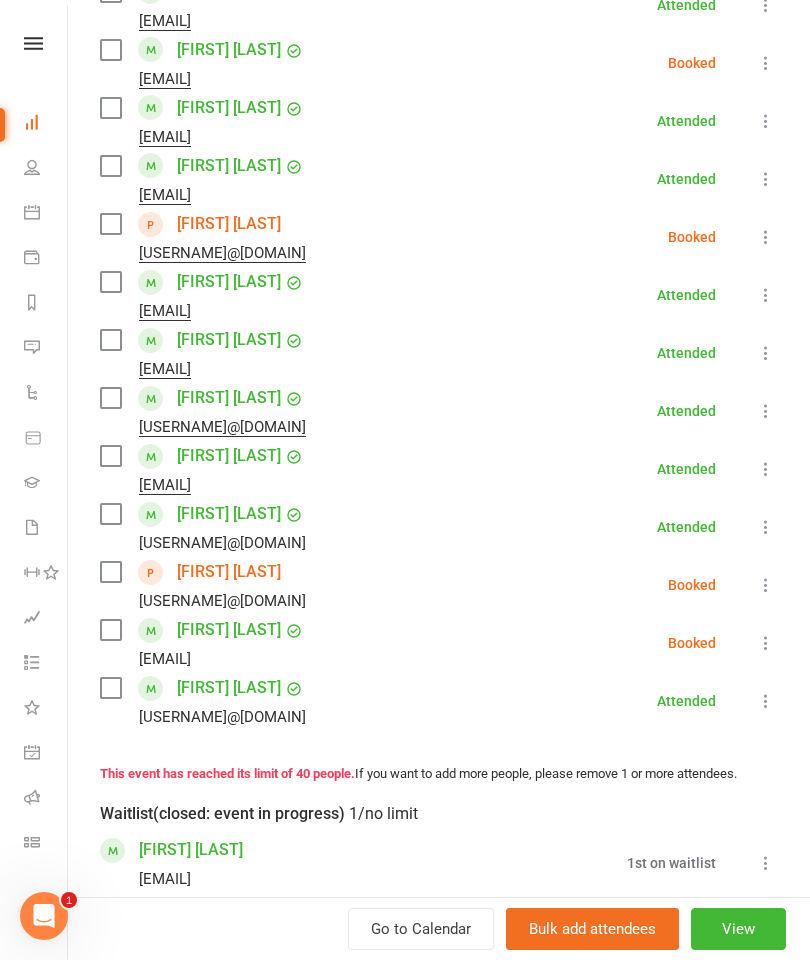 scroll, scrollTop: 1962, scrollLeft: 0, axis: vertical 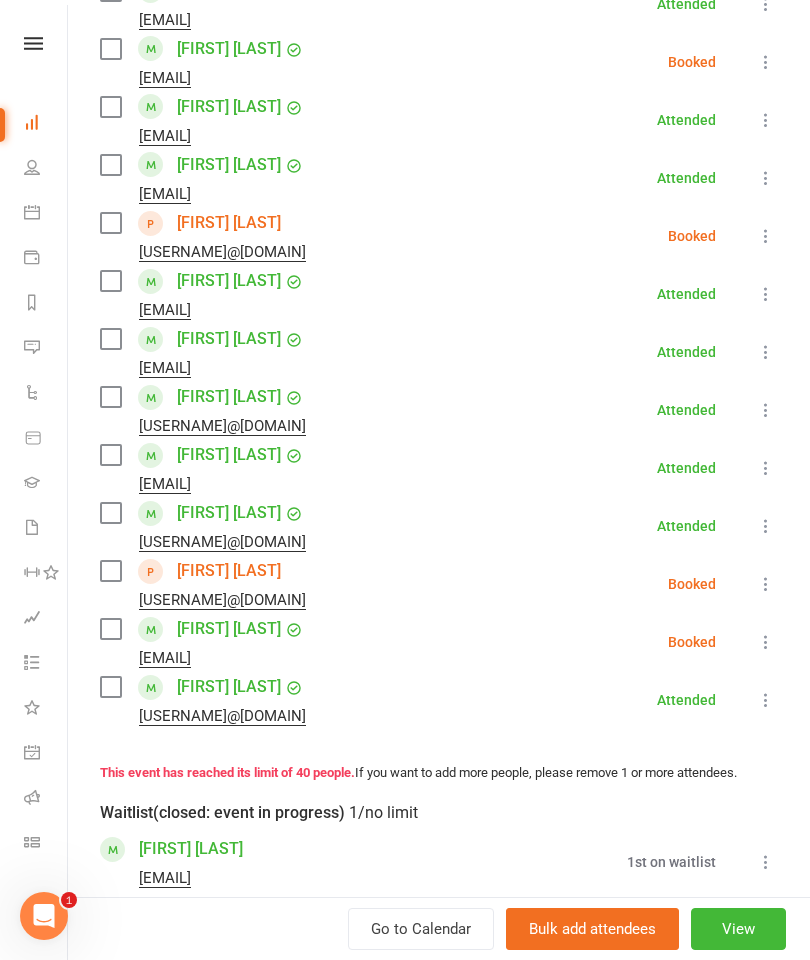 click at bounding box center [110, 571] 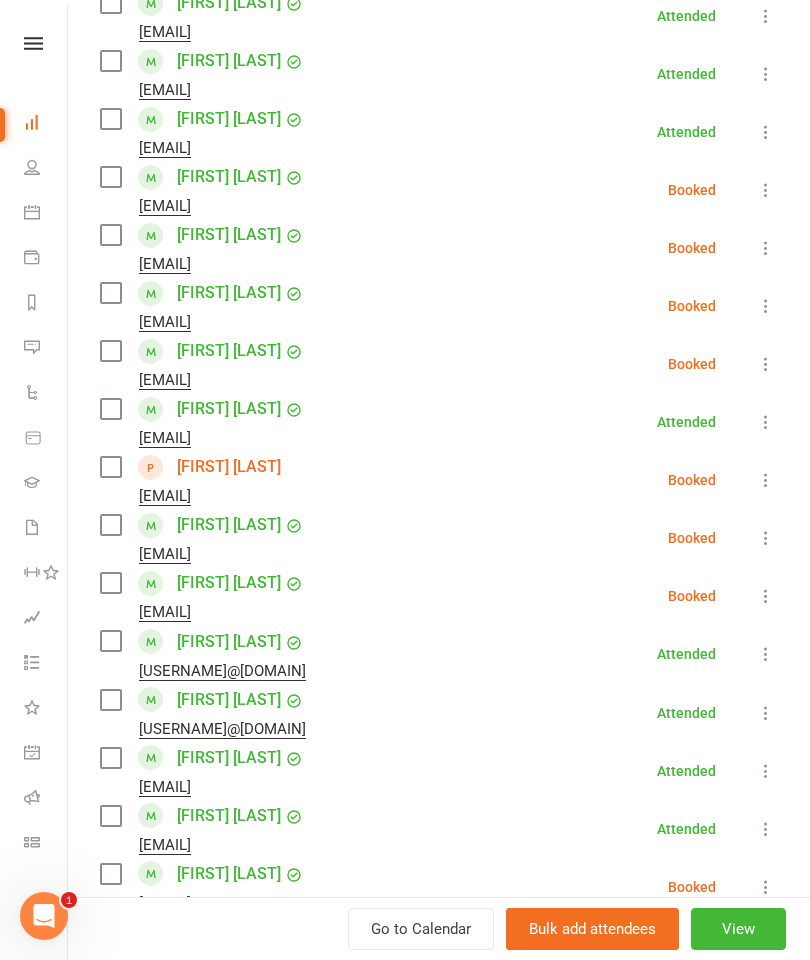 scroll, scrollTop: 602, scrollLeft: 0, axis: vertical 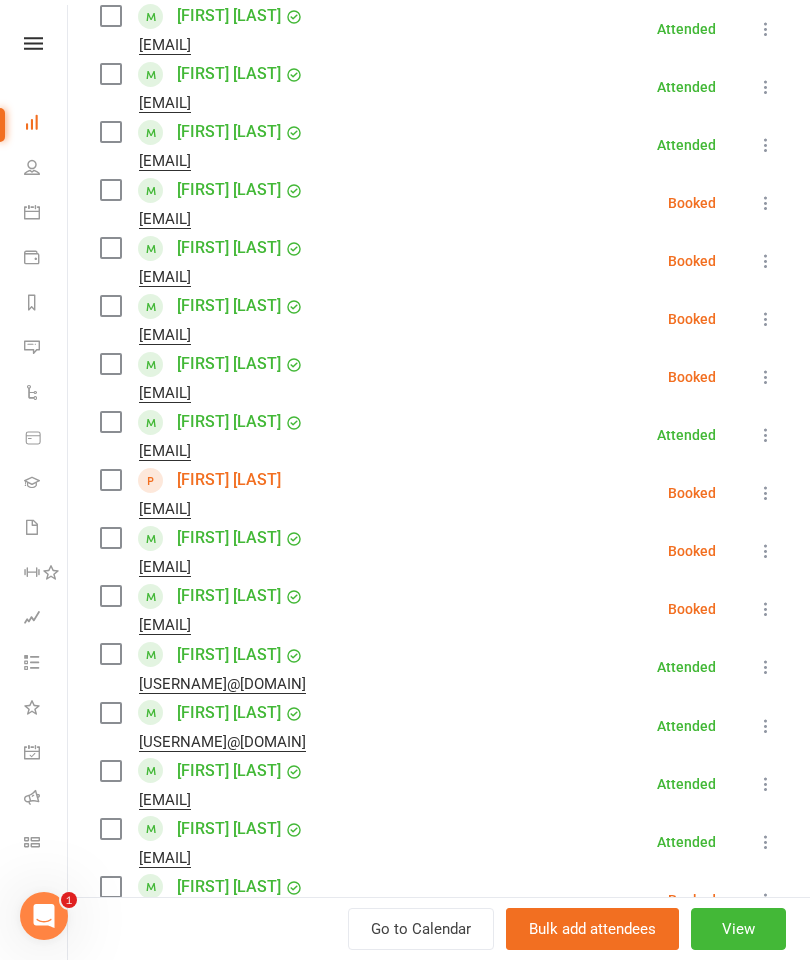 click at bounding box center [110, 480] 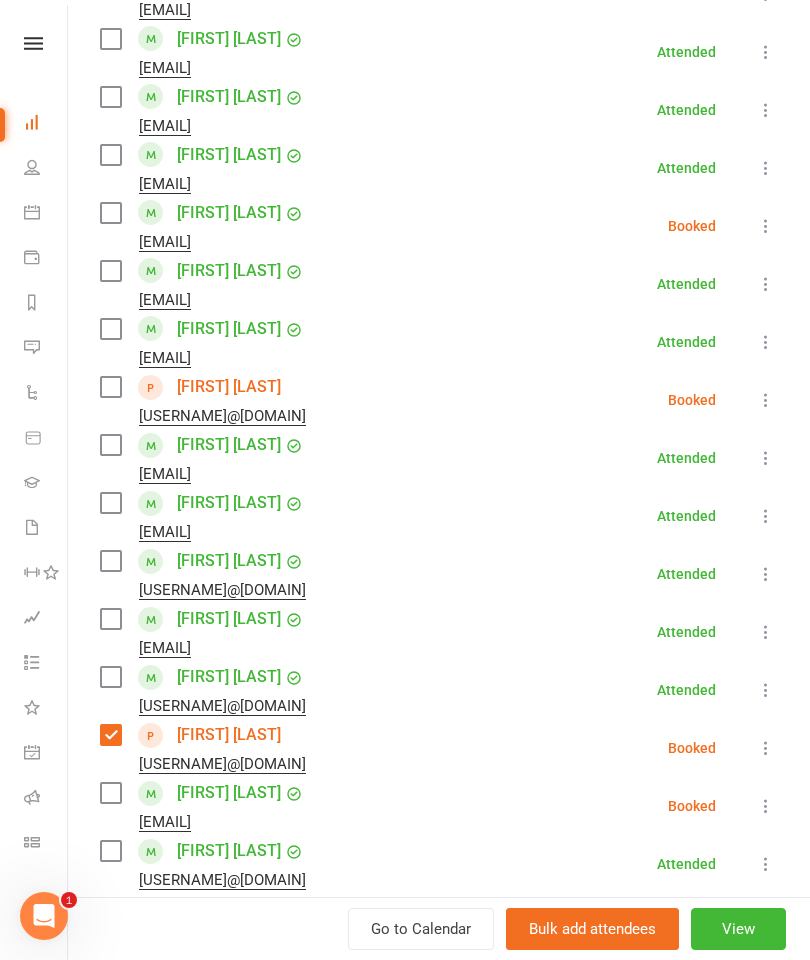 scroll, scrollTop: 1891, scrollLeft: 0, axis: vertical 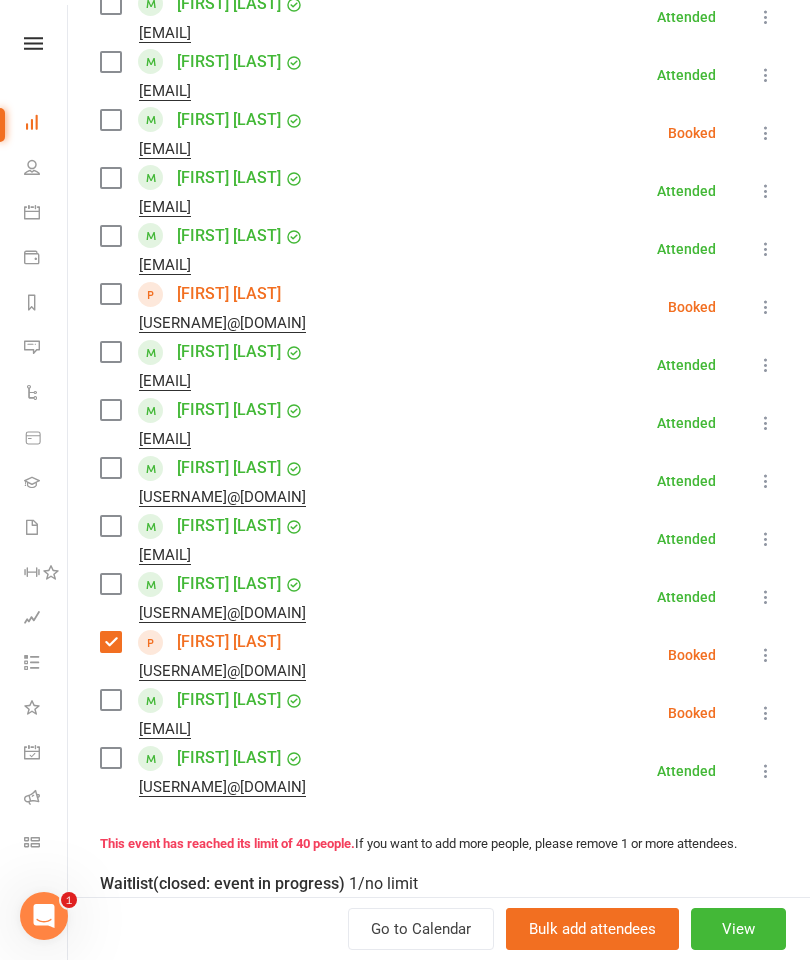 click at bounding box center [110, 294] 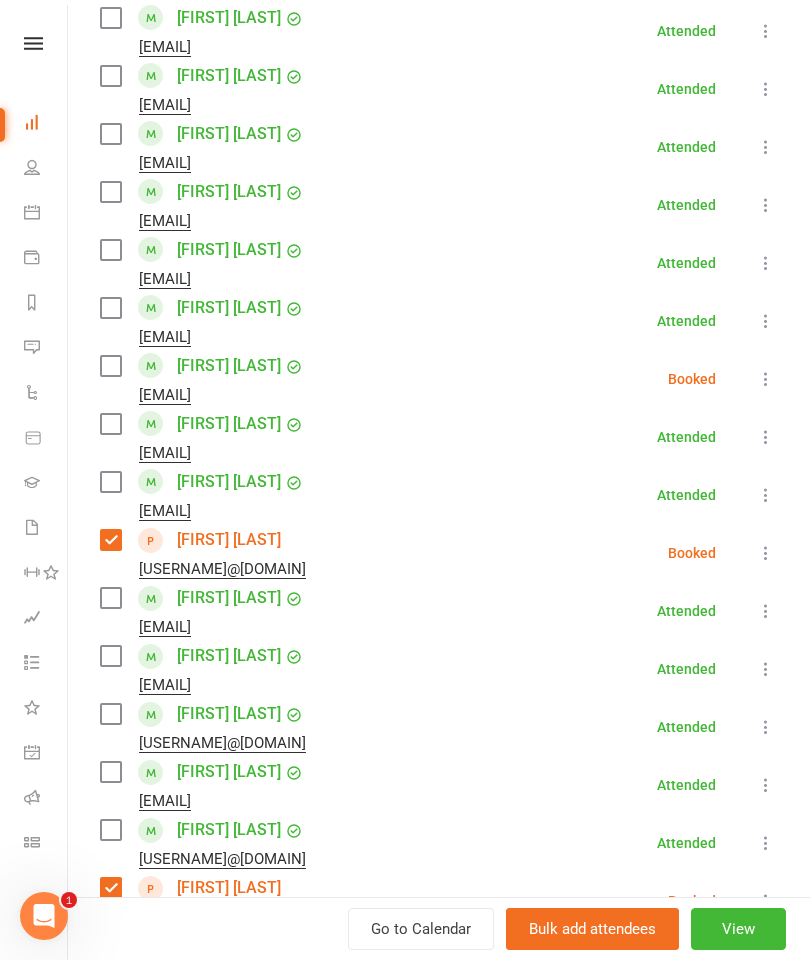 scroll, scrollTop: 1302, scrollLeft: 0, axis: vertical 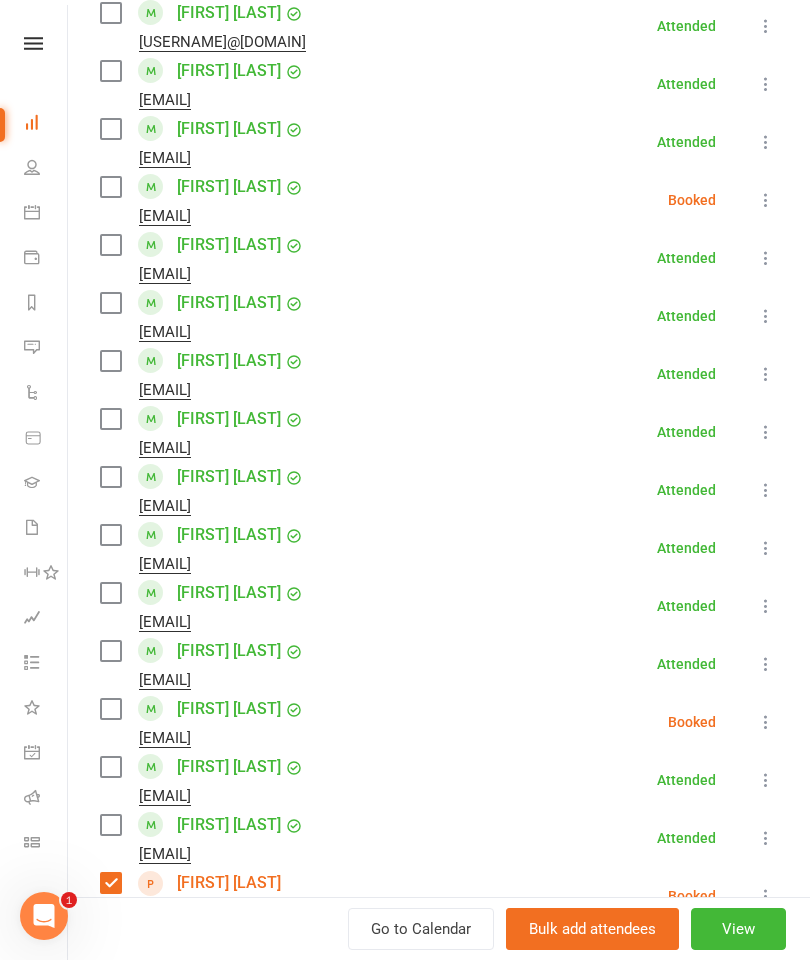 click at bounding box center [110, 419] 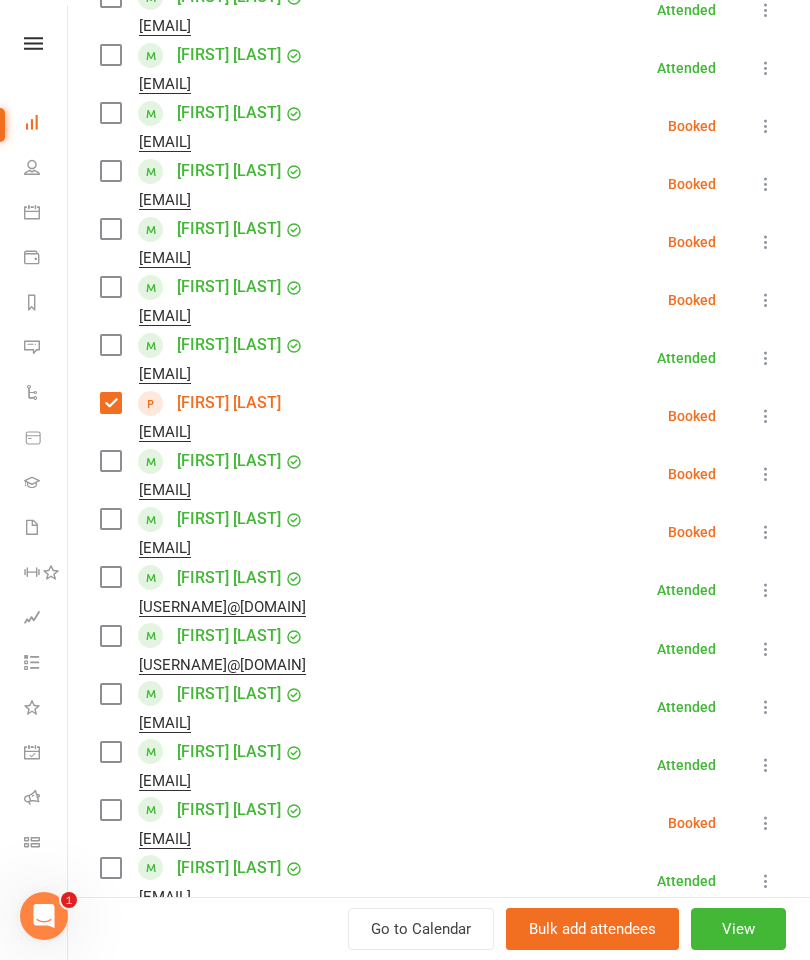 scroll, scrollTop: 492, scrollLeft: 0, axis: vertical 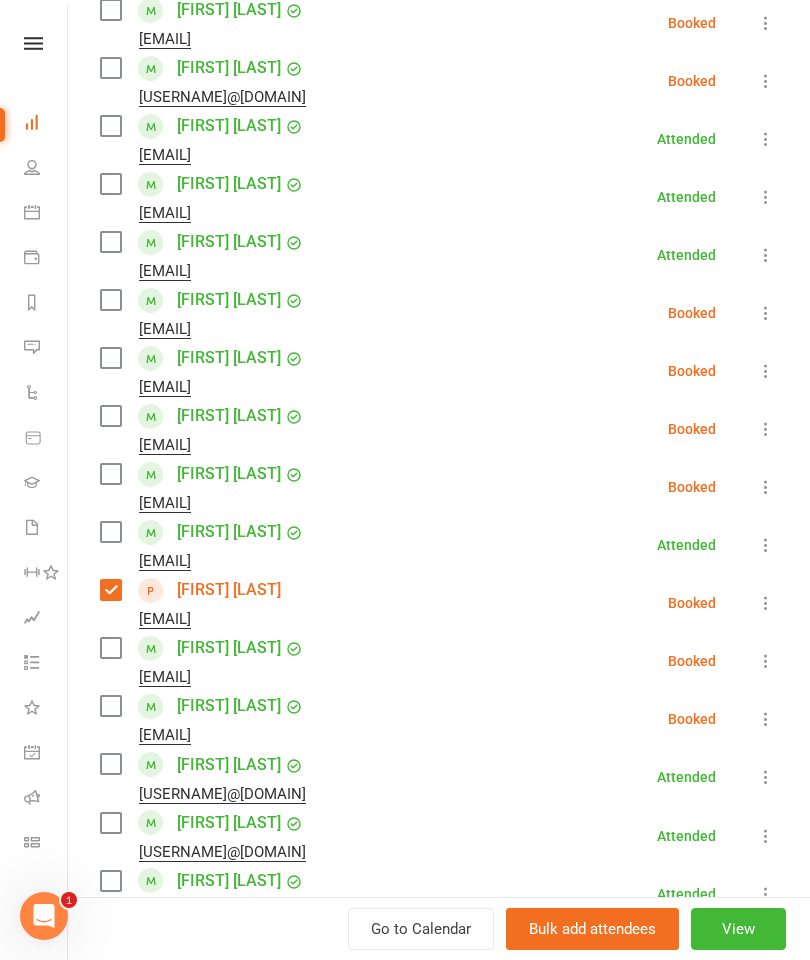 click at bounding box center (110, 532) 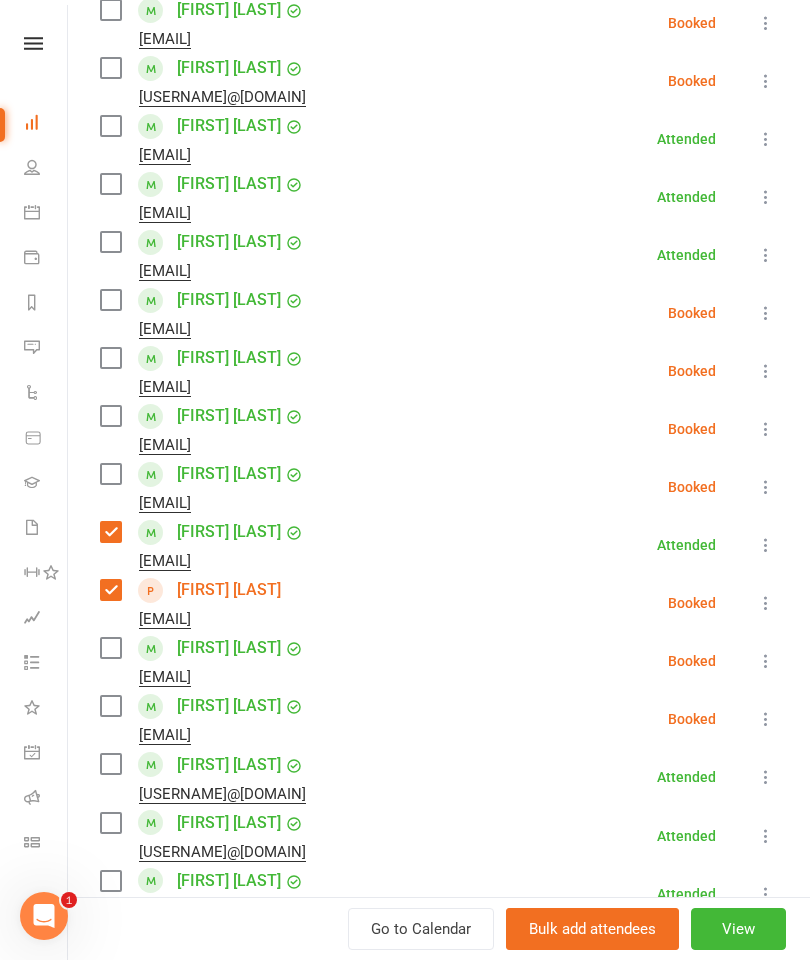 click at bounding box center (110, 648) 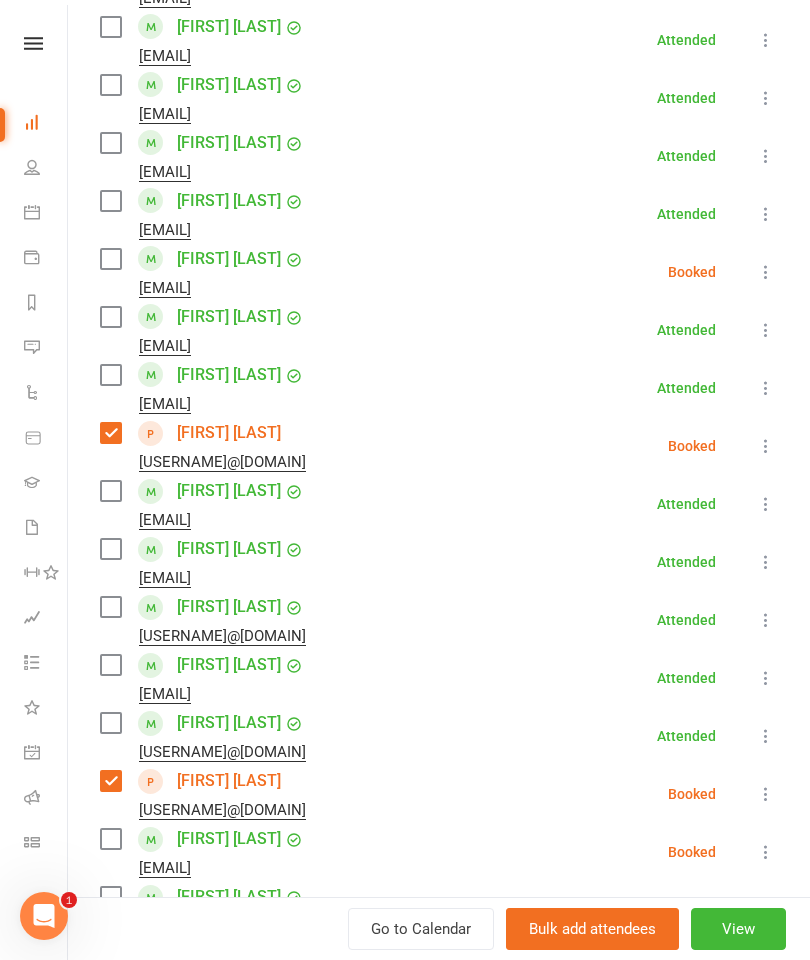 scroll, scrollTop: 1770, scrollLeft: 0, axis: vertical 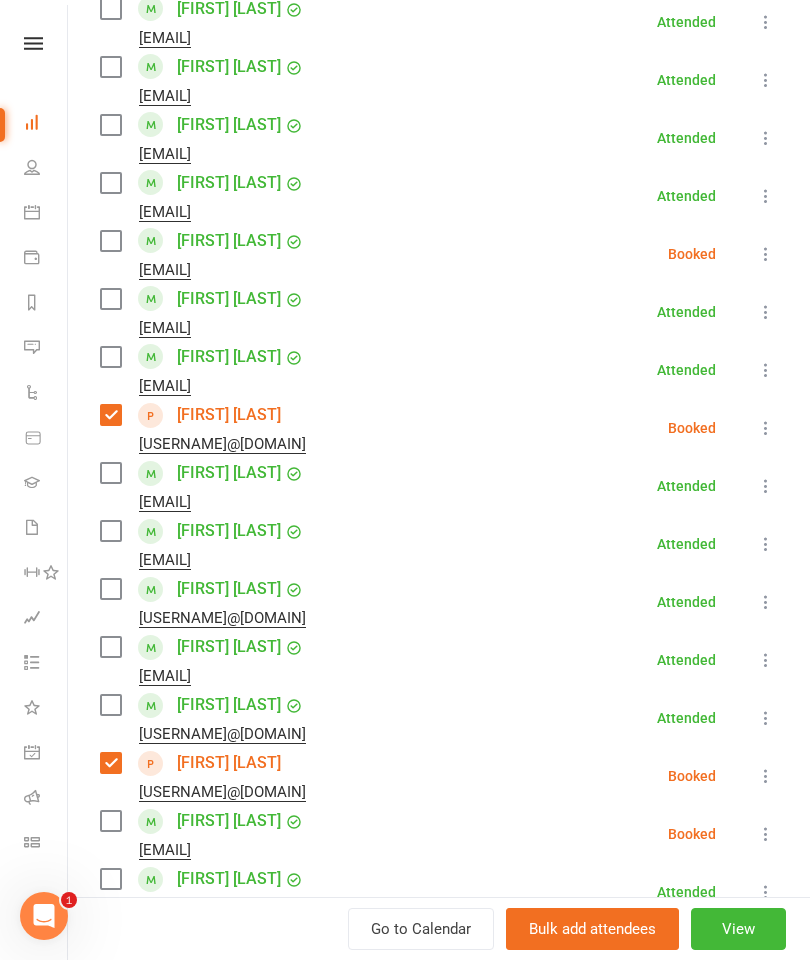 click at bounding box center [110, 531] 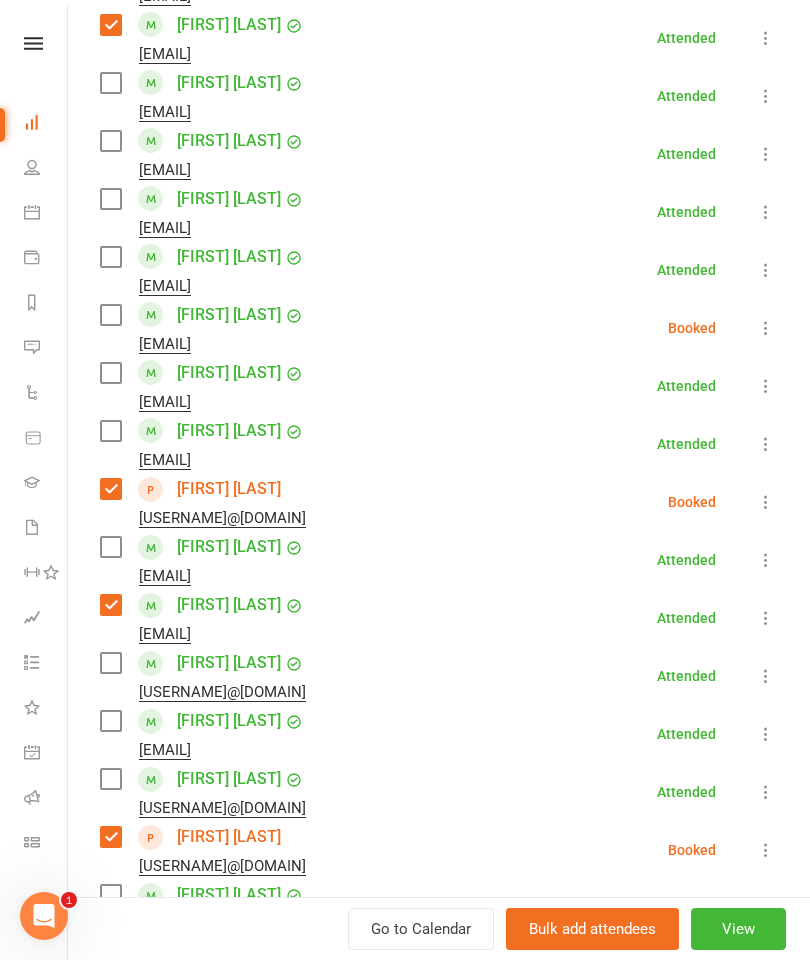 scroll, scrollTop: 1698, scrollLeft: 0, axis: vertical 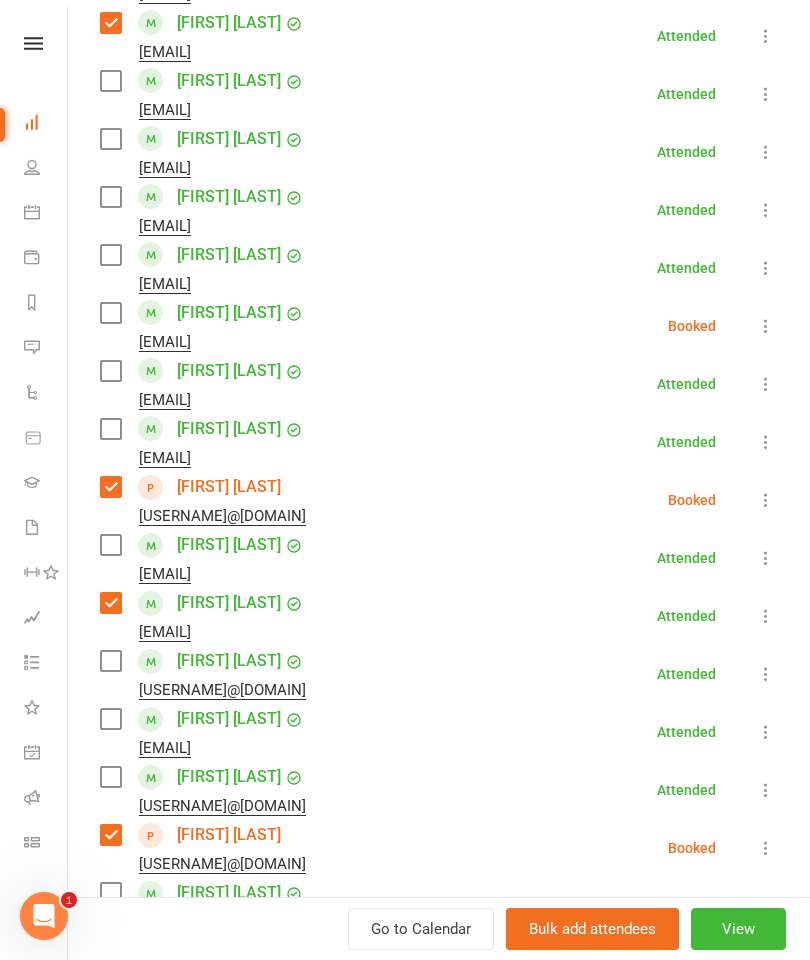 click at bounding box center (110, 255) 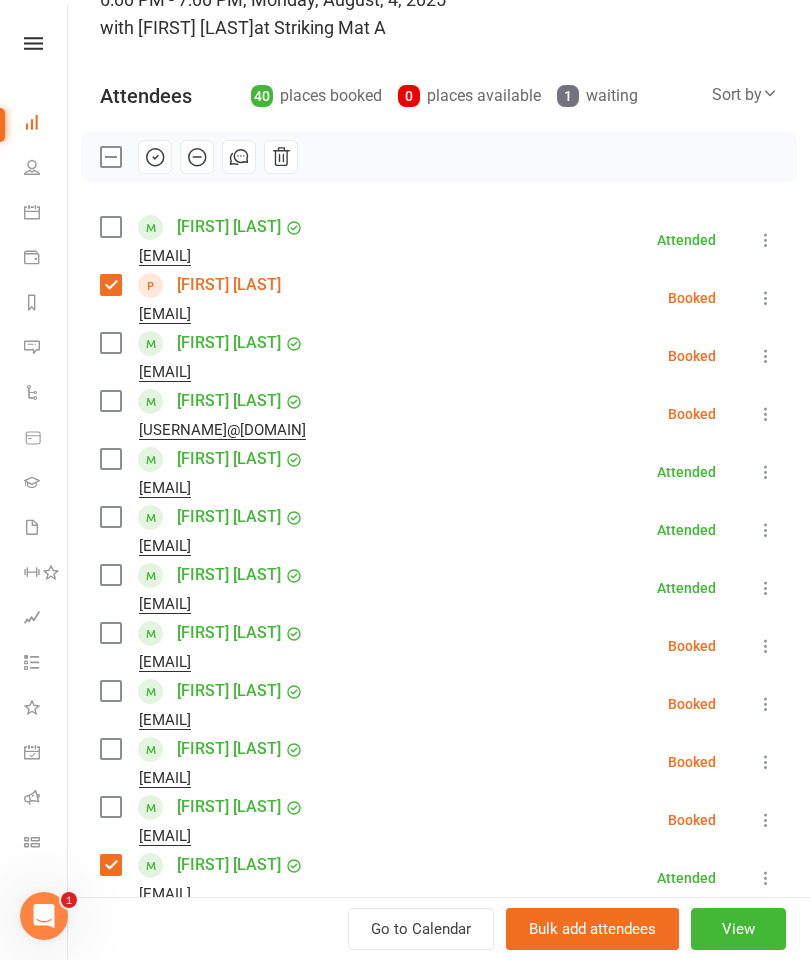 scroll, scrollTop: 119, scrollLeft: 0, axis: vertical 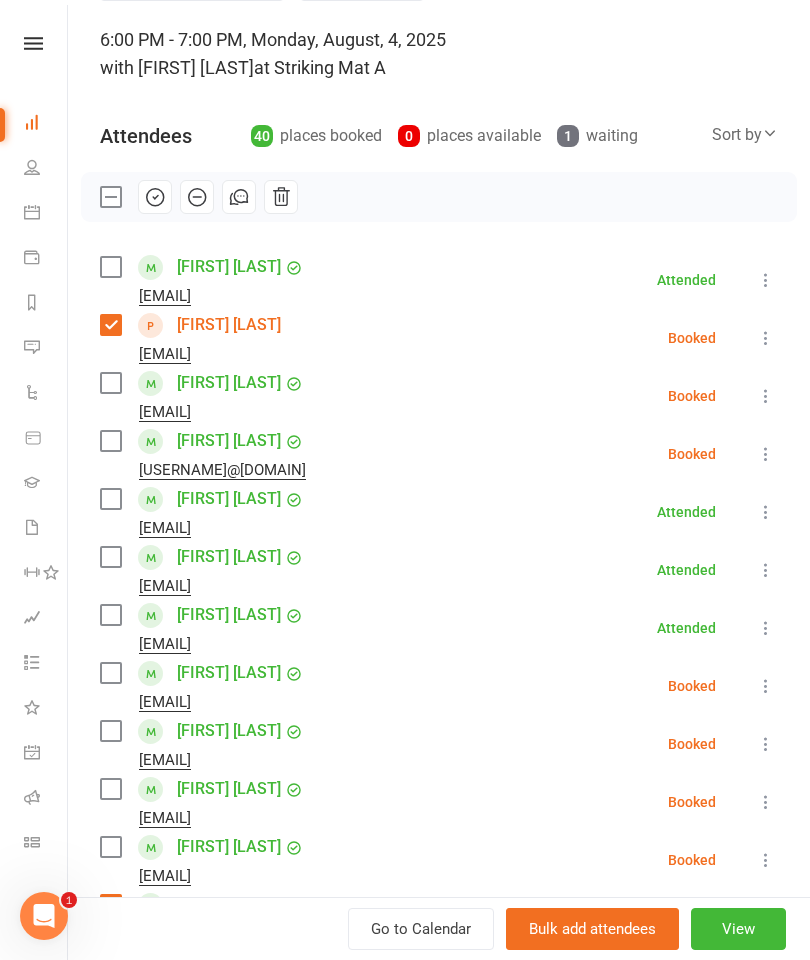 click at bounding box center (110, 383) 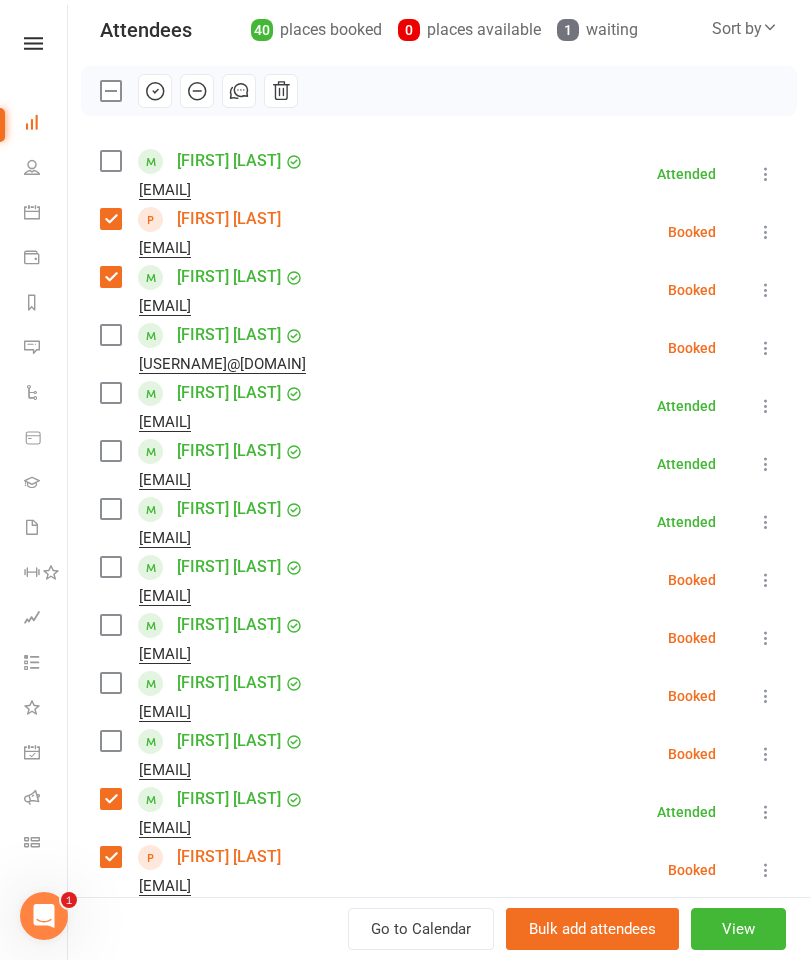 scroll, scrollTop: 253, scrollLeft: 0, axis: vertical 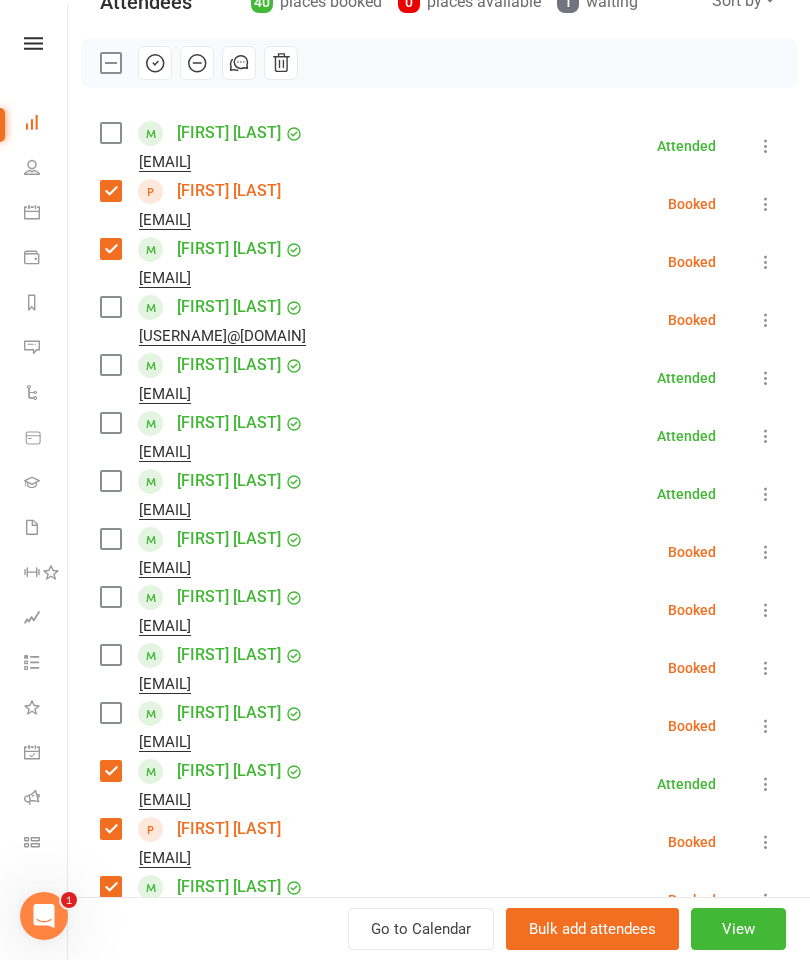 click at bounding box center [110, 713] 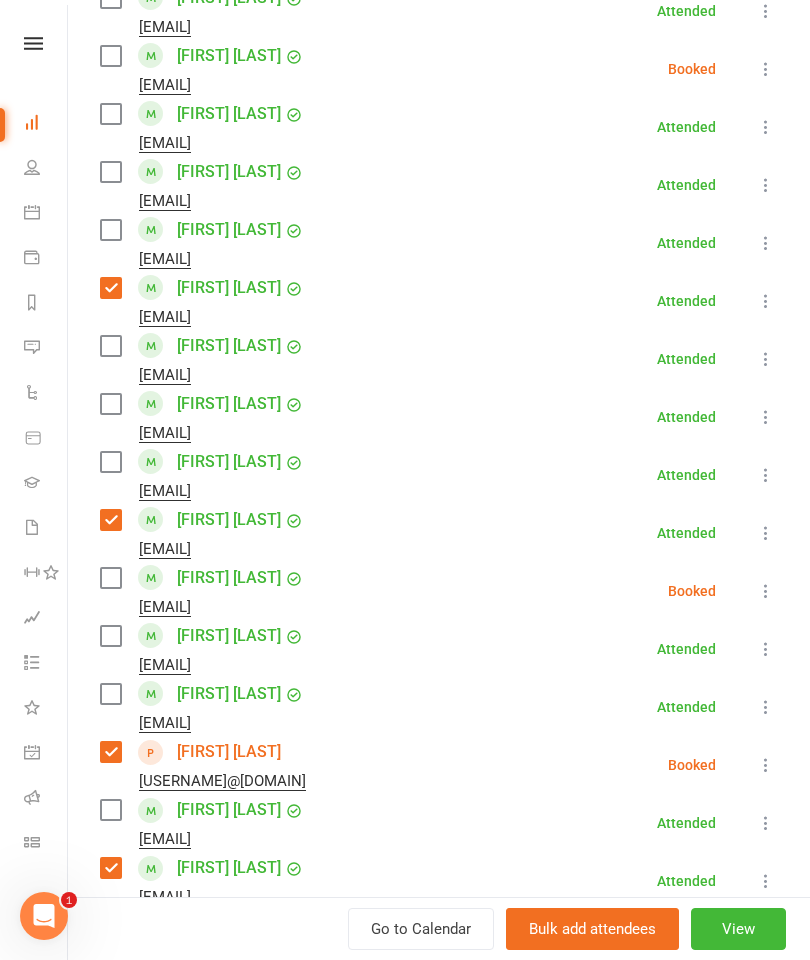 scroll, scrollTop: 1435, scrollLeft: 0, axis: vertical 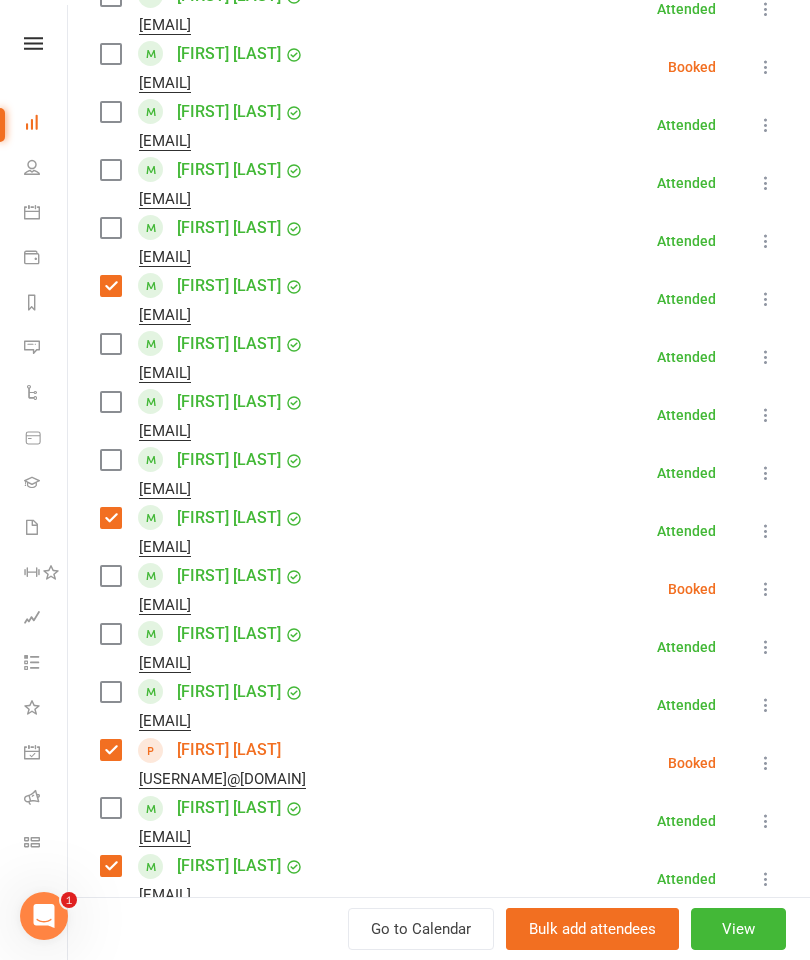 click at bounding box center (110, 634) 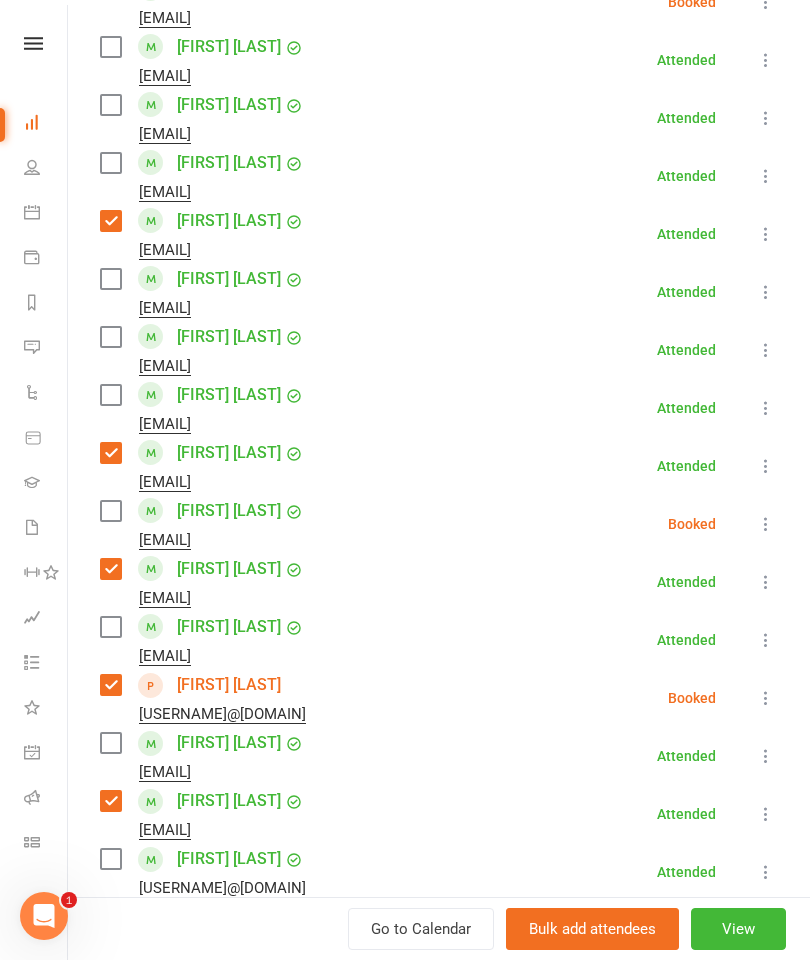 scroll, scrollTop: 1501, scrollLeft: 0, axis: vertical 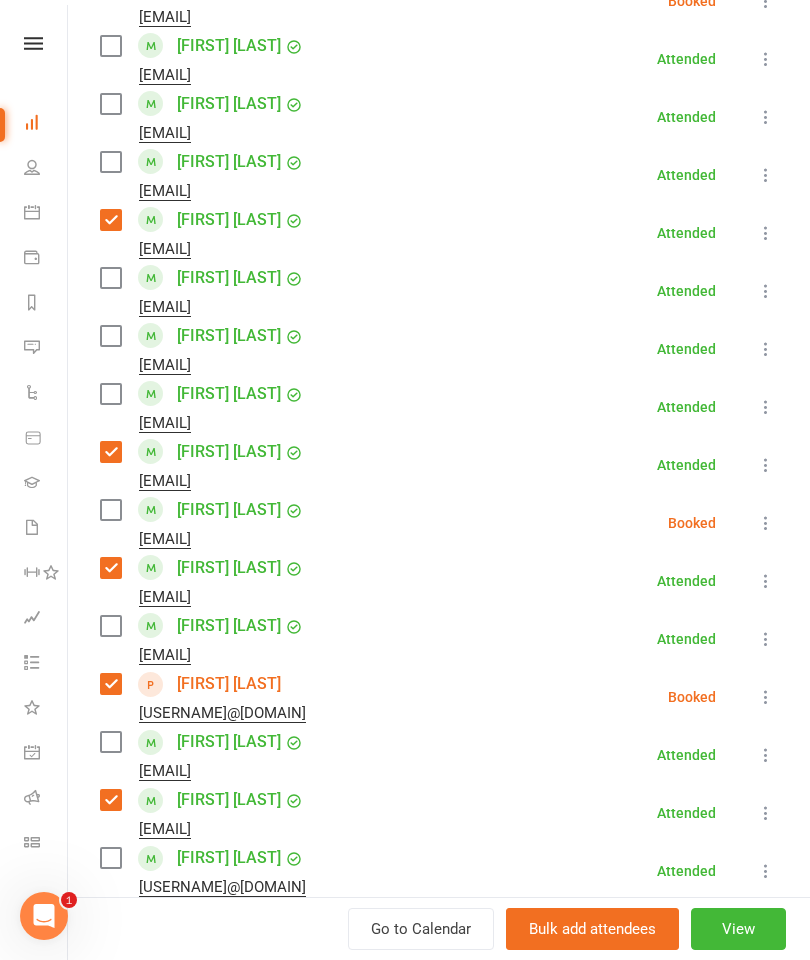 click at bounding box center [110, 278] 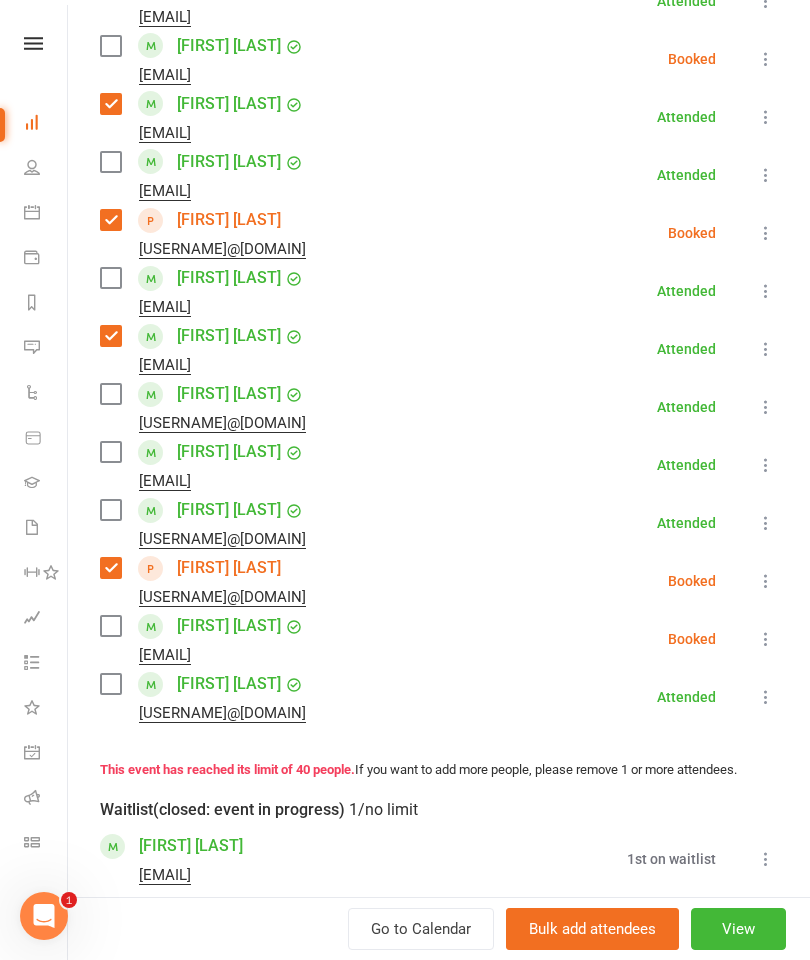 scroll, scrollTop: 1988, scrollLeft: 0, axis: vertical 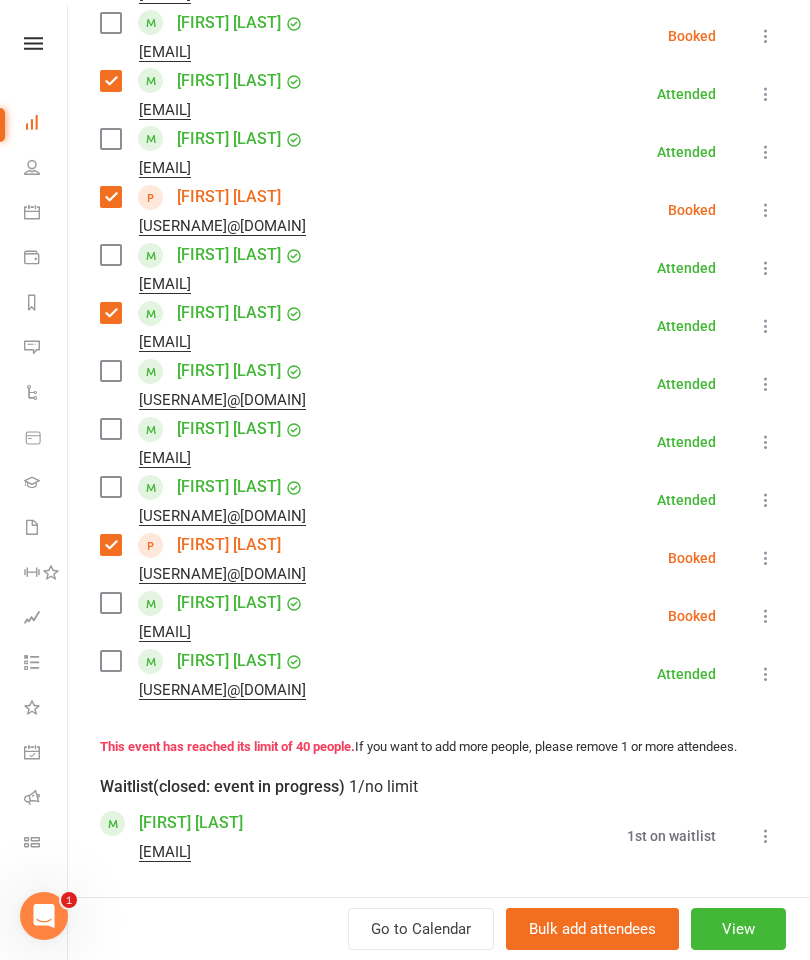 click at bounding box center (110, 603) 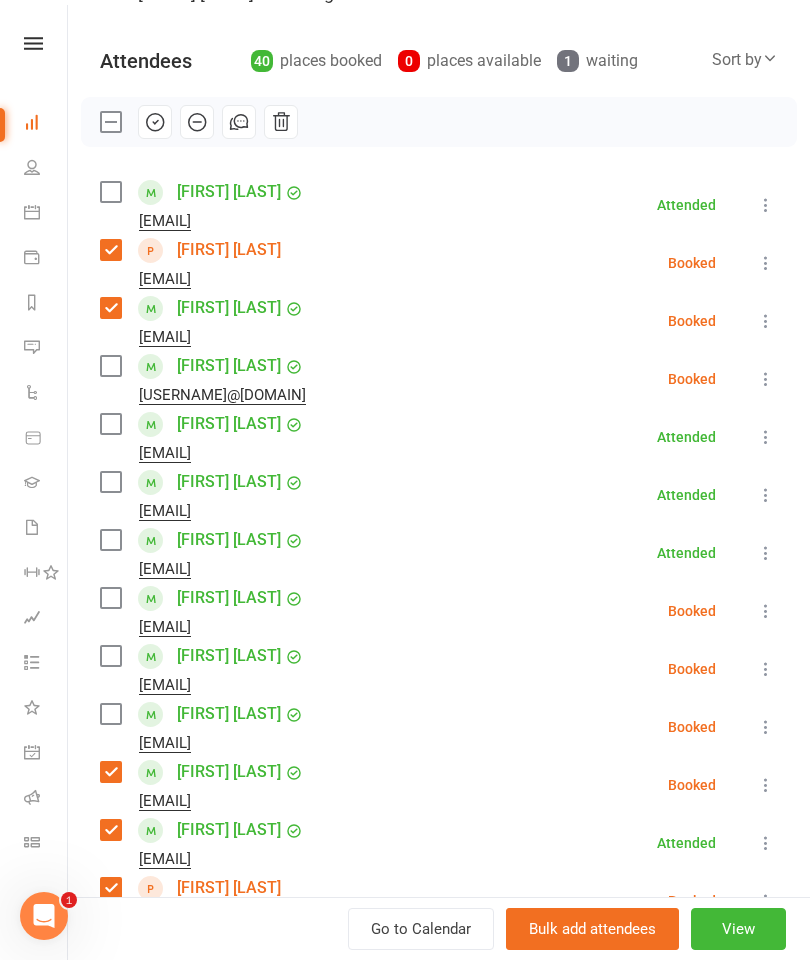 scroll, scrollTop: 127, scrollLeft: 0, axis: vertical 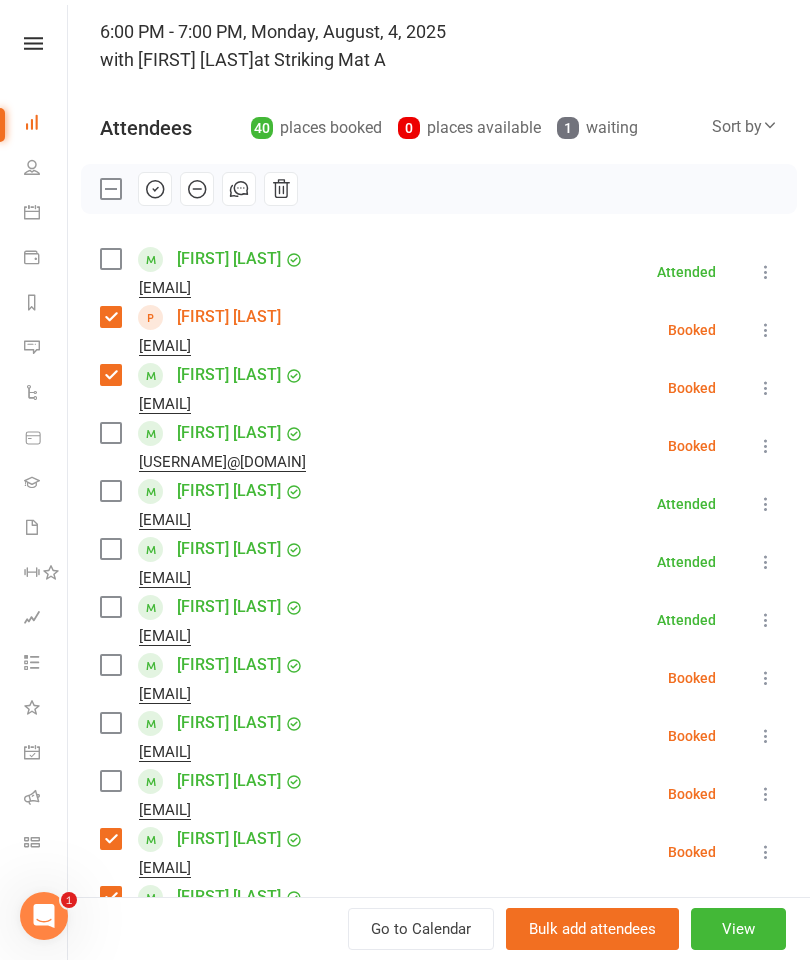 click on "Class kiosk mode  Roll call  6:00 PM - 7:00 PM, Monday, August, 4, 2025 with [FIRST] [LAST]  at  Striking Mat A  Attendees  40  places booked 0  places available 1  waiting Sort by  Last name  First name  Booking created    [FIRST] [LAST]  [EMAIL] Attended More info  Remove  Mark absent  Undo check-in  Send message  Enable recurring bookings  All bookings for series    [FIRST] [LAST]  [EMAIL] Booked More info  Remove  Check in  Mark absent  Send message  Enable recurring bookings    Anson Lo  ansonllp18@example.com Booked More info  Remove  Check in  Mark absent  Send message  Enable recurring bookings  All bookings for series    Ashleigh Gock  ashleigh.gock@example.com Booked More info  Remove  Check in  Mark absent  Send message  Enable recurring bookings  All bookings for series    Audy Hermanto  audyhermanto1@example.com Attended More info  Remove  Mark absent  Undo check-in  Send message  Enable recurring bookings  All bookings for series    Casey Horne  Casey.horne03@example.com" at bounding box center [439, 1520] 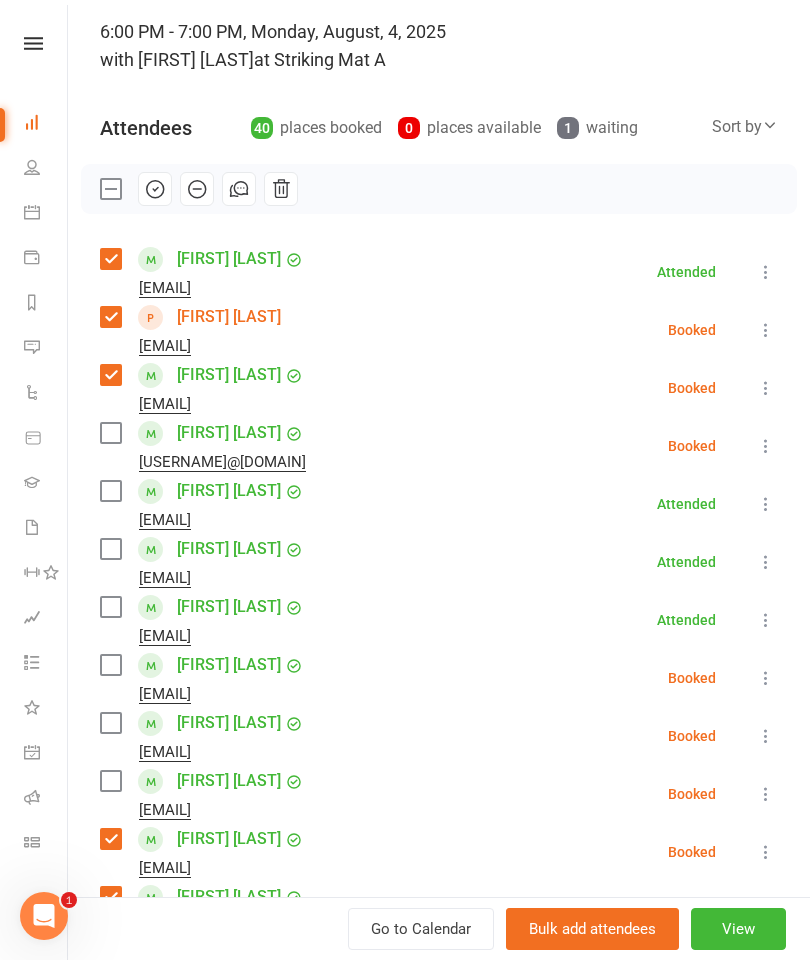 click at bounding box center [110, 491] 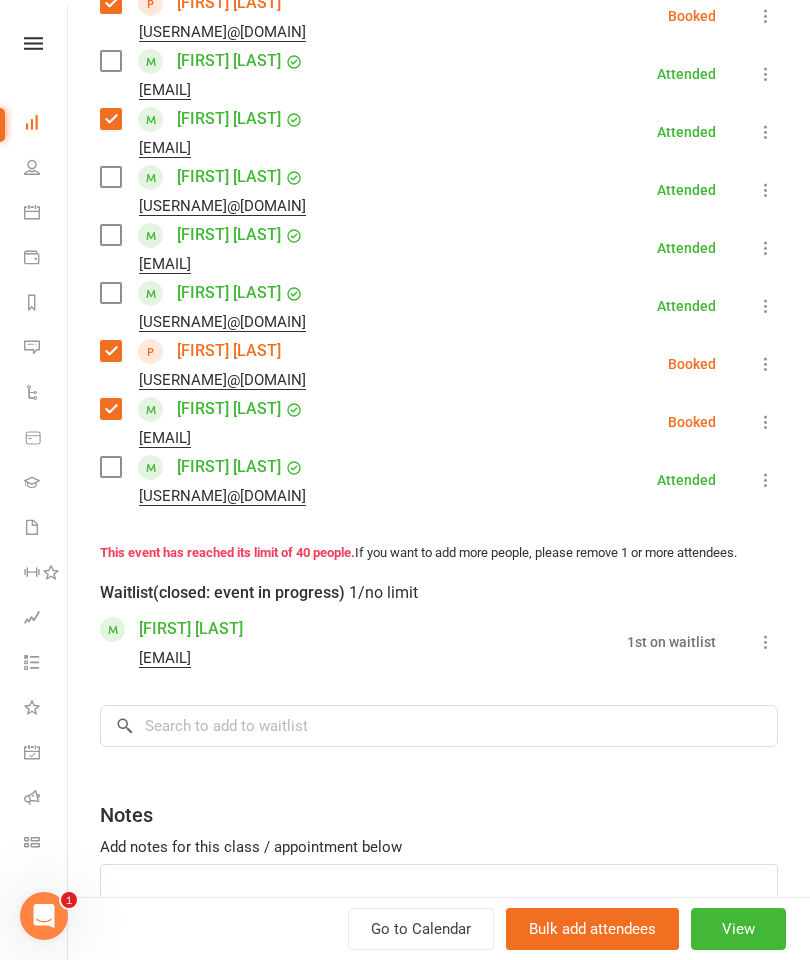 scroll, scrollTop: 2191, scrollLeft: 0, axis: vertical 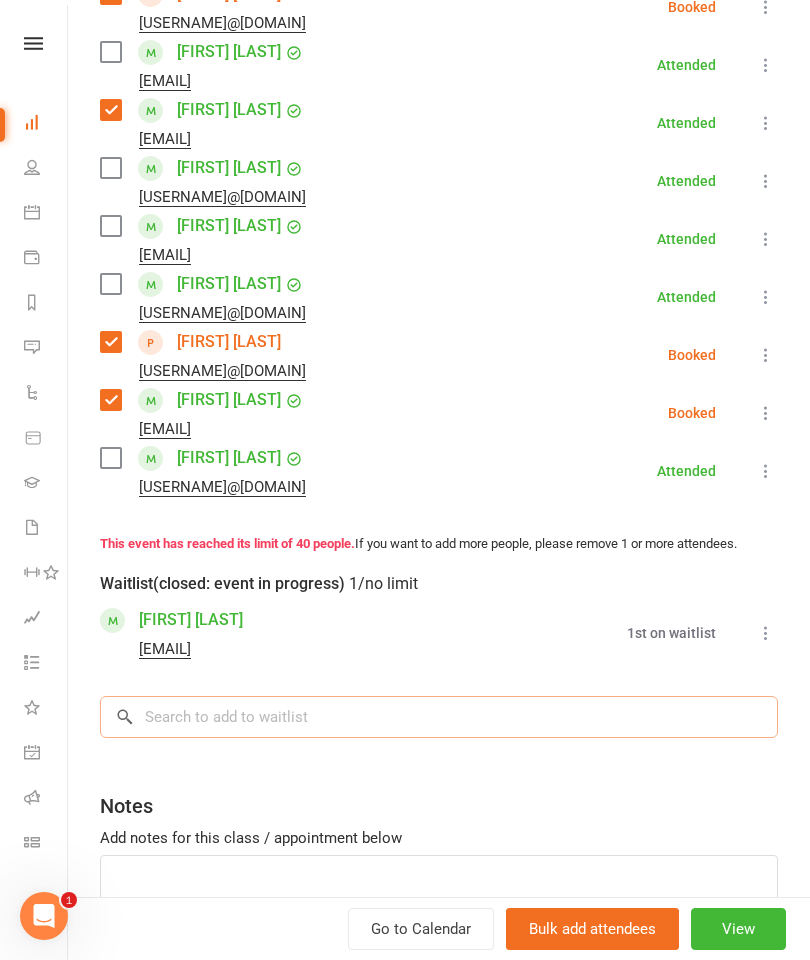 click at bounding box center [439, 717] 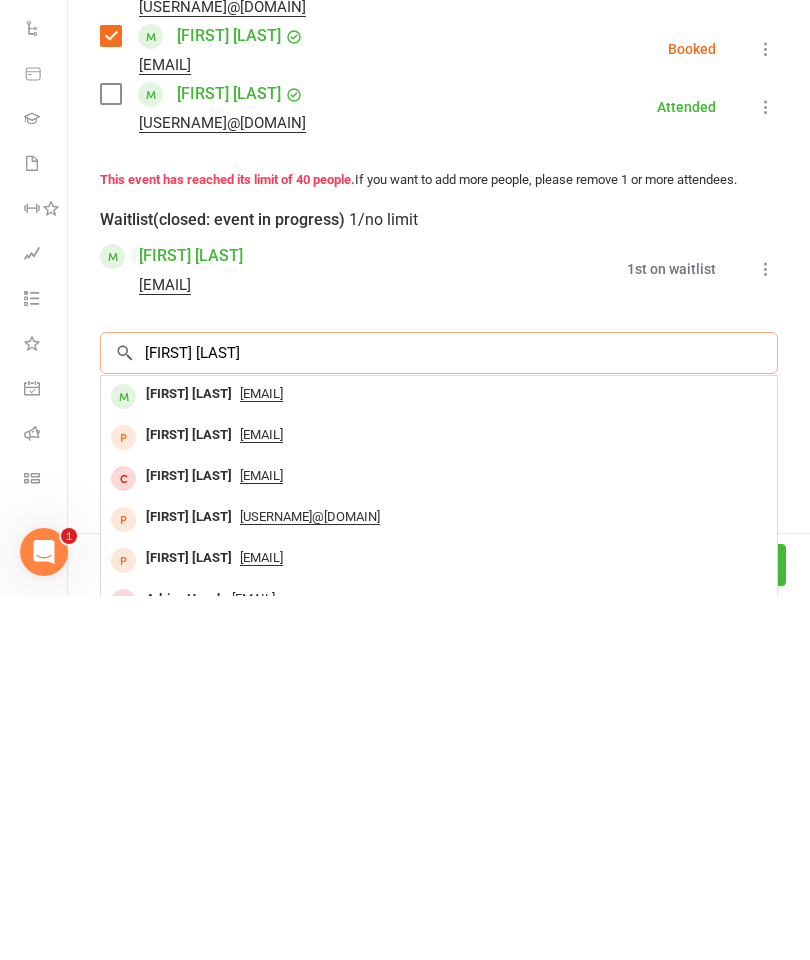 type on "[FIRST] [LAST]" 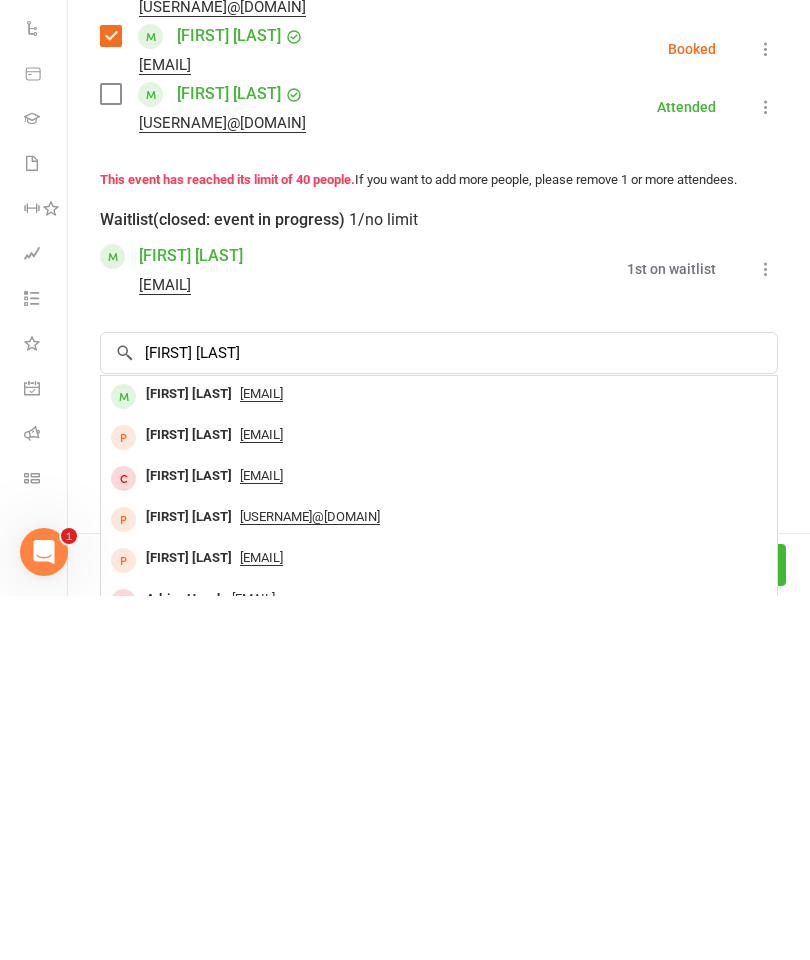 click at bounding box center [123, 760] 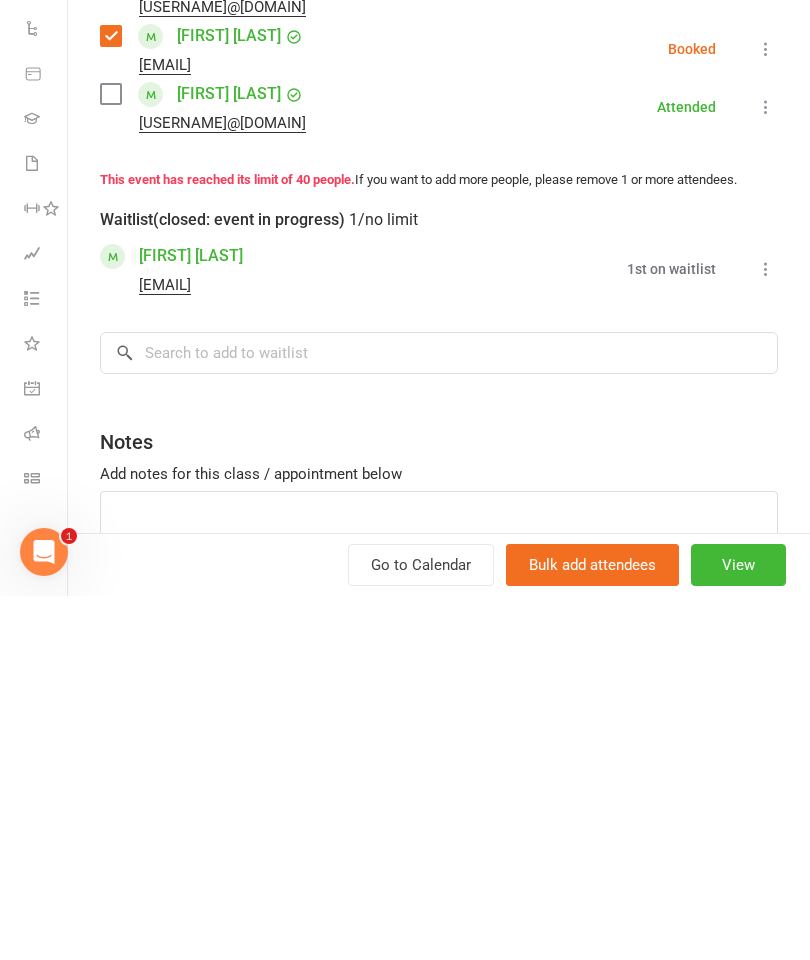 scroll, scrollTop: 419, scrollLeft: 0, axis: vertical 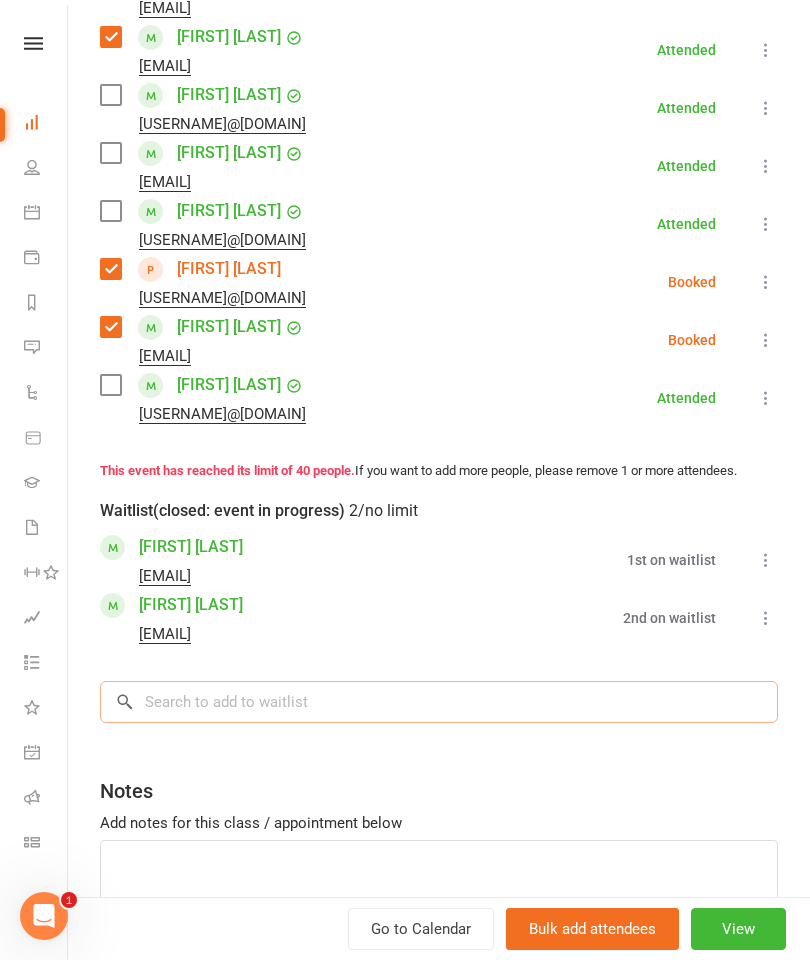 click at bounding box center (439, 702) 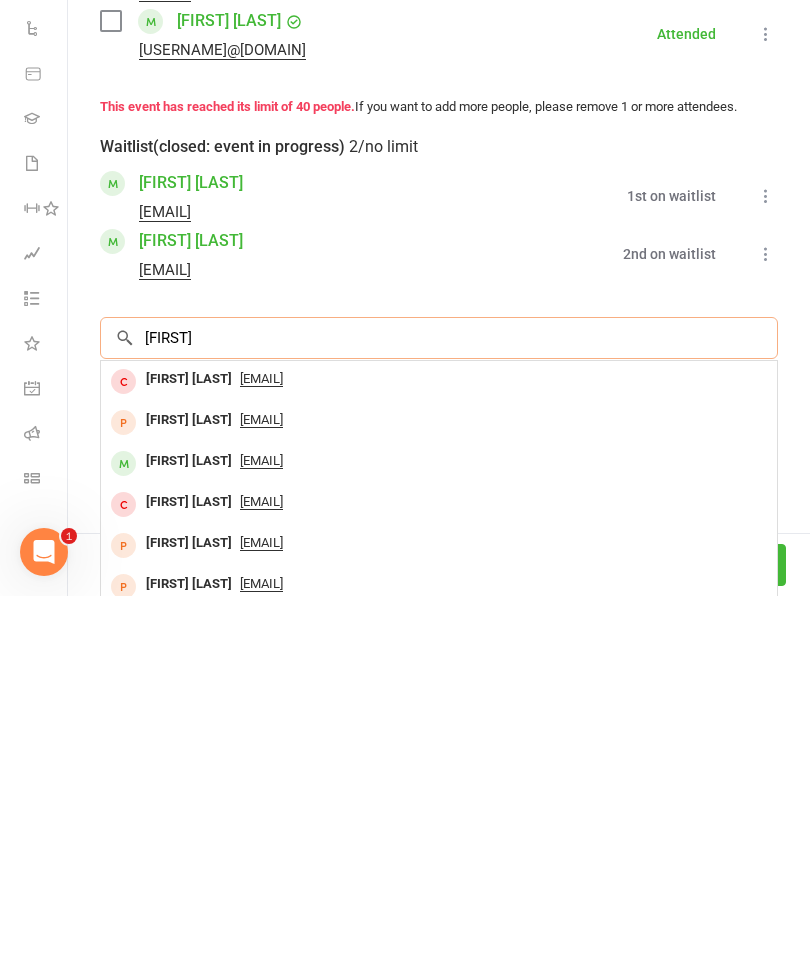 type on "[FIRST]" 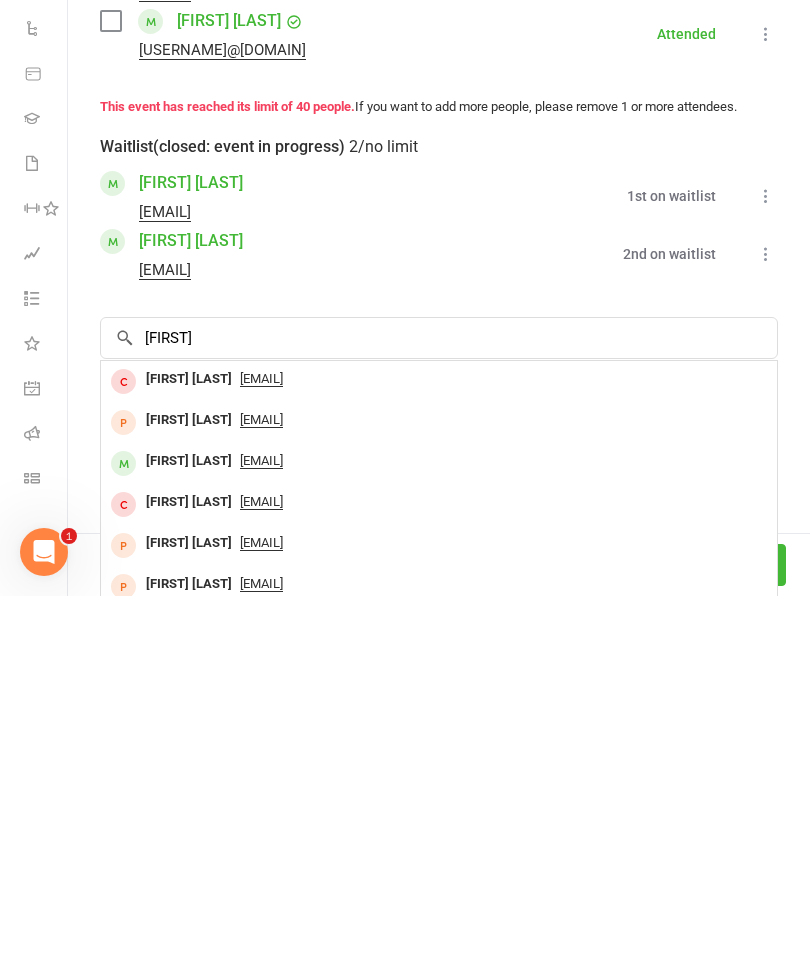 click on "[FIRST] [LAST]" at bounding box center [189, 825] 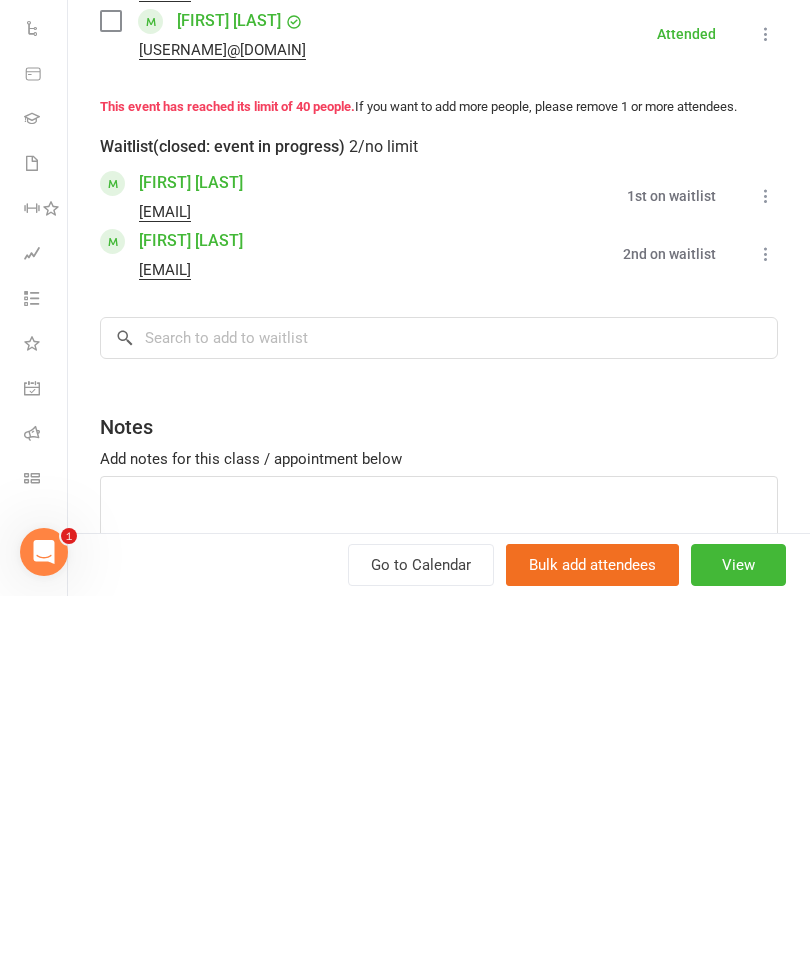scroll, scrollTop: 823, scrollLeft: 0, axis: vertical 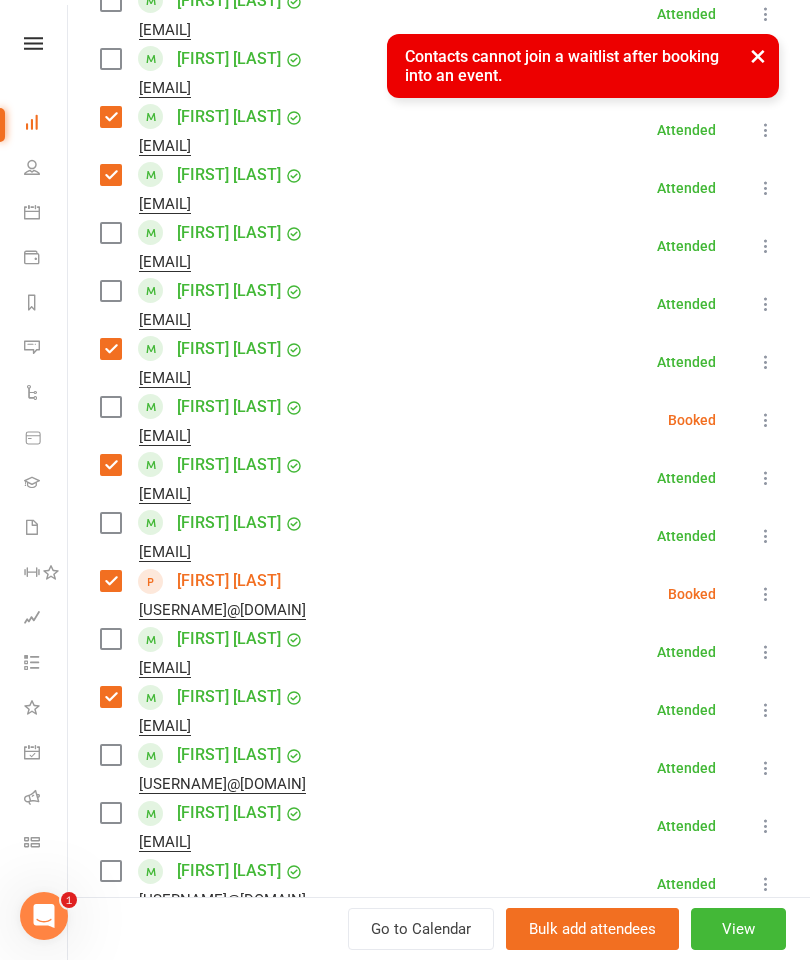 click at bounding box center [110, 233] 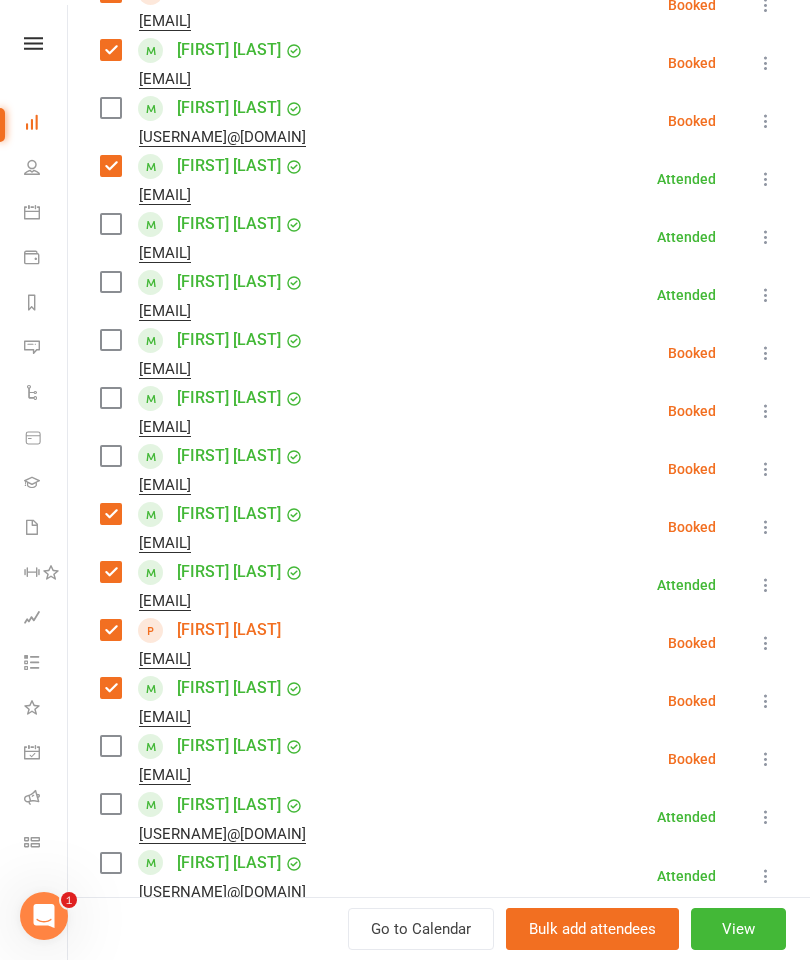 scroll, scrollTop: 407, scrollLeft: 0, axis: vertical 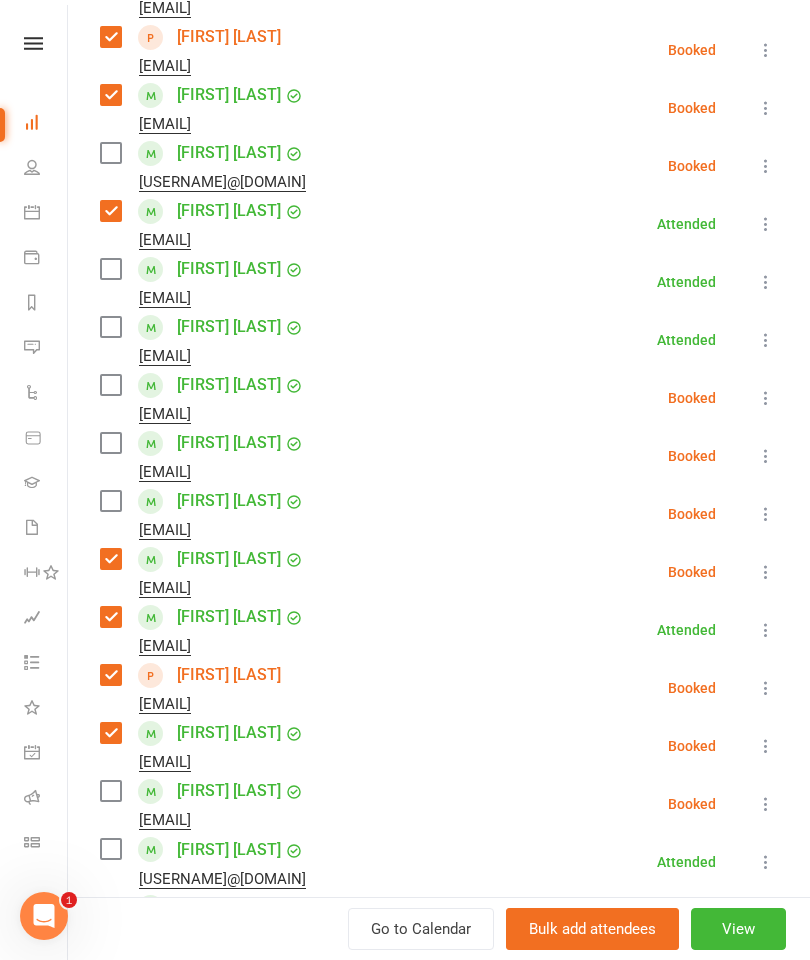 click at bounding box center (110, 501) 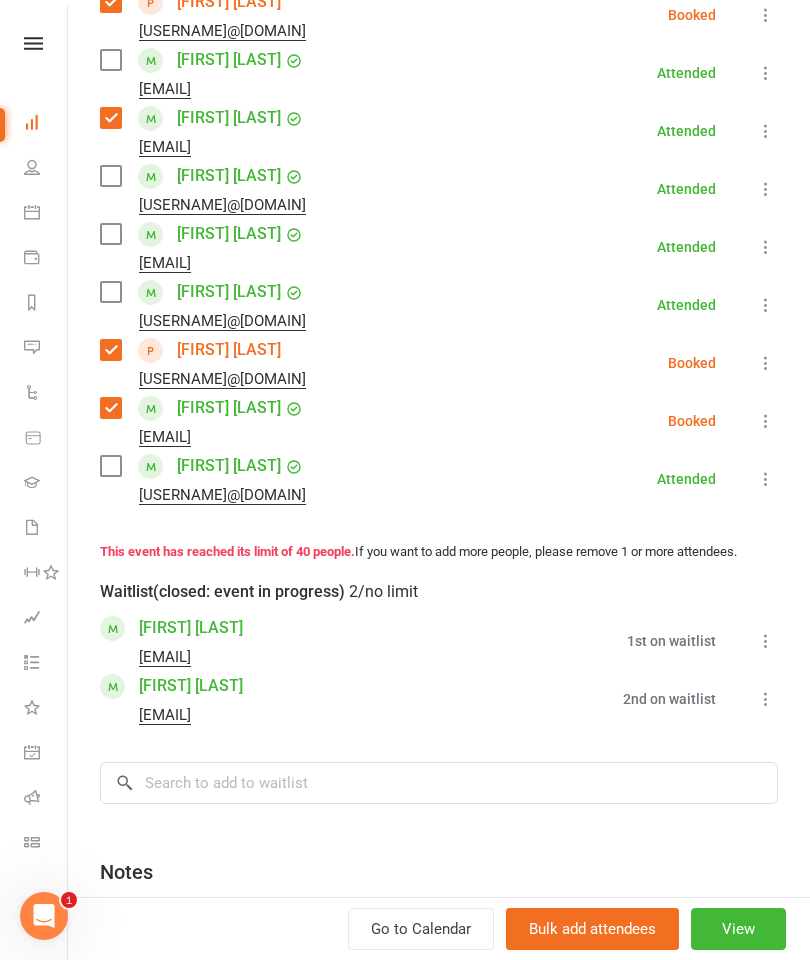 scroll, scrollTop: 2184, scrollLeft: 0, axis: vertical 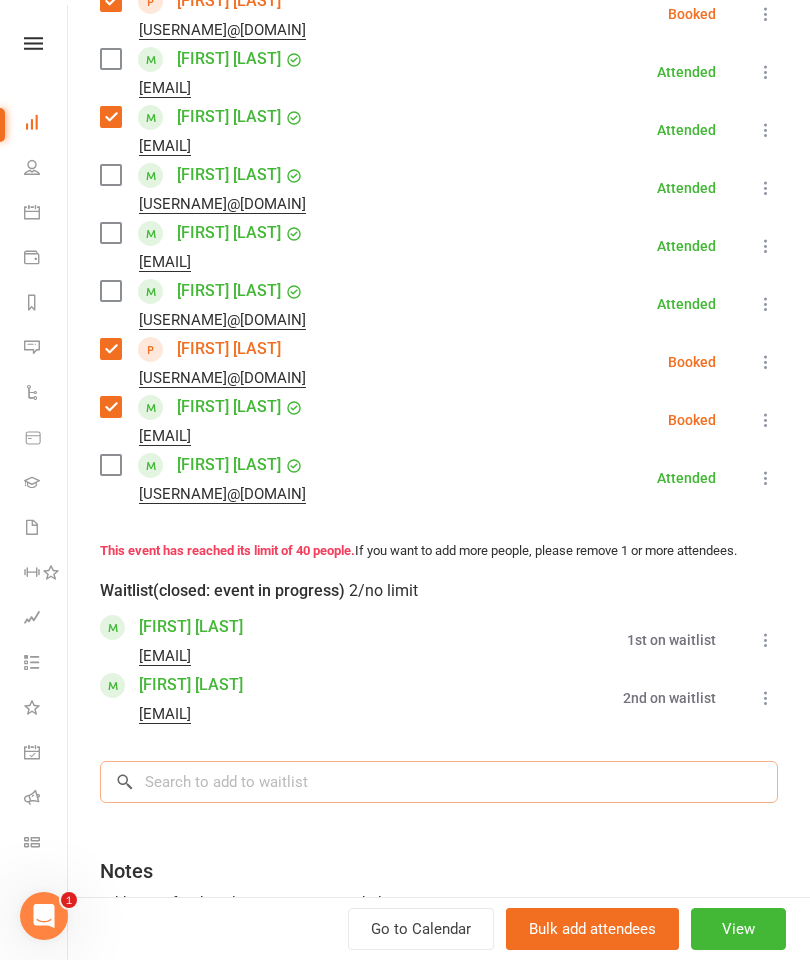 click at bounding box center (439, 782) 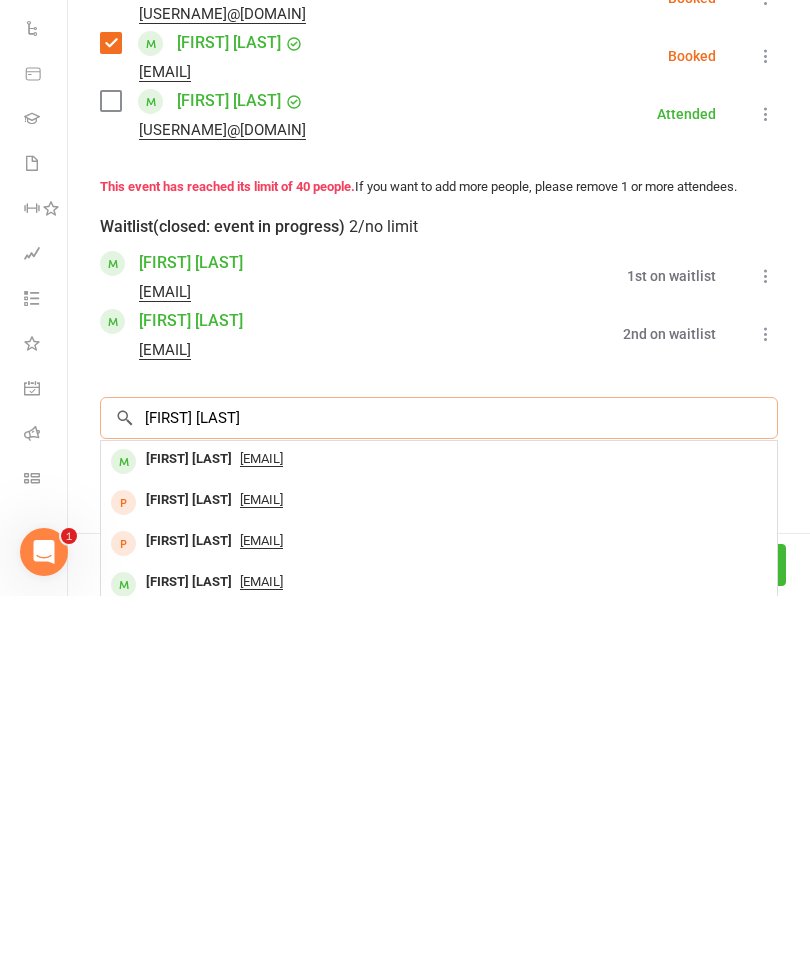 type on "[FIRST] [LAST]" 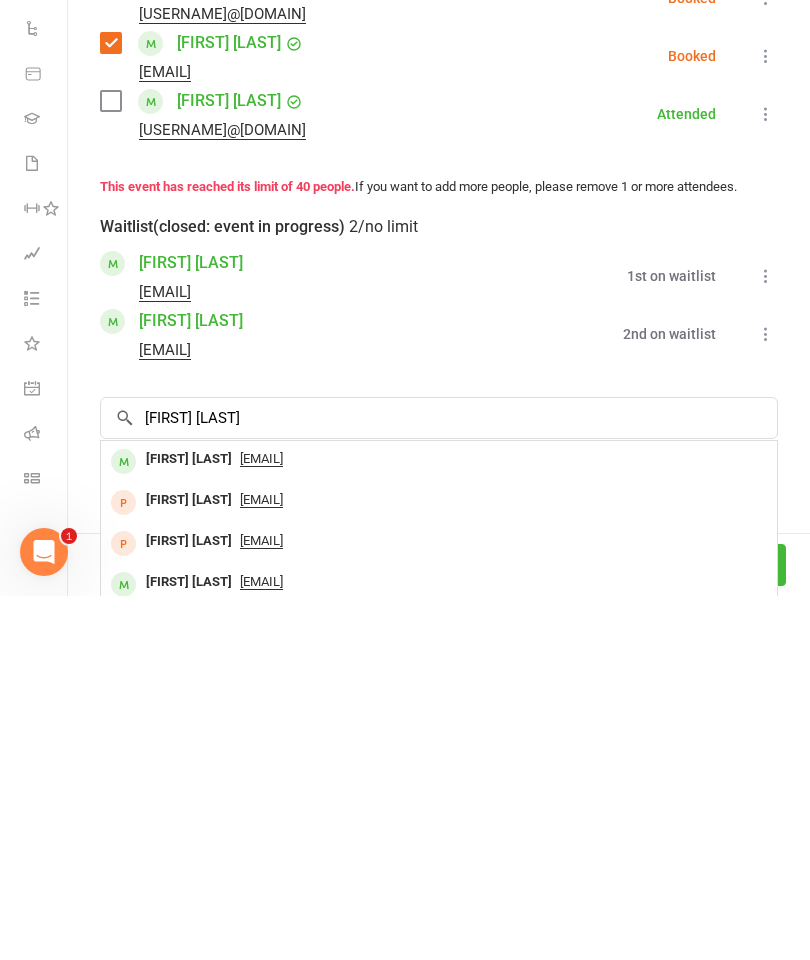 click on "[FIRST] [LAST]" at bounding box center [189, 823] 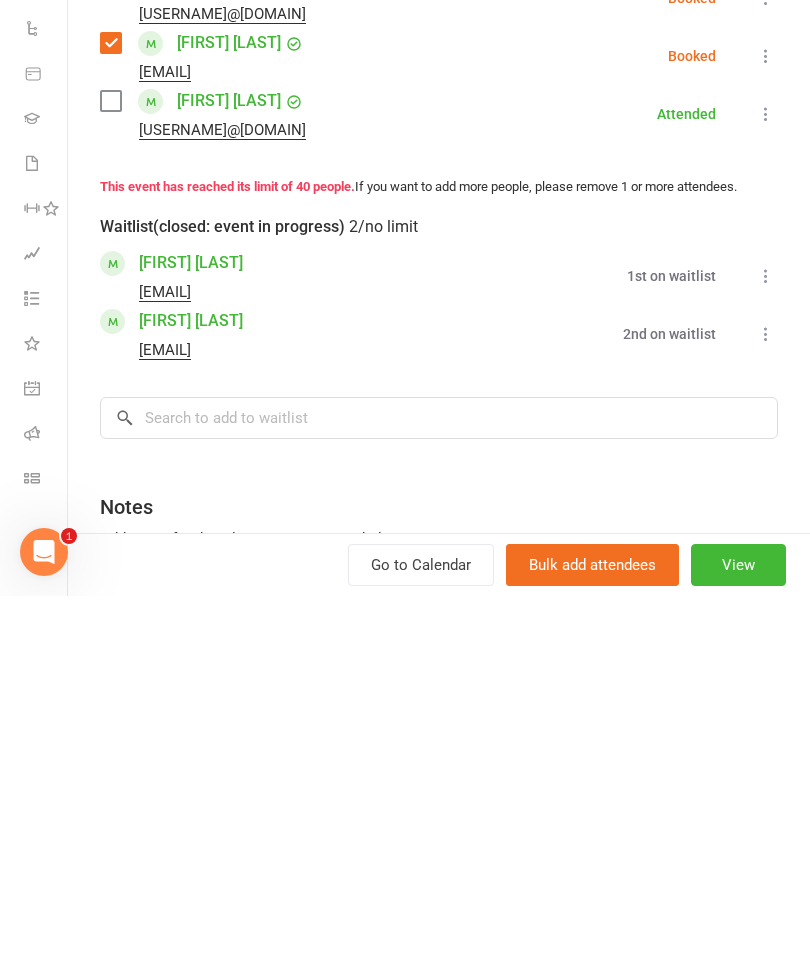 scroll, scrollTop: 1307, scrollLeft: 0, axis: vertical 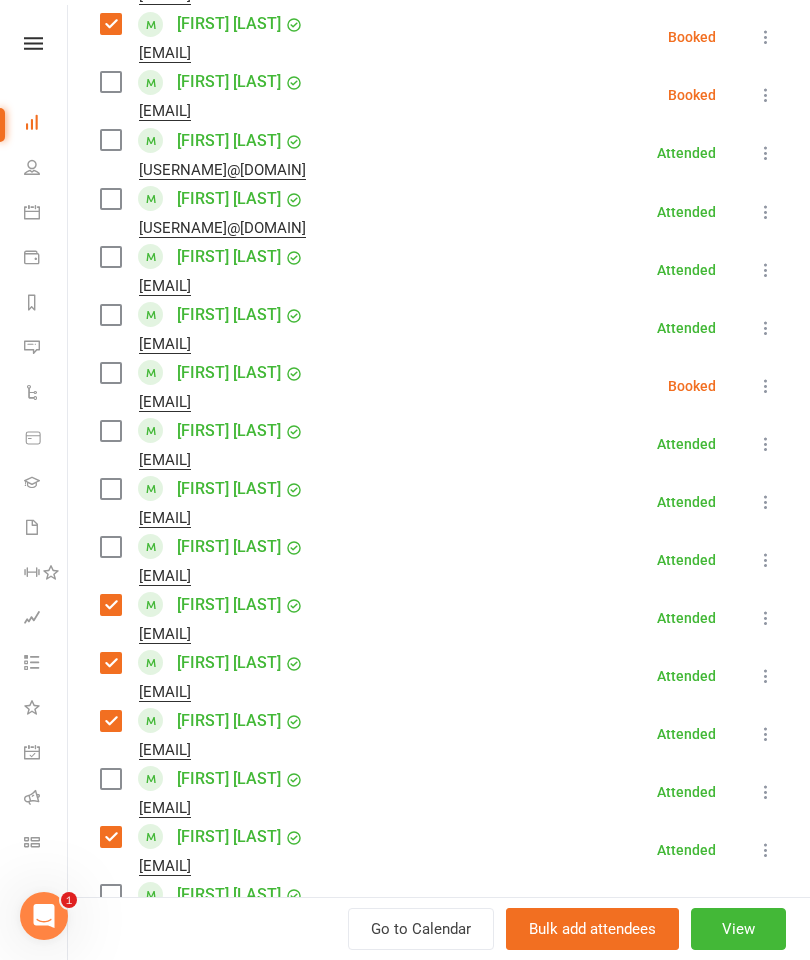 click at bounding box center [110, 489] 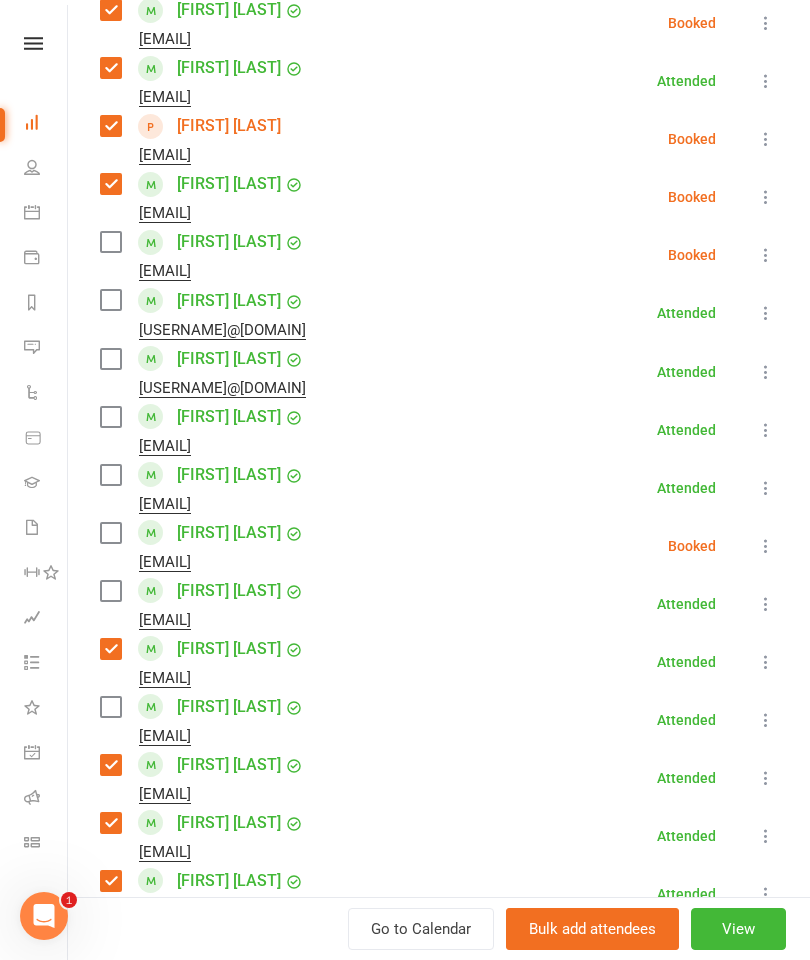 scroll, scrollTop: 946, scrollLeft: 0, axis: vertical 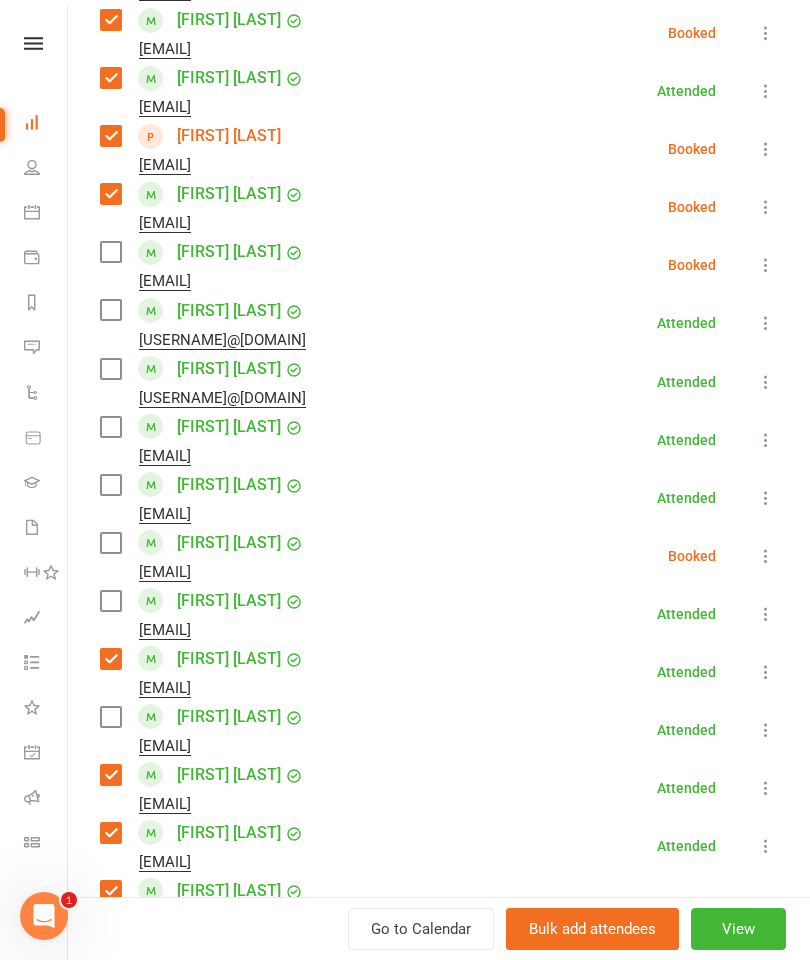 click at bounding box center (110, 310) 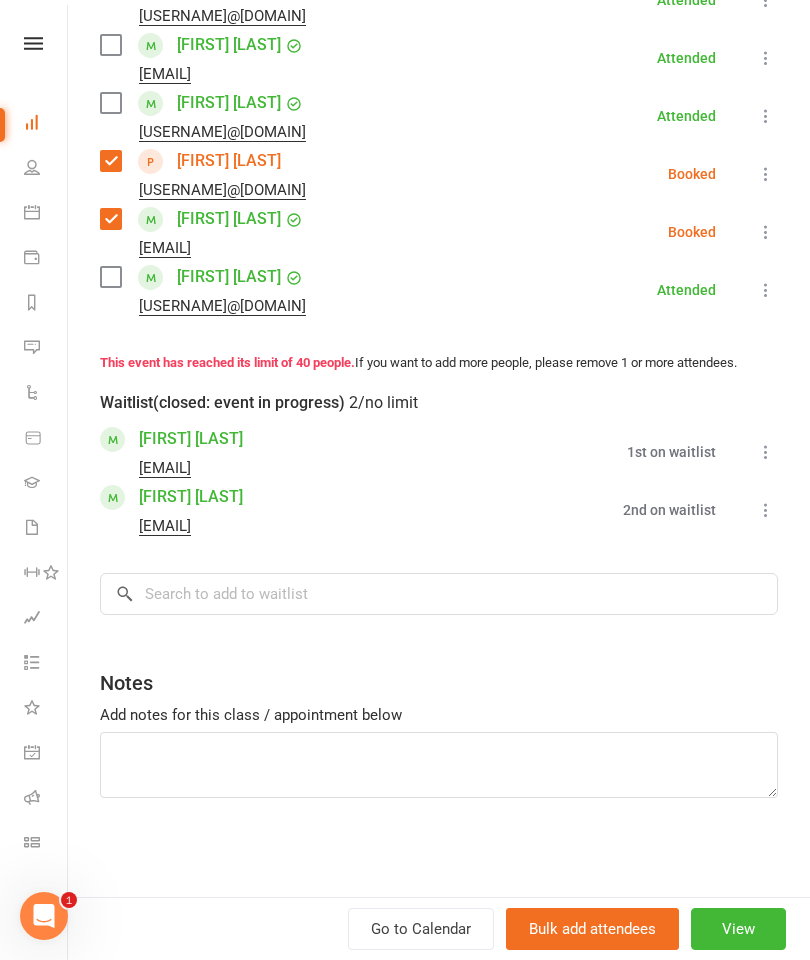 scroll, scrollTop: 2372, scrollLeft: 0, axis: vertical 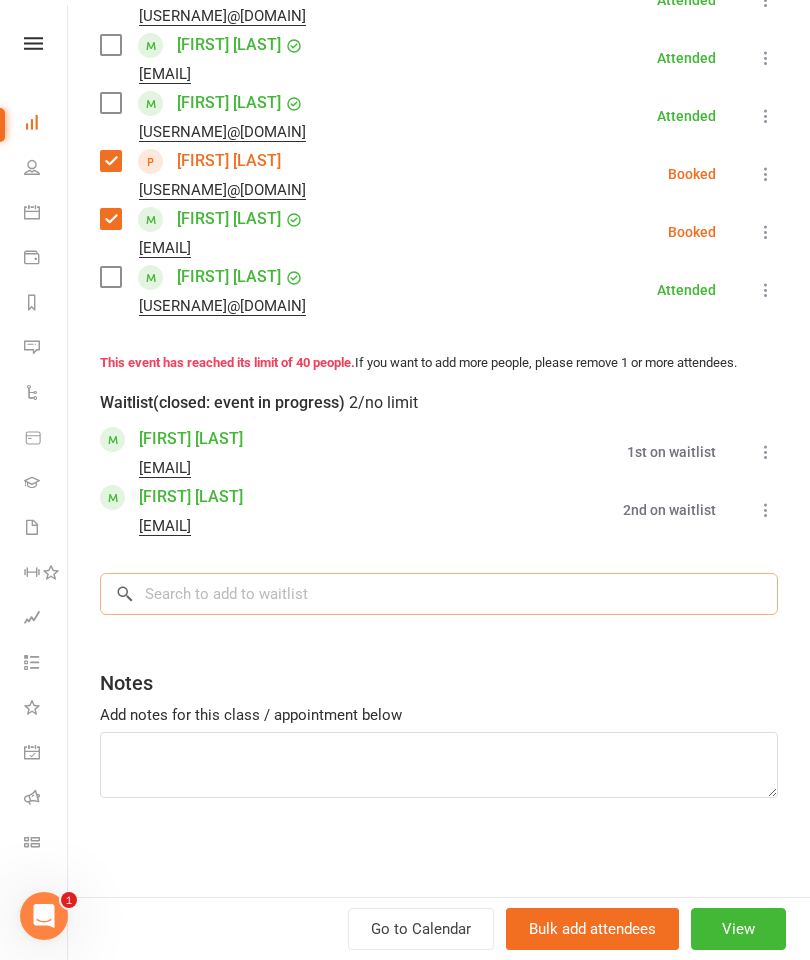 click at bounding box center [439, 594] 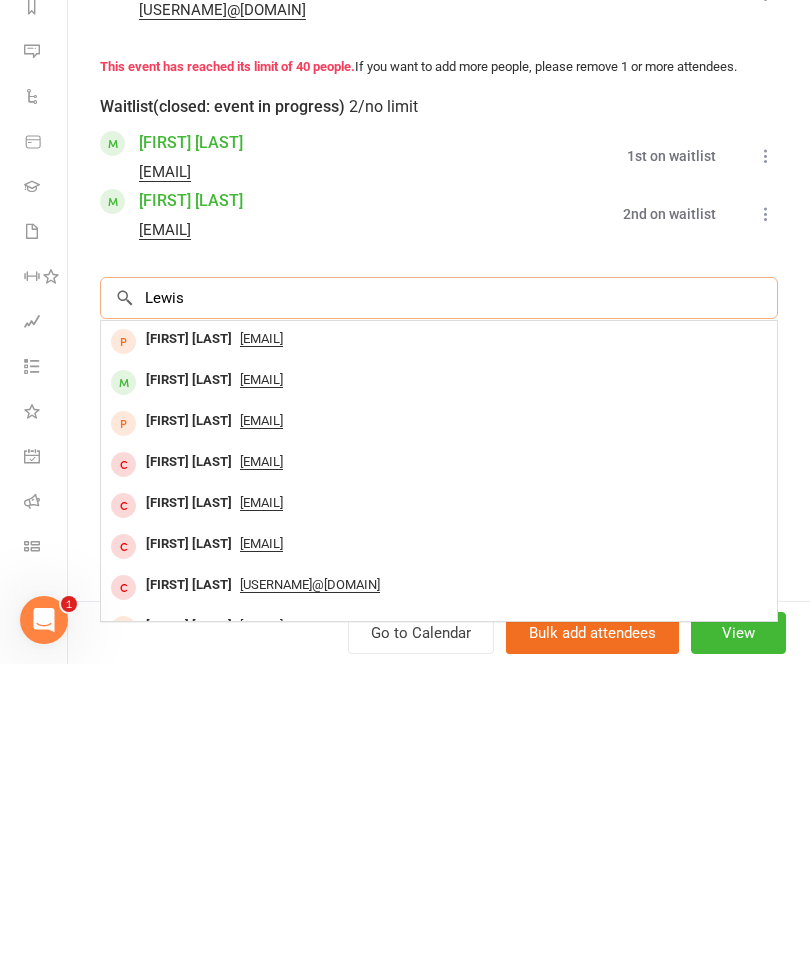 type on "Lewis" 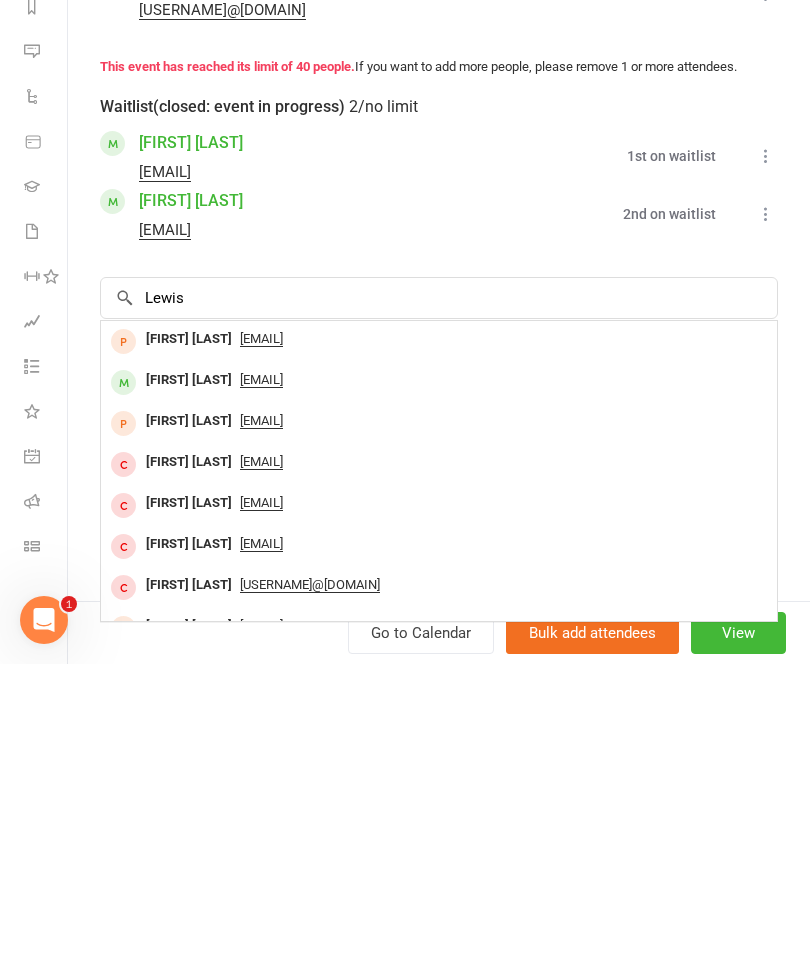 click on "[FIRST] [LAST]" at bounding box center [189, 676] 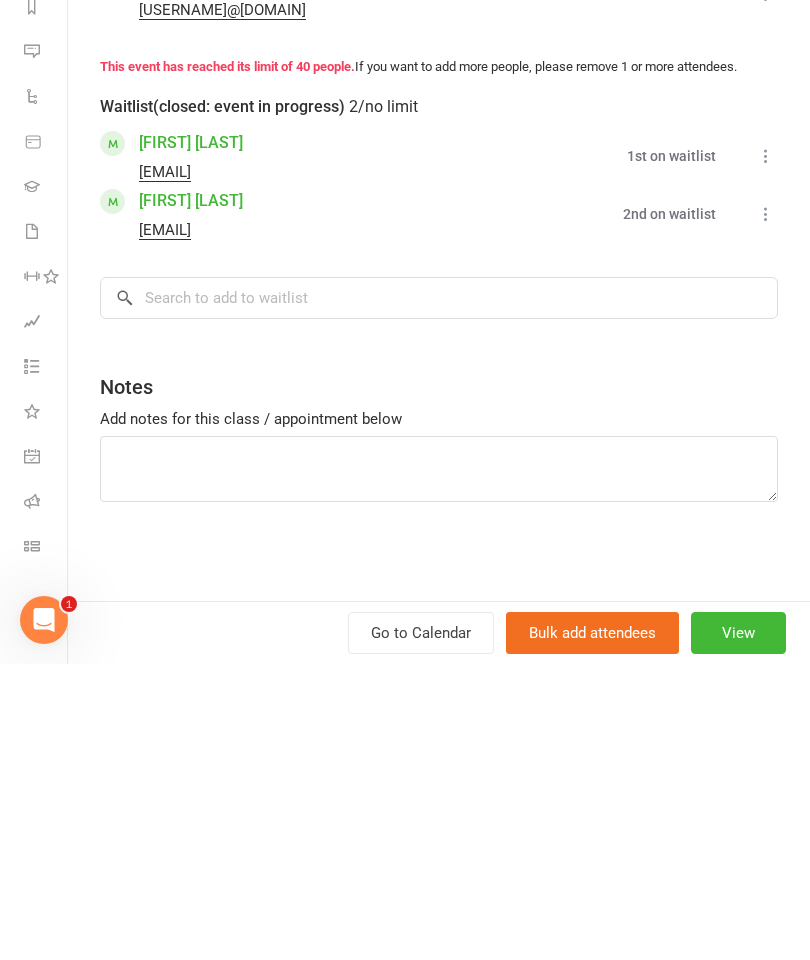 scroll, scrollTop: 1603, scrollLeft: 0, axis: vertical 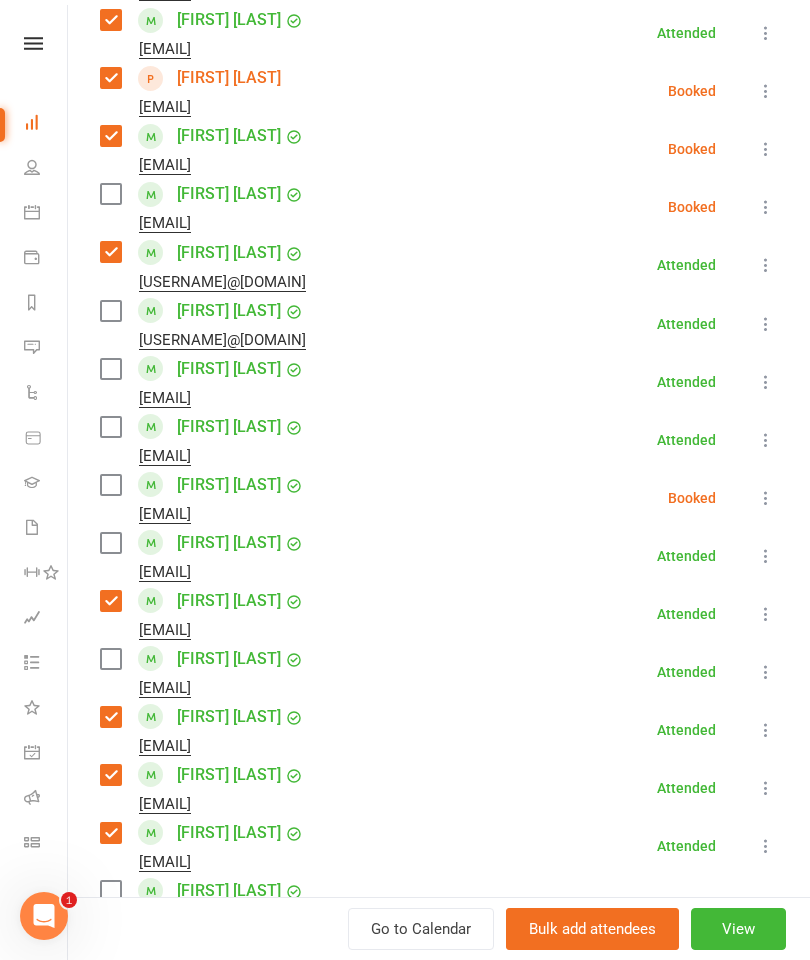 click at bounding box center (110, 543) 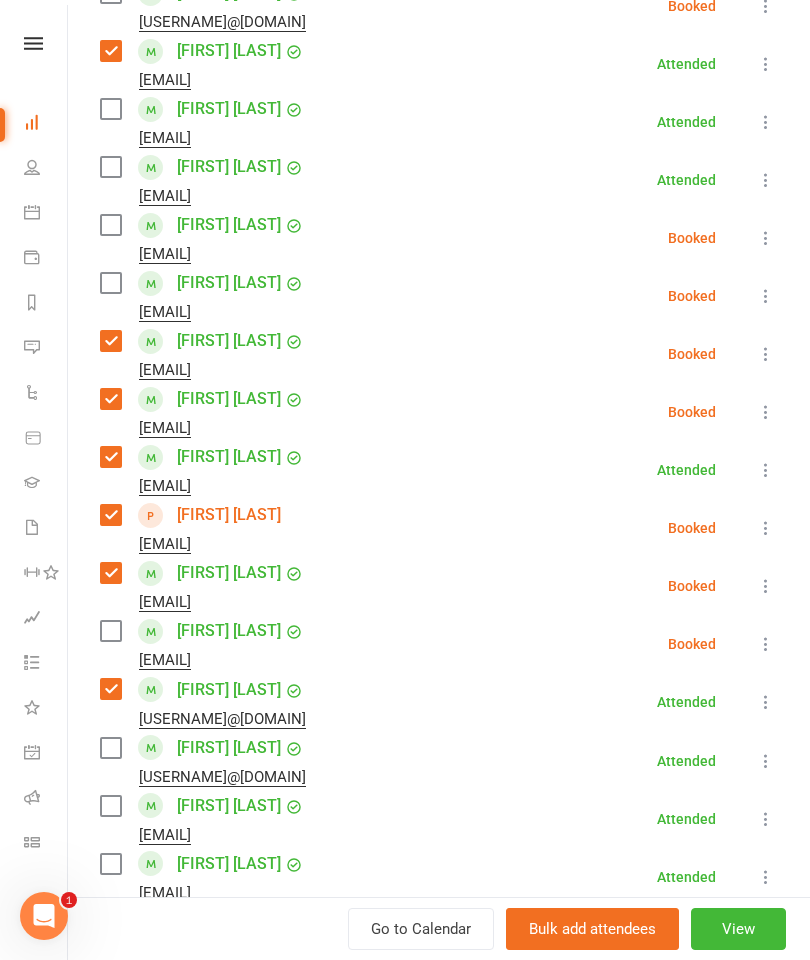 scroll, scrollTop: 536, scrollLeft: 0, axis: vertical 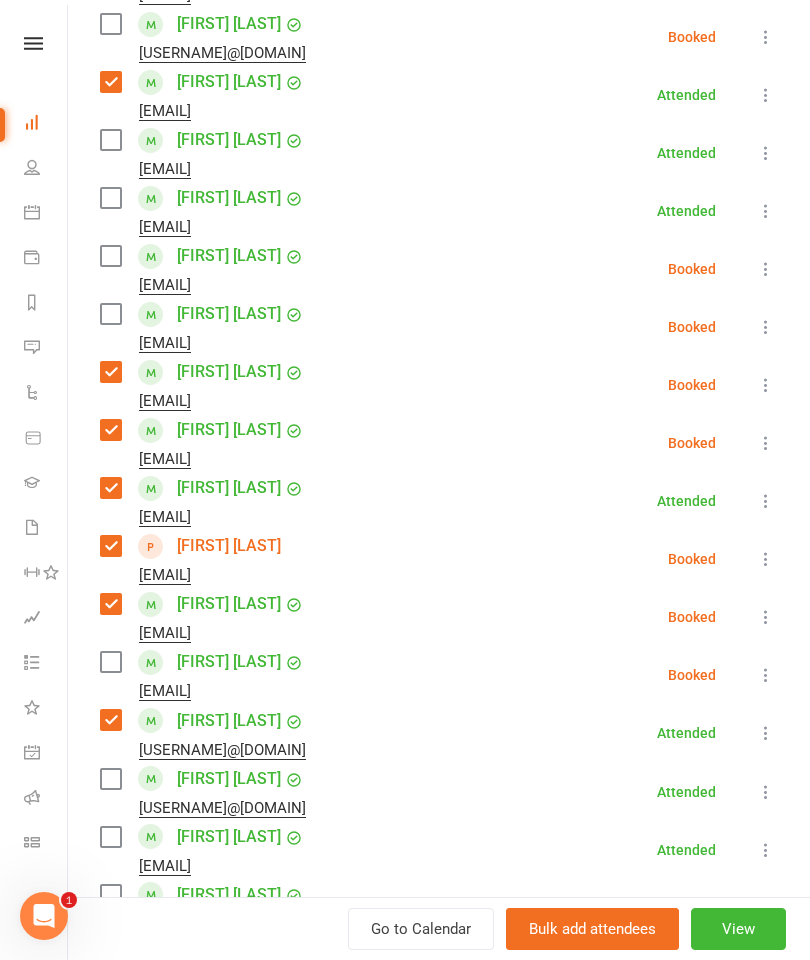 click at bounding box center (110, 314) 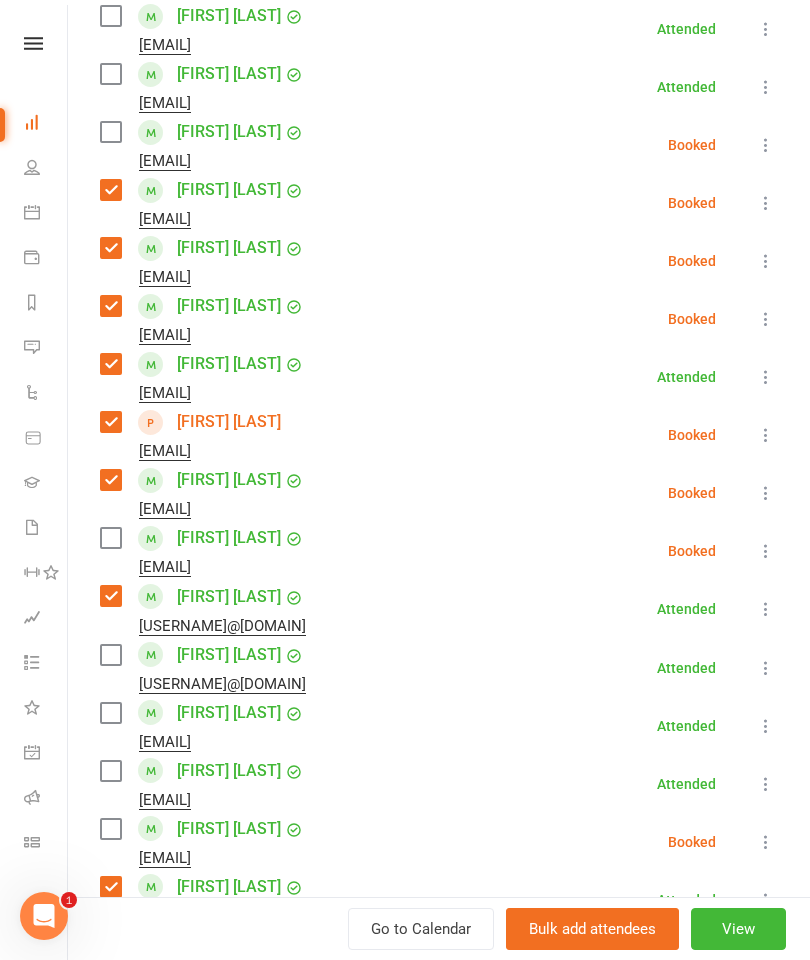 scroll, scrollTop: 673, scrollLeft: 0, axis: vertical 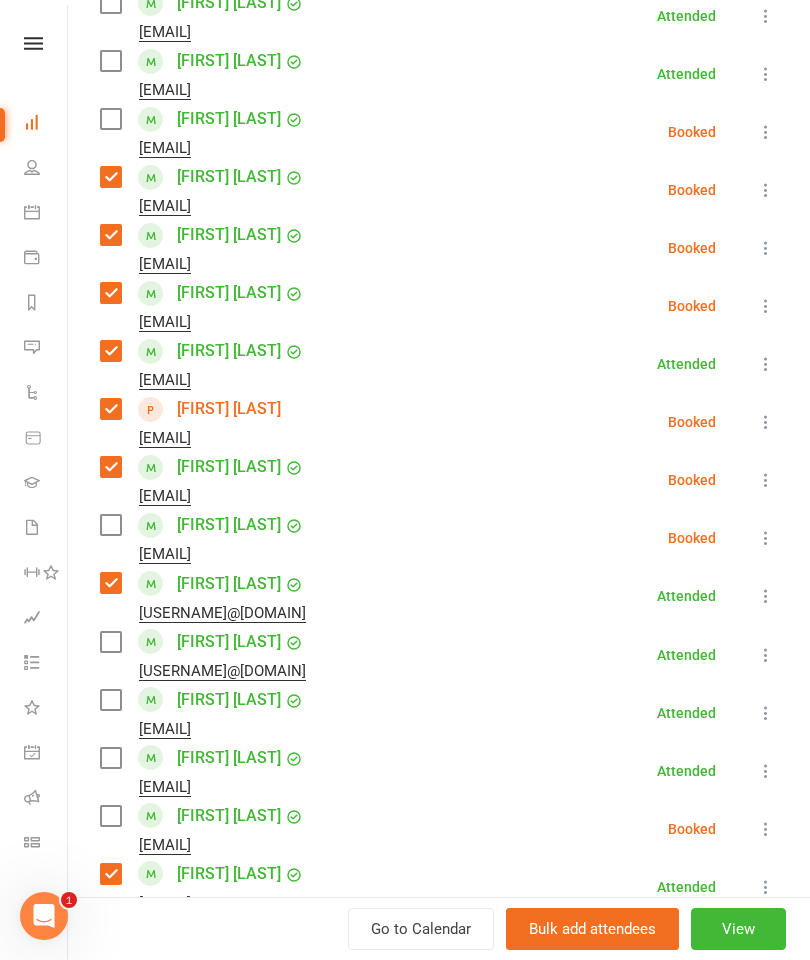click at bounding box center (110, 525) 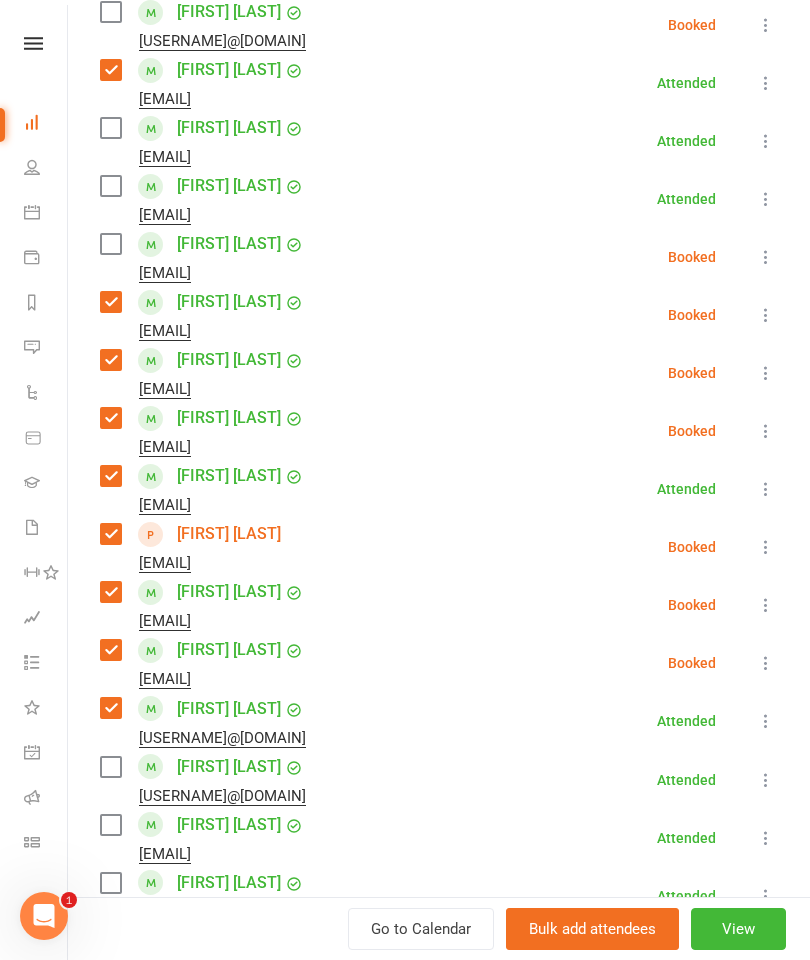 scroll, scrollTop: 545, scrollLeft: 0, axis: vertical 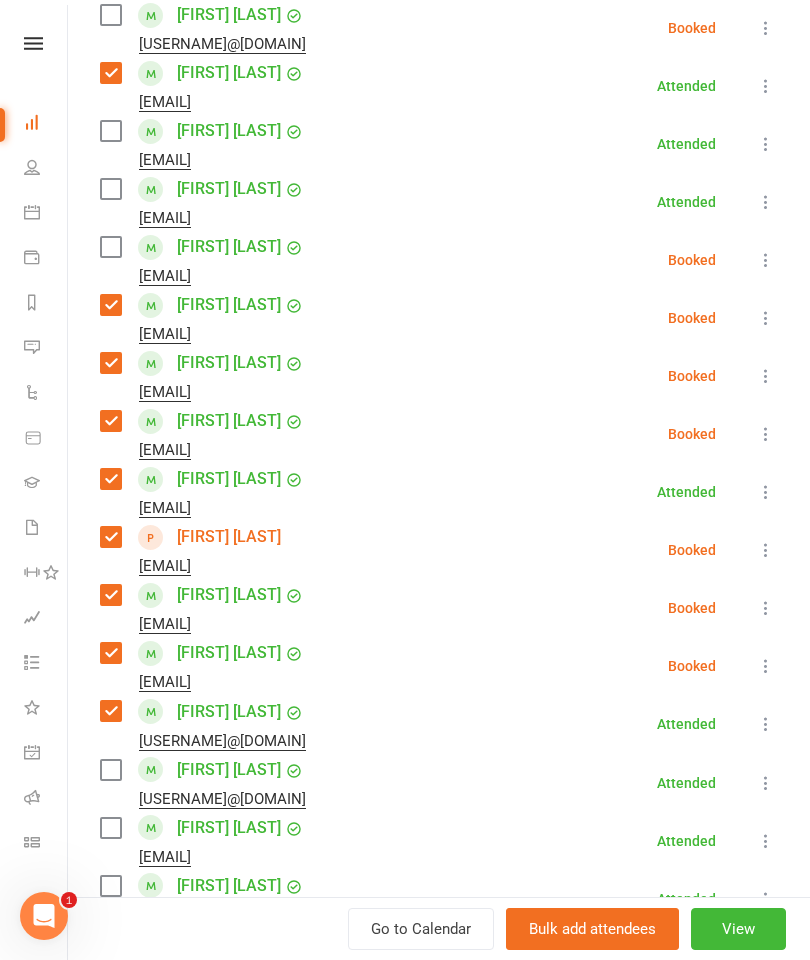 click at bounding box center [110, 131] 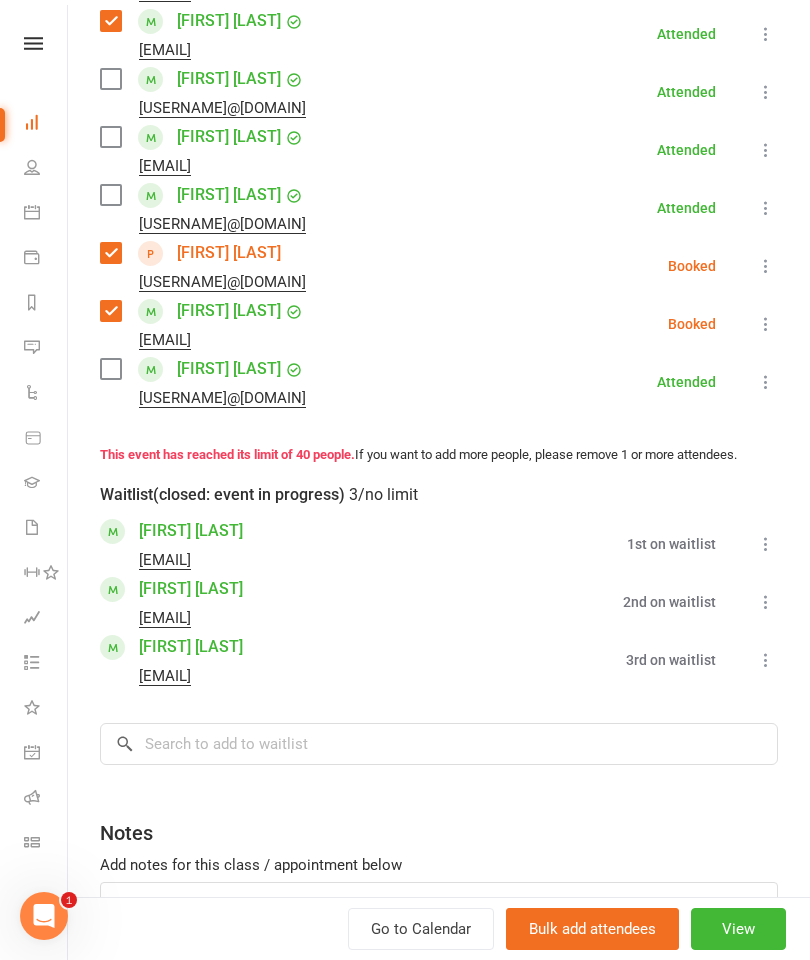 scroll, scrollTop: 2283, scrollLeft: 0, axis: vertical 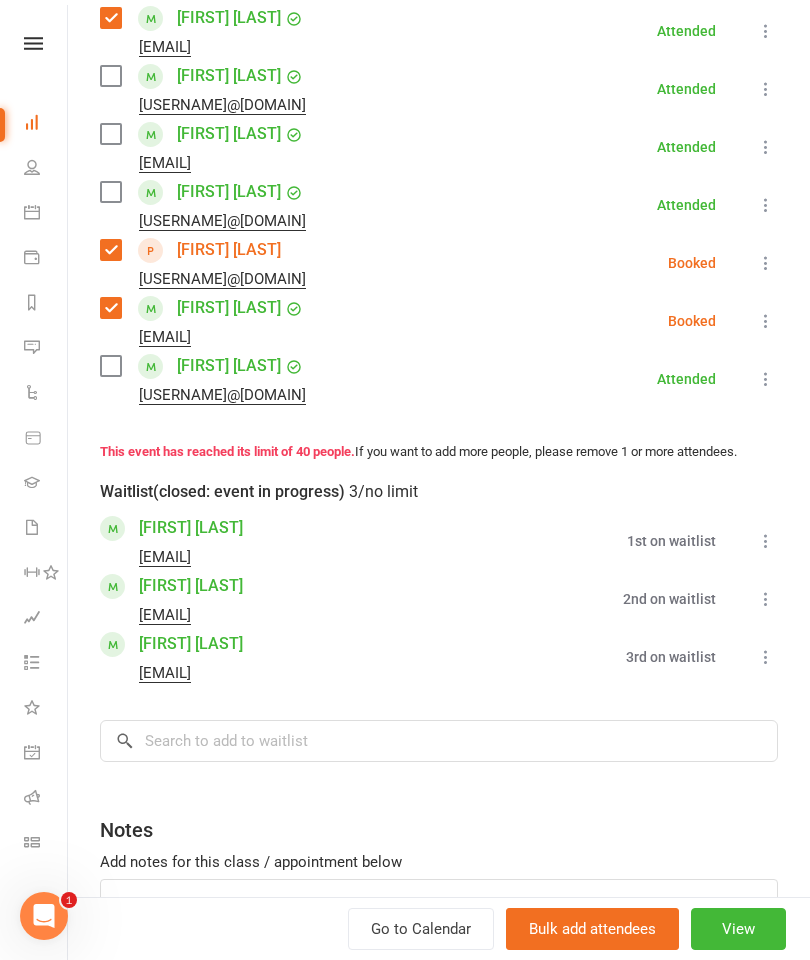 click at bounding box center (110, 366) 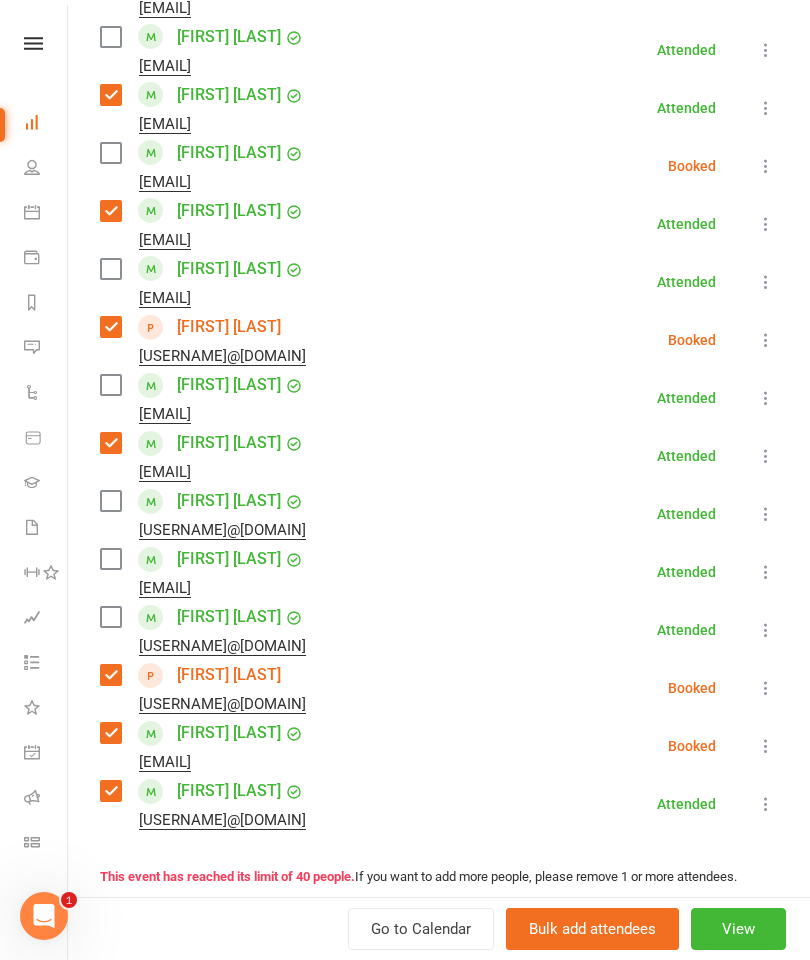 scroll, scrollTop: 1841, scrollLeft: 0, axis: vertical 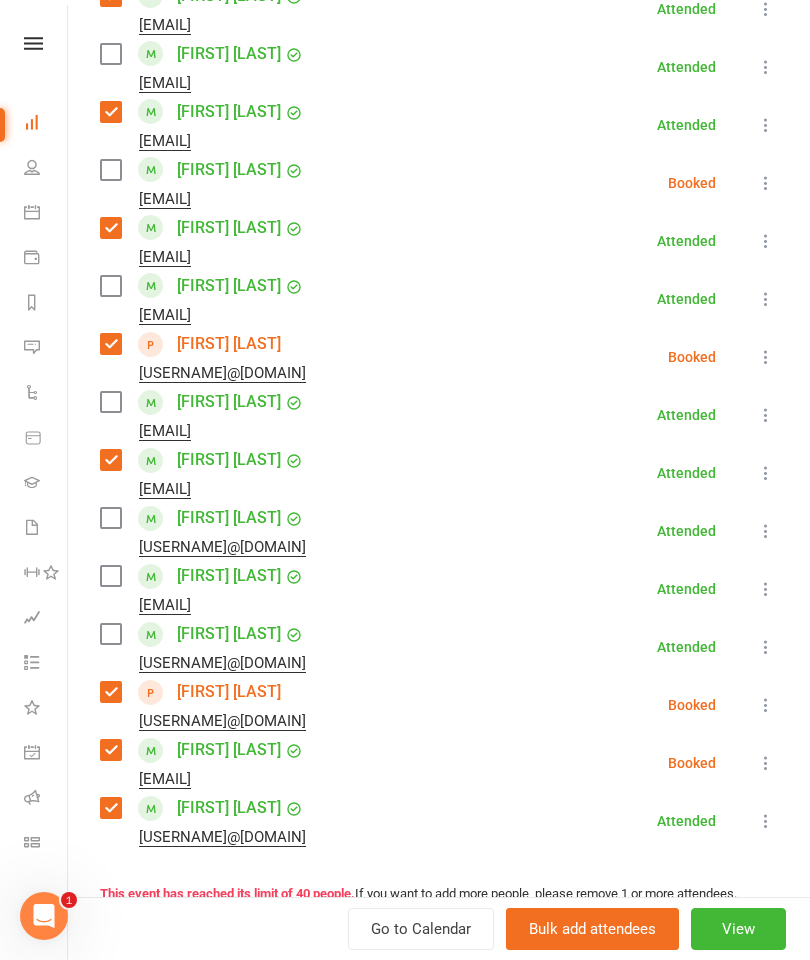 click on "Class kiosk mode  Roll call  6:00 PM - 7:00 PM, Monday, August, 4, 2025 with [FIRST] [LAST]  at  Striking Mat A  Attendees  40  places booked 0  places available 3  waiting Sort by  Last name  First name  Booking created    [FIRST] [LAST]  [EMAIL] Attended More info  Remove  Mark absent  Undo check-in  Send message  Enable recurring bookings  All bookings for series    [FIRST] [LAST]  [EMAIL] Booked More info  Remove  Check in  Mark absent  Send message  Enable recurring bookings    [FIRST] [LAST]  [EMAIL] Booked More info  Remove  Check in  Mark absent  Send message  Enable recurring bookings  All bookings for series    [FIRST] [LAST]  [EMAIL] Booked More info  Remove  Check in  Mark absent  Send message  Enable recurring bookings  All bookings for series    [FIRST] [LAST]  [EMAIL] Attended More info  Remove  Mark absent  Undo check-in  Send message  Enable recurring bookings  All bookings for series    [FIRST] [LAST]  [EMAIL]" at bounding box center (439, -136) 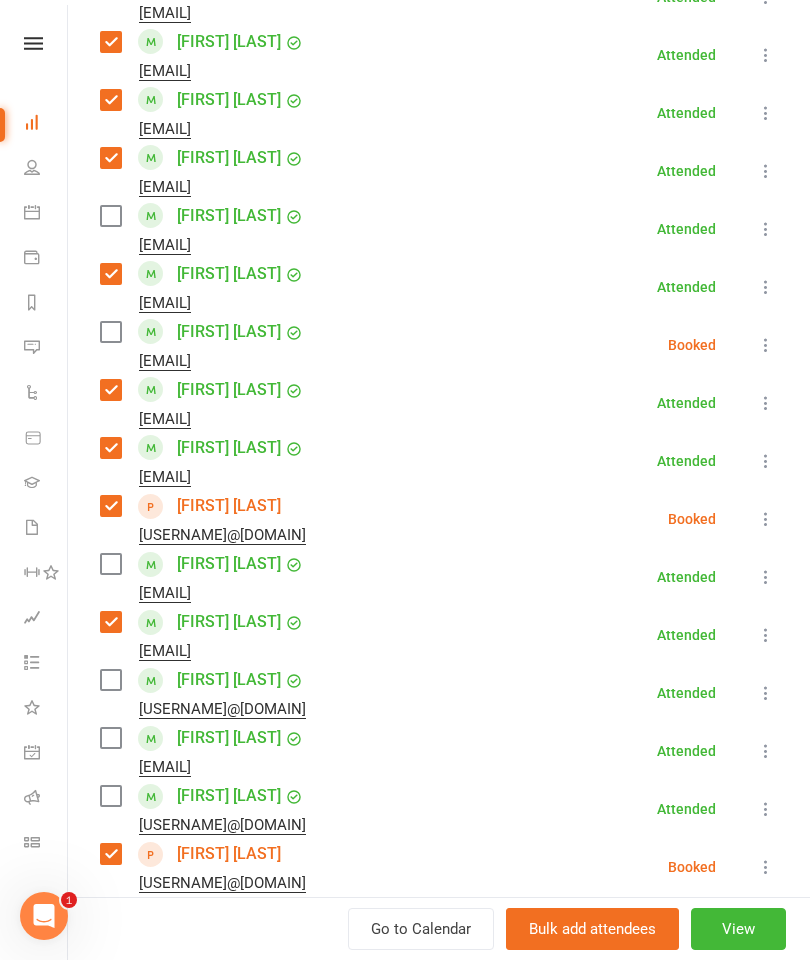 scroll, scrollTop: 1678, scrollLeft: 0, axis: vertical 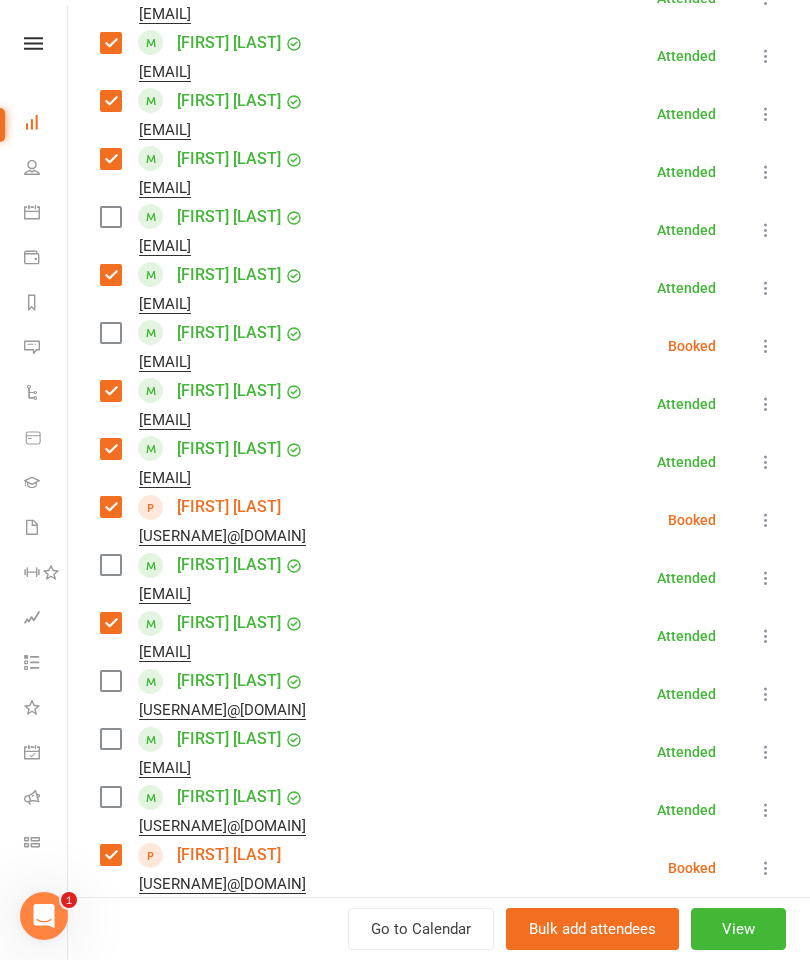 click at bounding box center [110, 217] 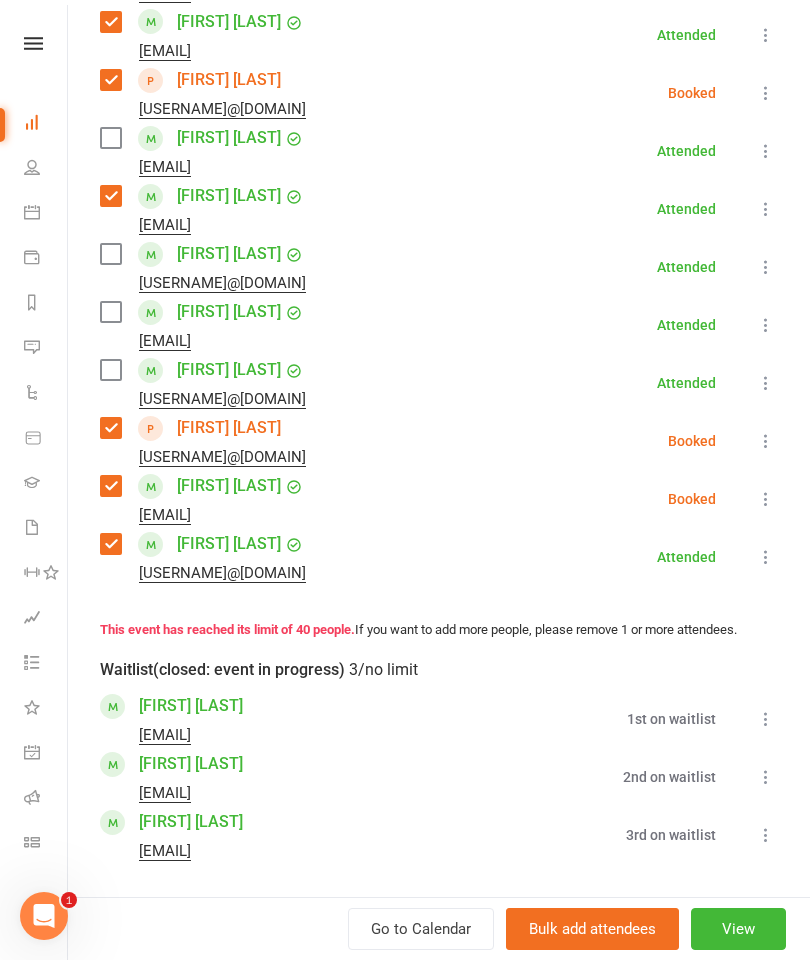 scroll, scrollTop: 2202, scrollLeft: 0, axis: vertical 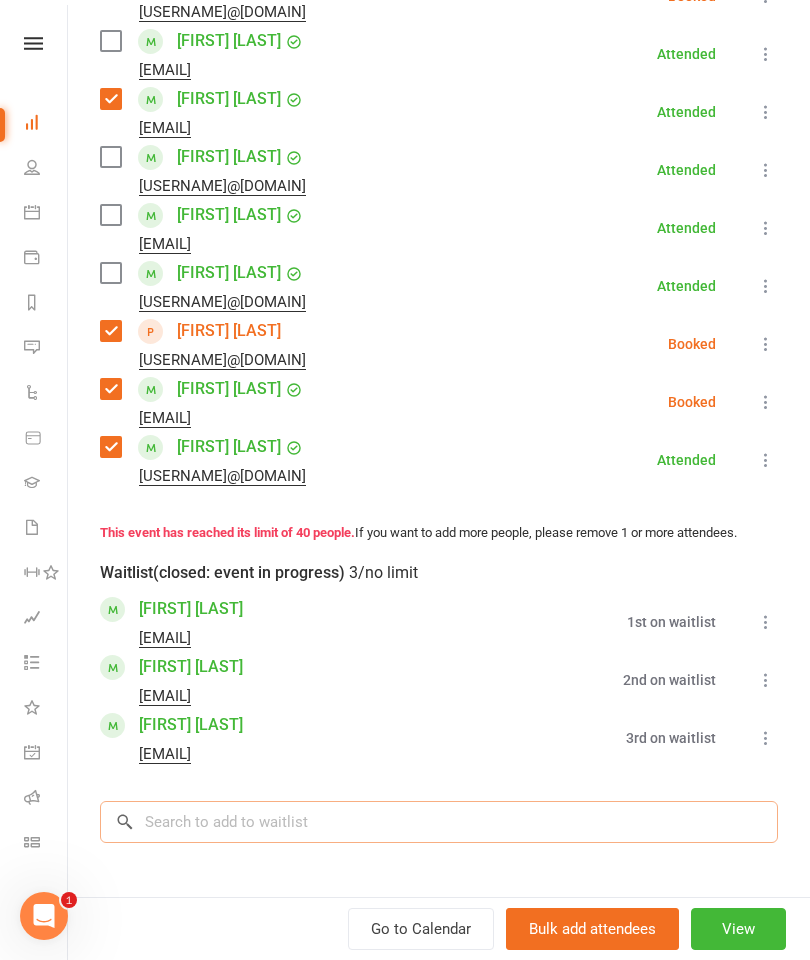 click at bounding box center (439, 822) 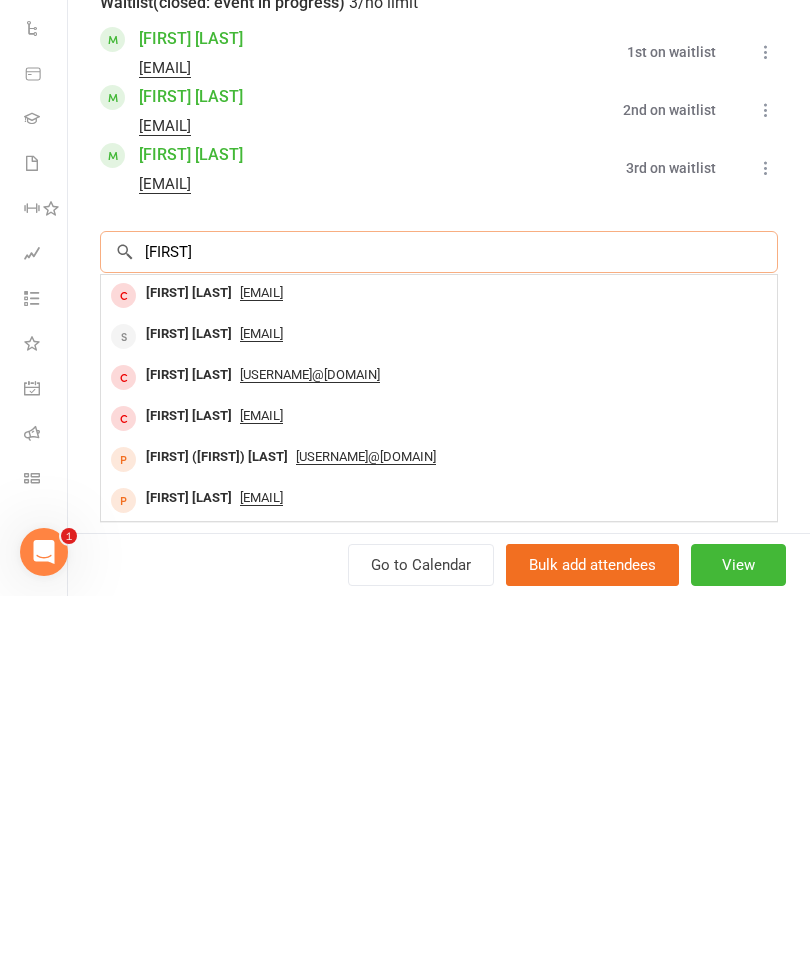 scroll, scrollTop: 2411, scrollLeft: 0, axis: vertical 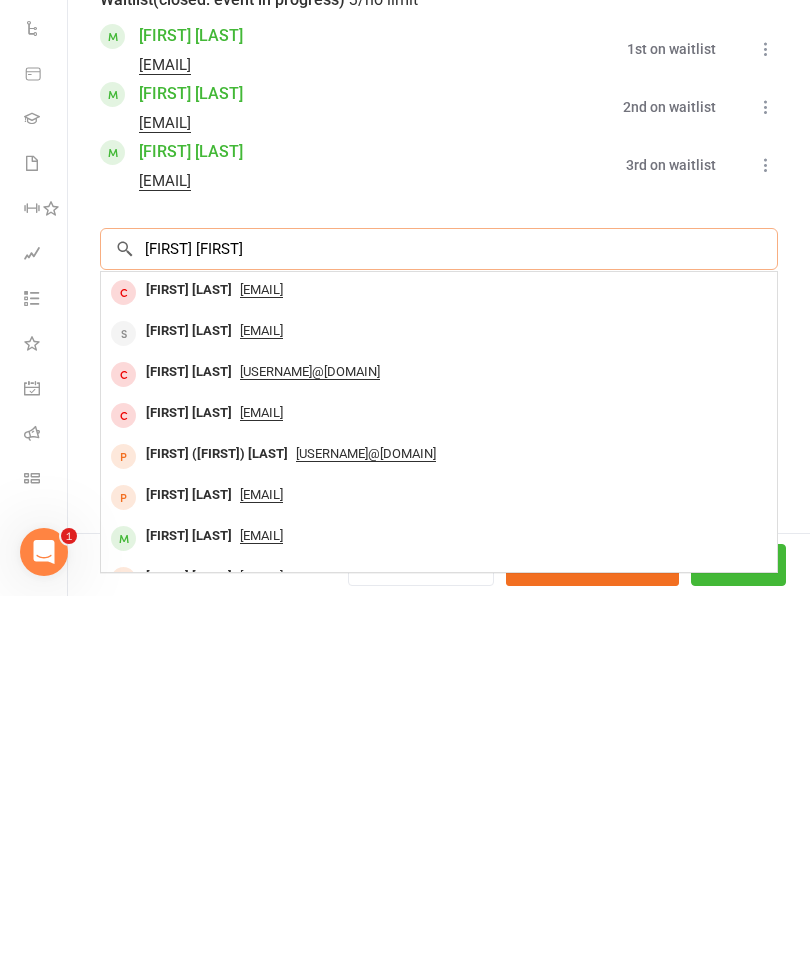 type on "[FIRST] [FIRST]" 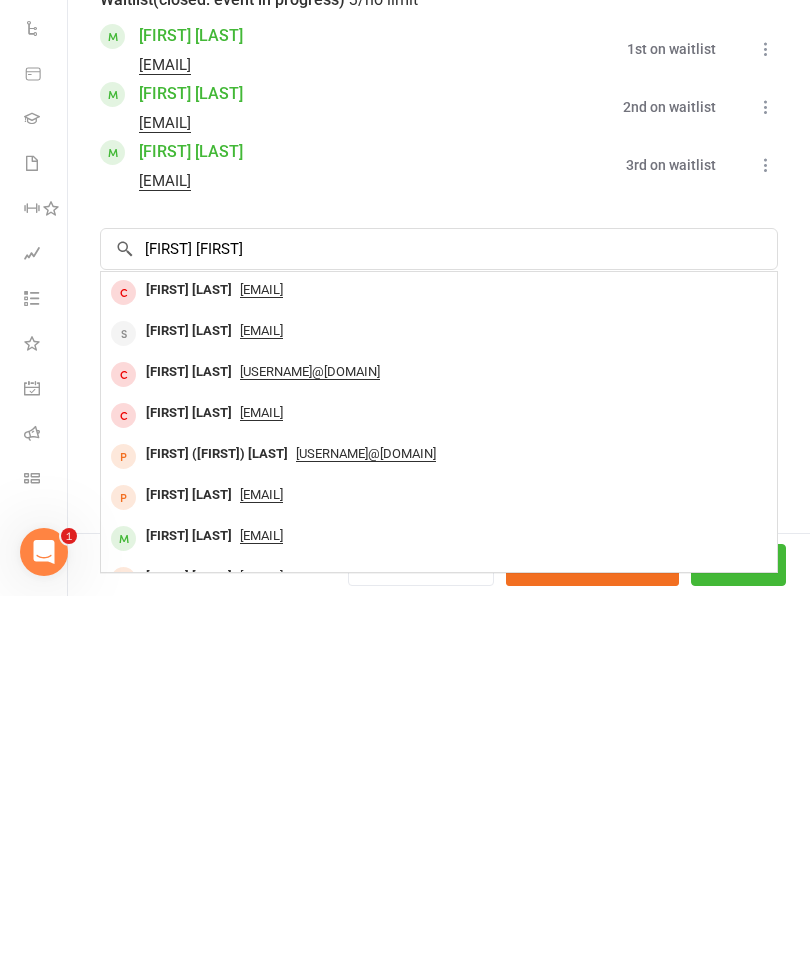 click on "[FIRST] [LAST]" at bounding box center (189, 900) 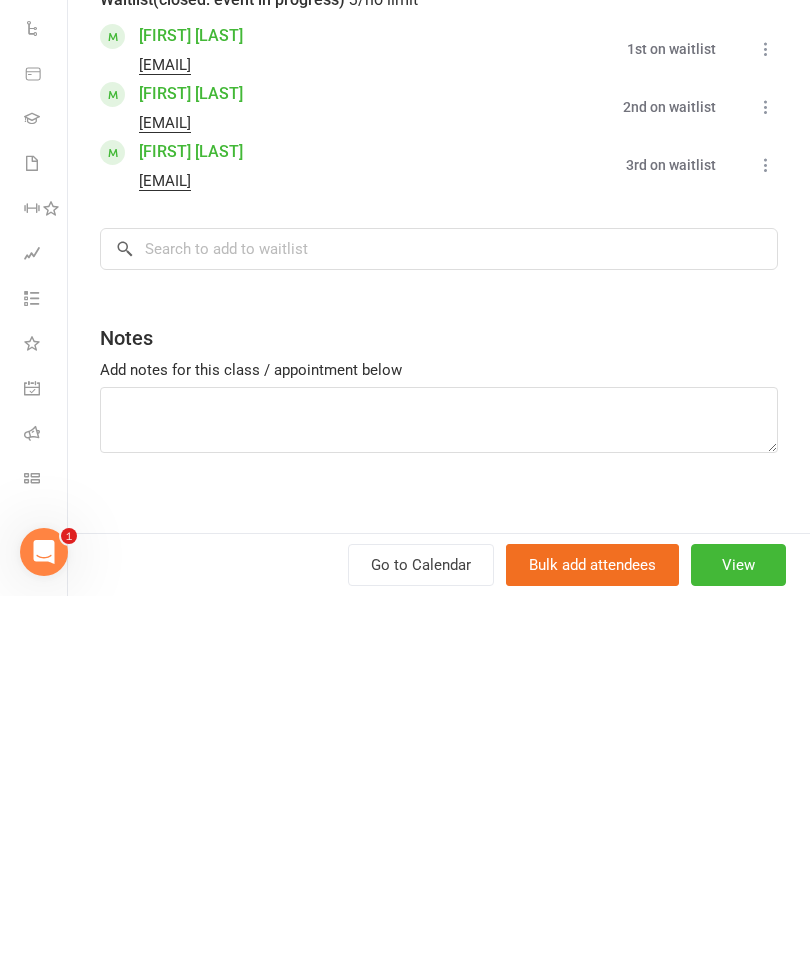 scroll, scrollTop: 2127, scrollLeft: 0, axis: vertical 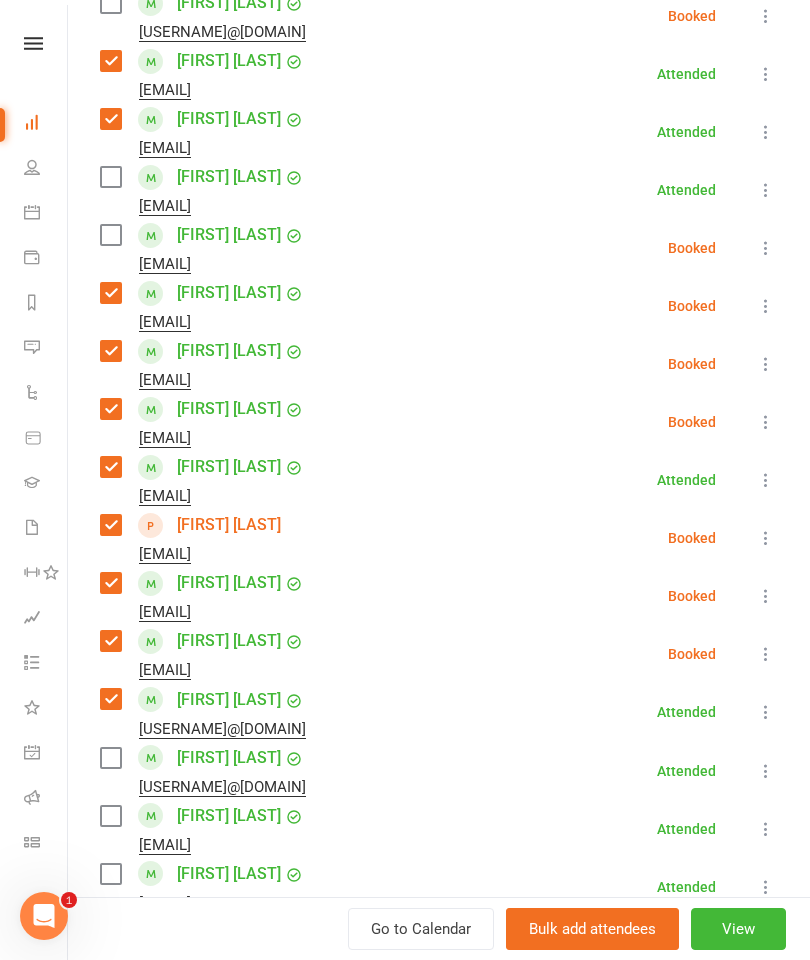 click on "Class kiosk mode  Roll call  6:00 PM - 7:00 PM, Monday, August, 4, 2025 with [FIRST] [LAST]  at  Grappling Mat  Attendees  24  places booked 16  places available Sort by  Last name  First name  Booking created    [FIRST] [LAST]  [EMAIL] Booked More info  Remove  Check in  Mark absent  Send message  Enable recurring bookings  All bookings for series    [FIRST] [LAST]  [EMAIL] Attended More info  Remove  Mark absent  Undo check-in  Send message  Enable recurring bookings  All bookings for series    [FIRST] [LAST]  [EMAIL] Attended More info  Remove  Mark absent  Undo check-in  Send message  Enable recurring bookings  All bookings for series    [FIRST] [LAST]  [EMAIL] Attended More info  Remove  Mark absent  Undo check-in  Send message  Enable recurring bookings  All bookings for series    [FIRST] [LAST]  [EMAIL] Attended More info  Remove  Mark absent  Undo check-in  Send message  Enable recurring bookings  All bookings for series    Booked" at bounding box center (439, 1177) 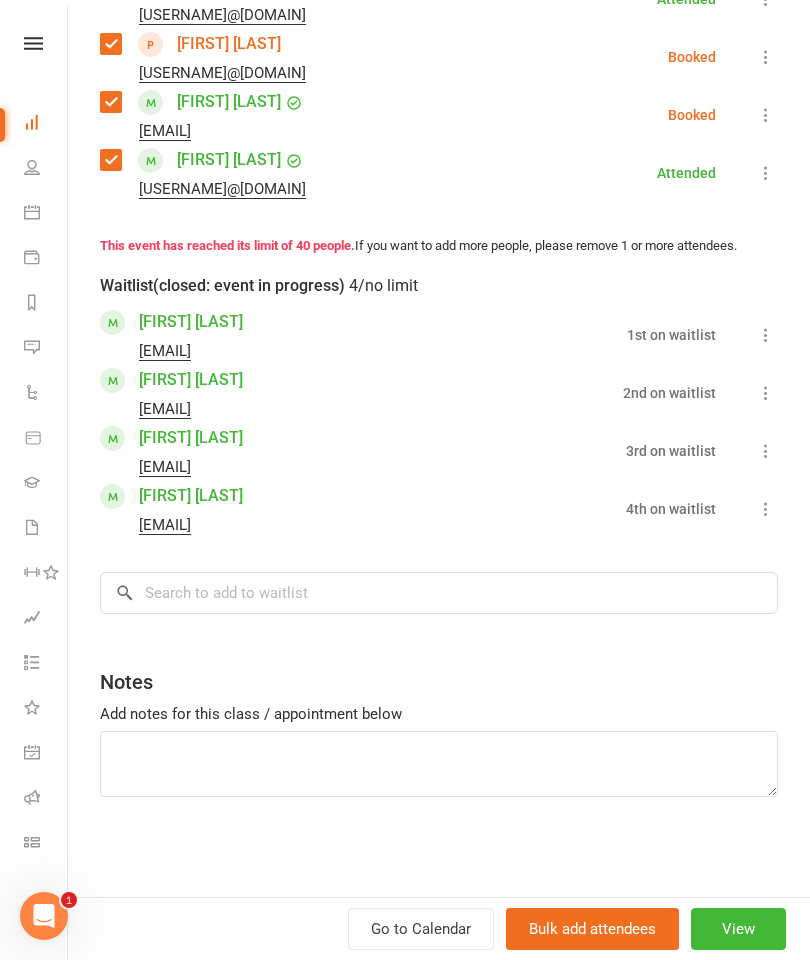 scroll, scrollTop: 2488, scrollLeft: 0, axis: vertical 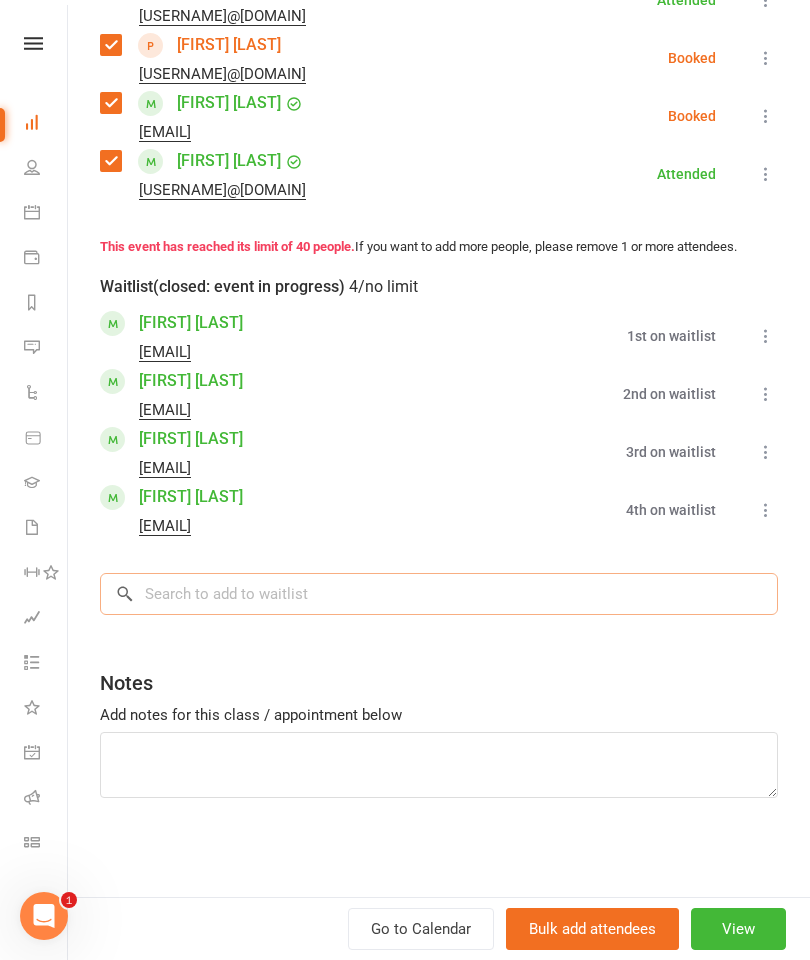 click at bounding box center [439, 594] 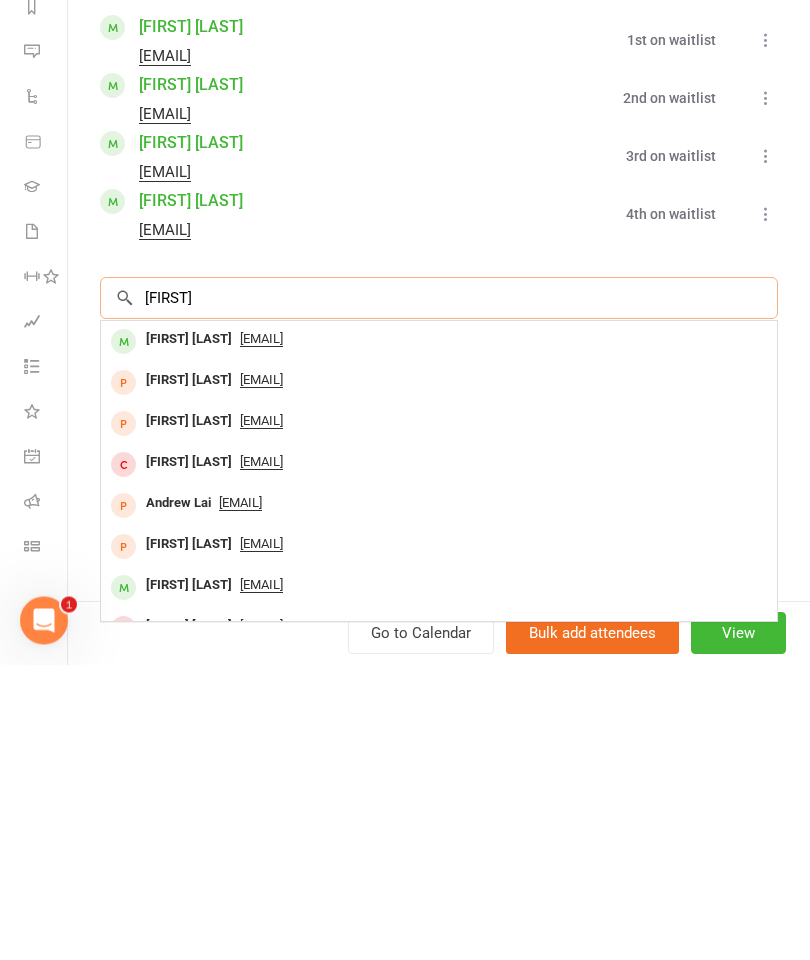 type on "[FIRST]" 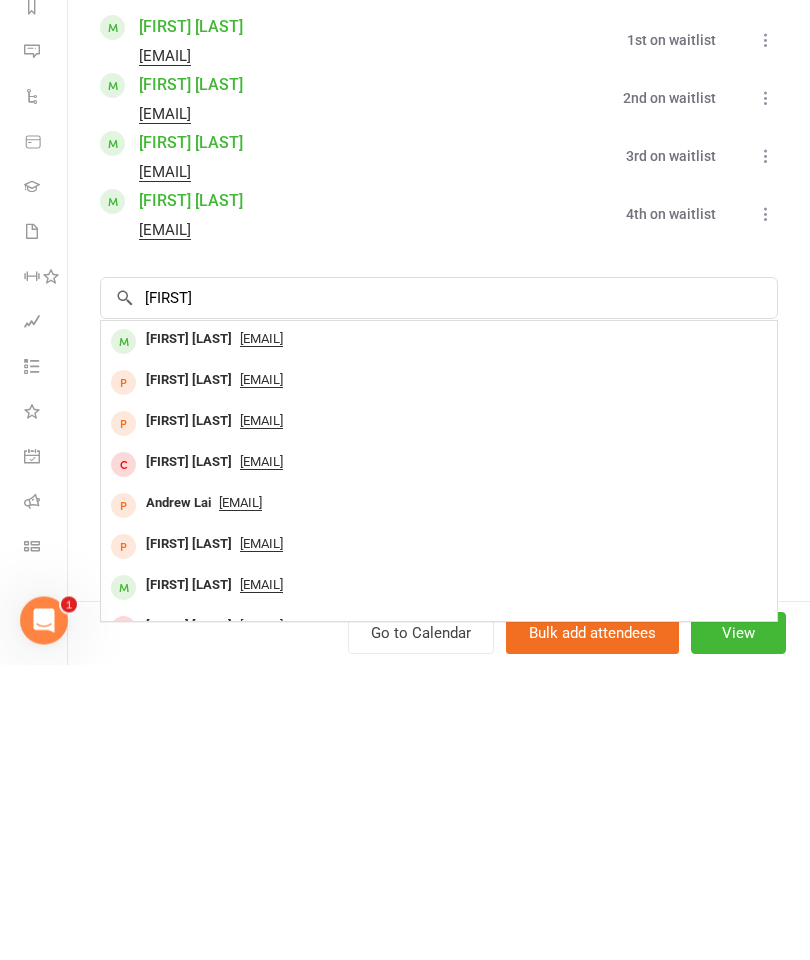 click on "[FIRST] [LAST]" at bounding box center [189, 635] 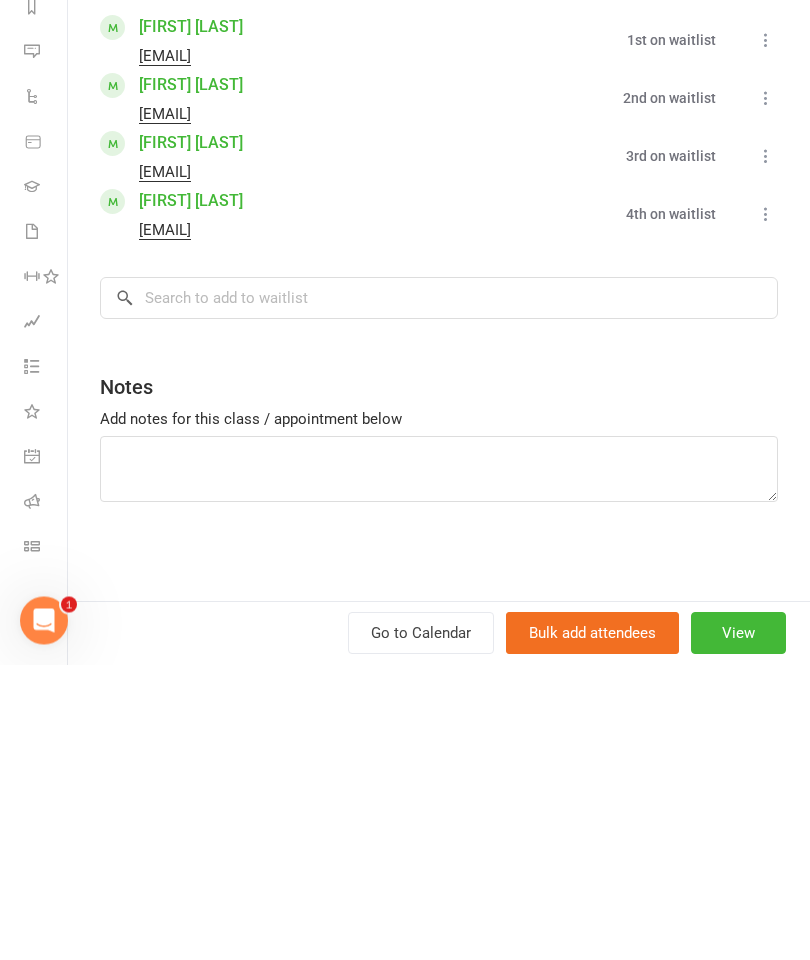 scroll, scrollTop: 2371, scrollLeft: 0, axis: vertical 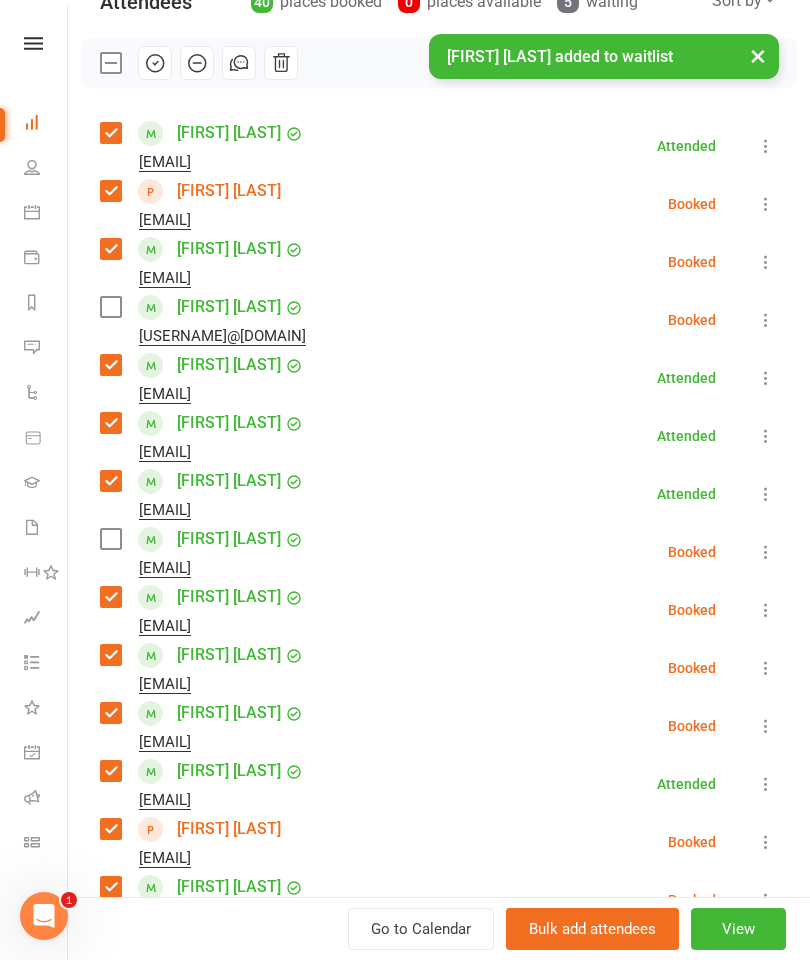 click at bounding box center (110, 307) 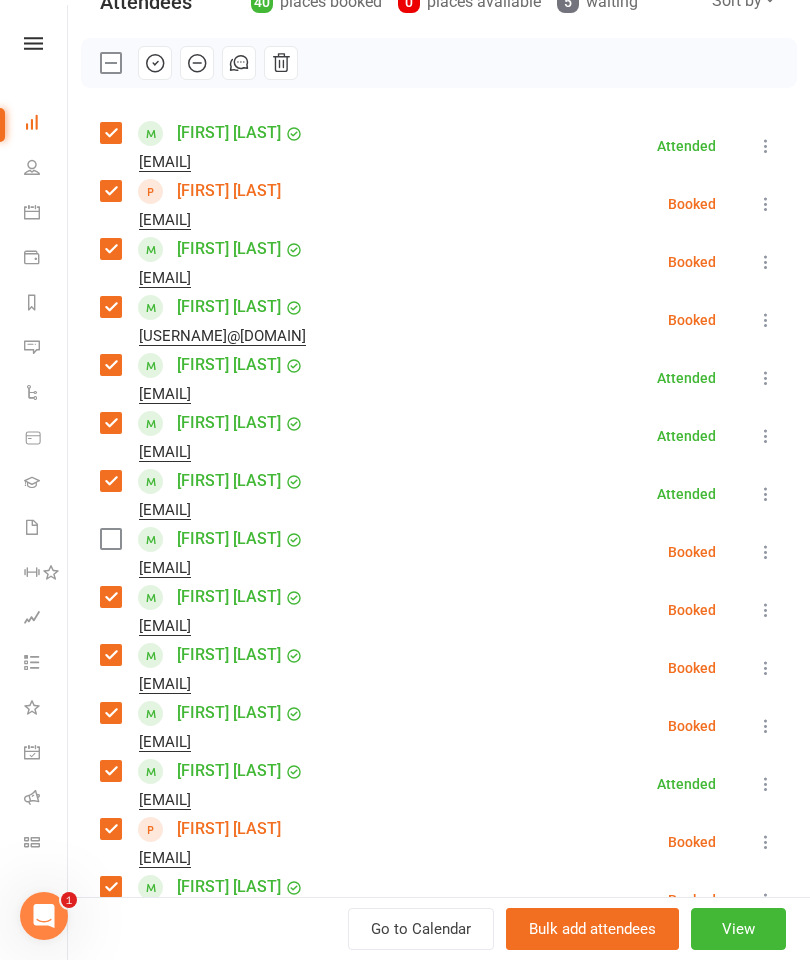 click at bounding box center (110, 539) 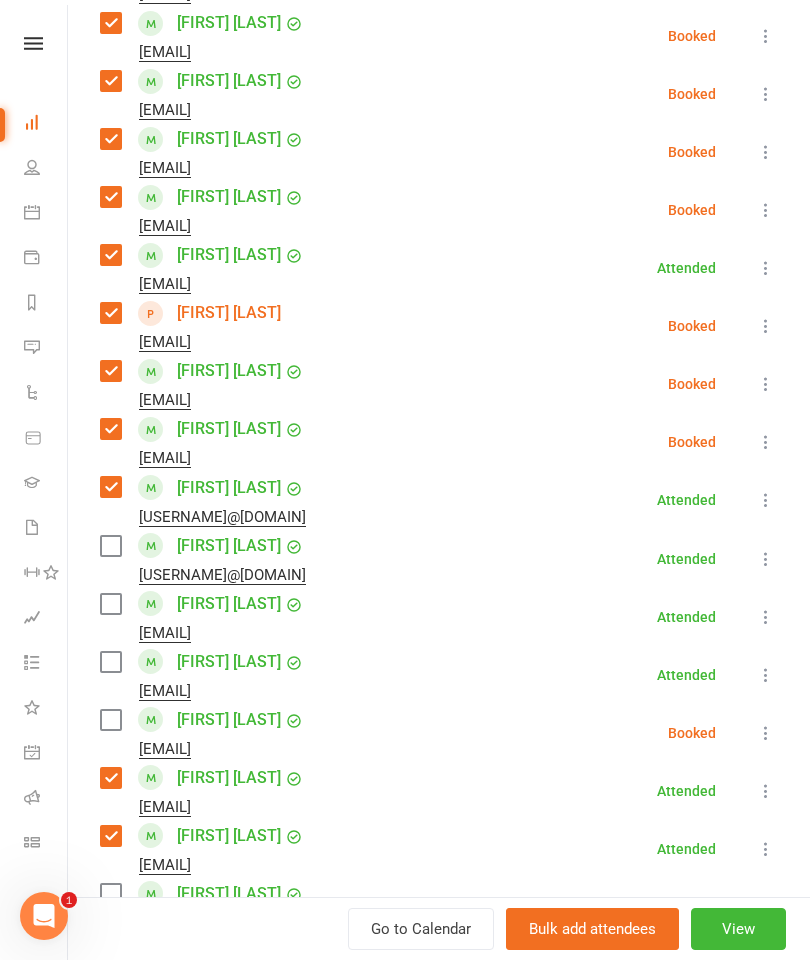 scroll, scrollTop: 791, scrollLeft: 0, axis: vertical 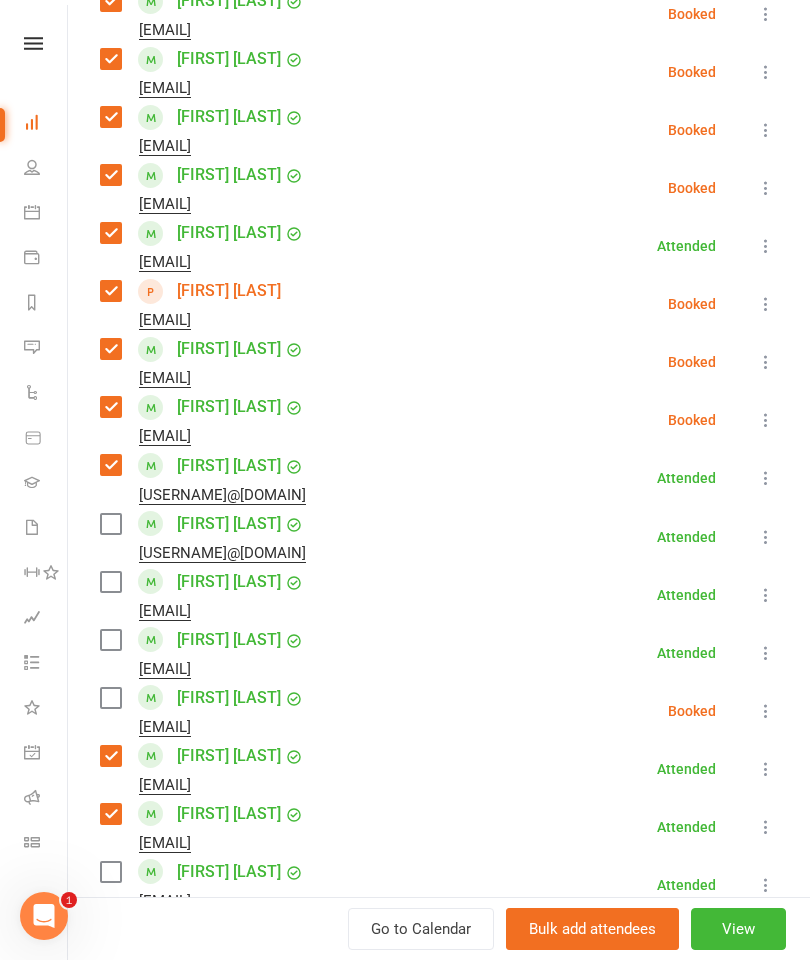 click at bounding box center (110, 698) 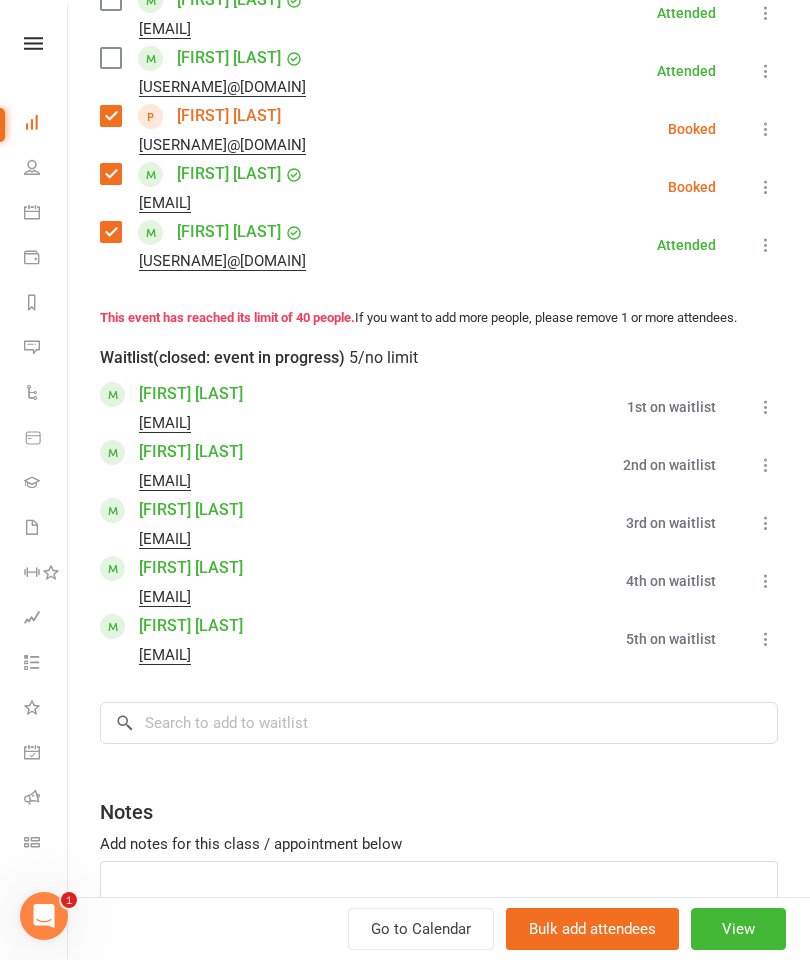 scroll, scrollTop: 2426, scrollLeft: 0, axis: vertical 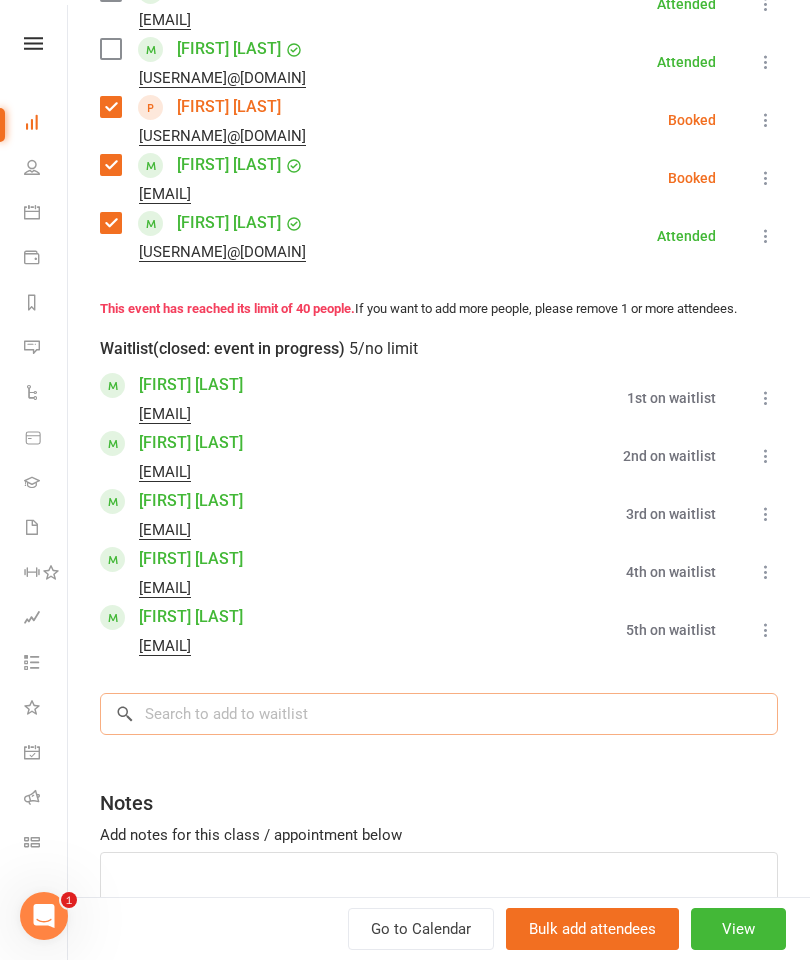 click at bounding box center [439, 714] 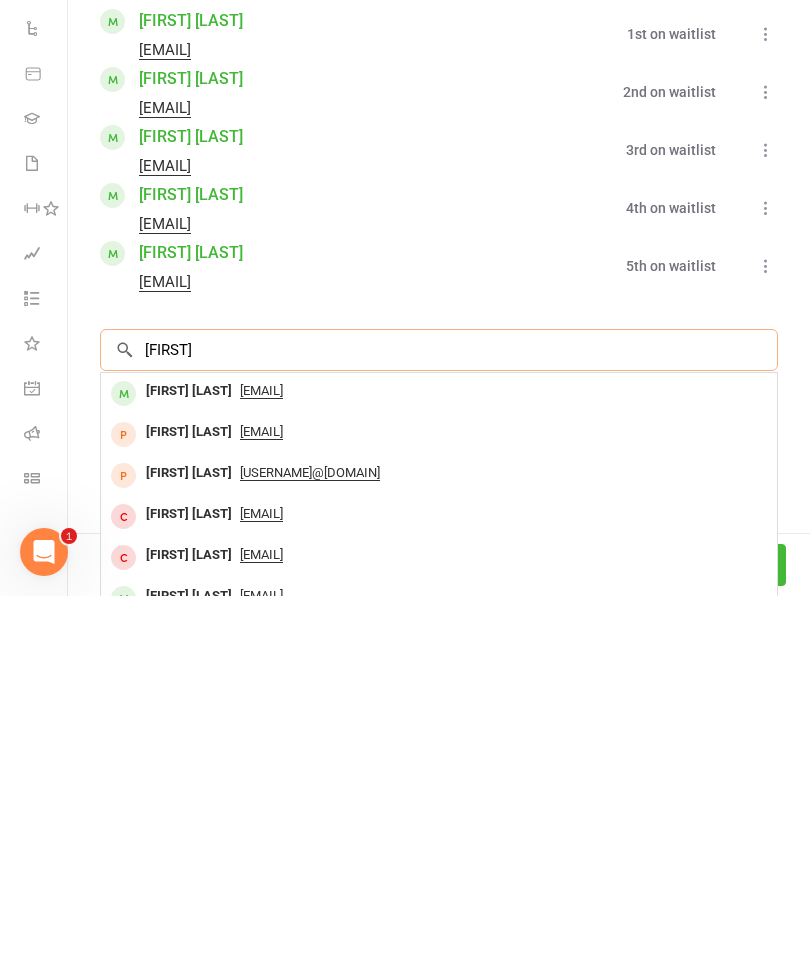 type on "[FIRST]" 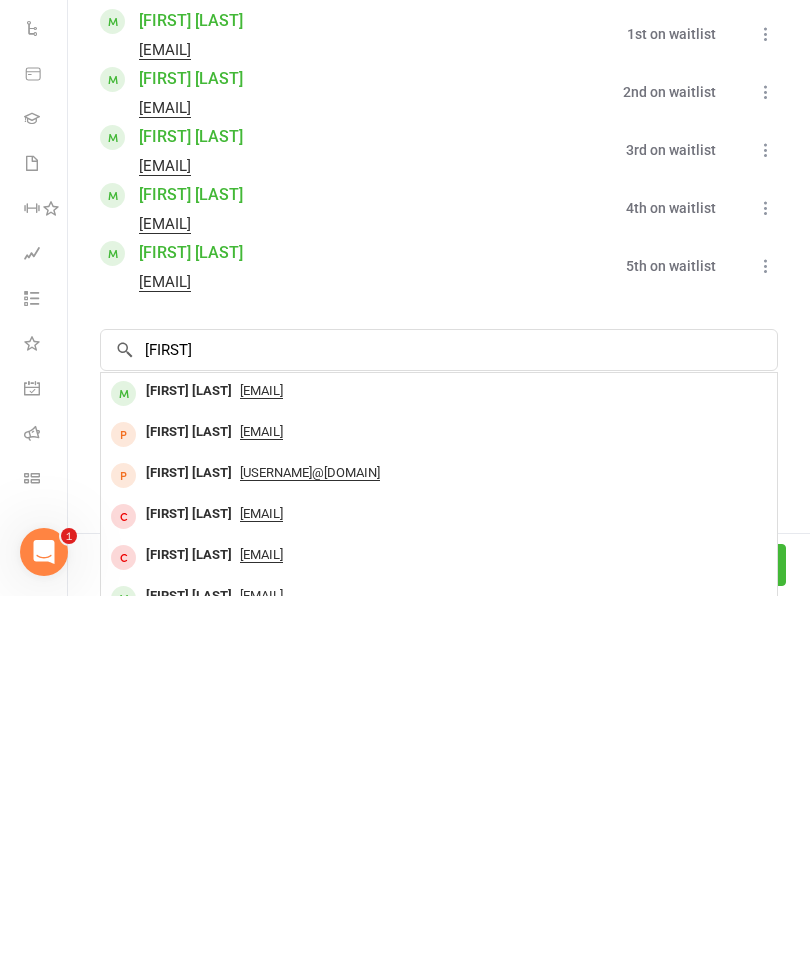 click on "[FIRST] [LAST]" at bounding box center [189, 755] 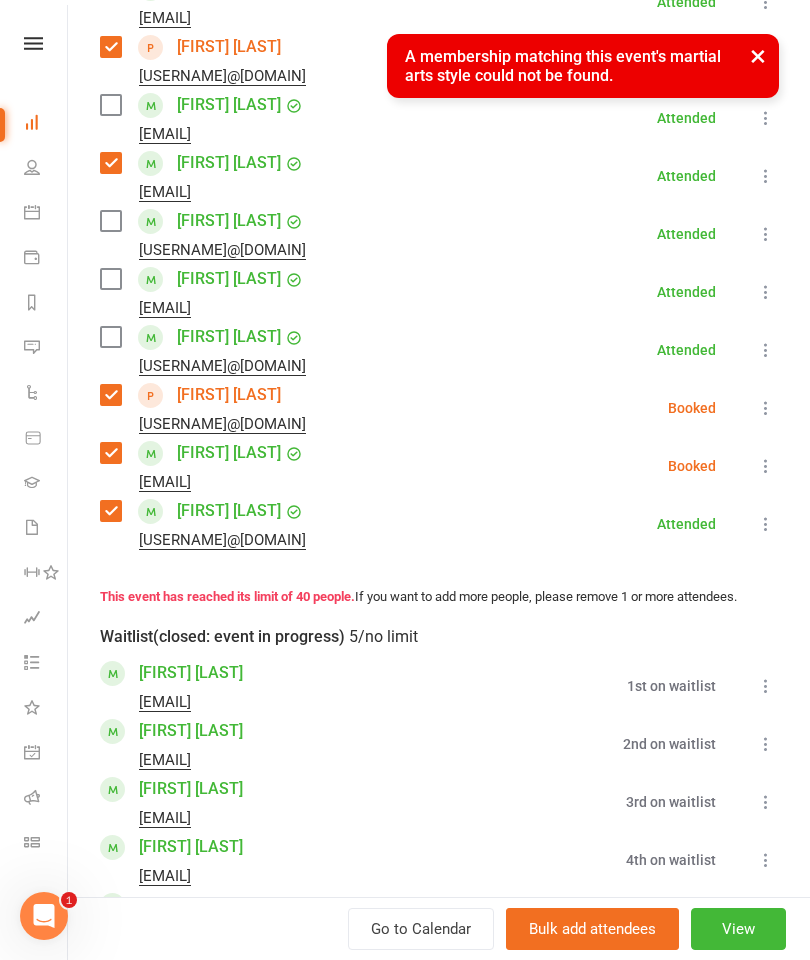 scroll, scrollTop: 2137, scrollLeft: 0, axis: vertical 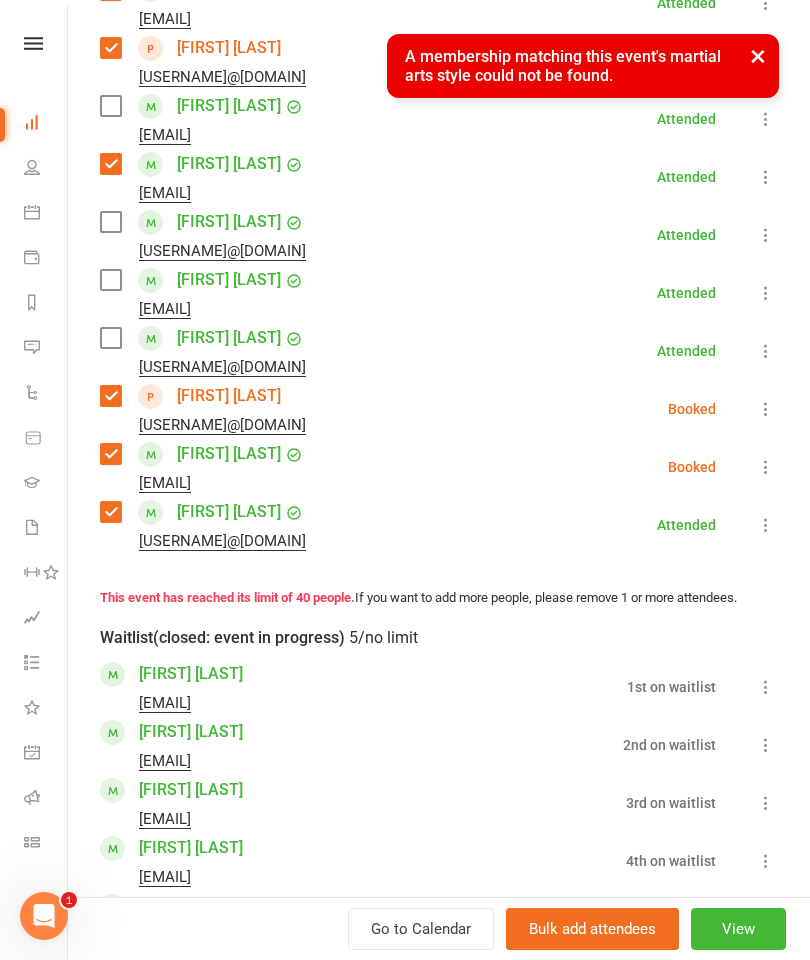 click at bounding box center [110, 280] 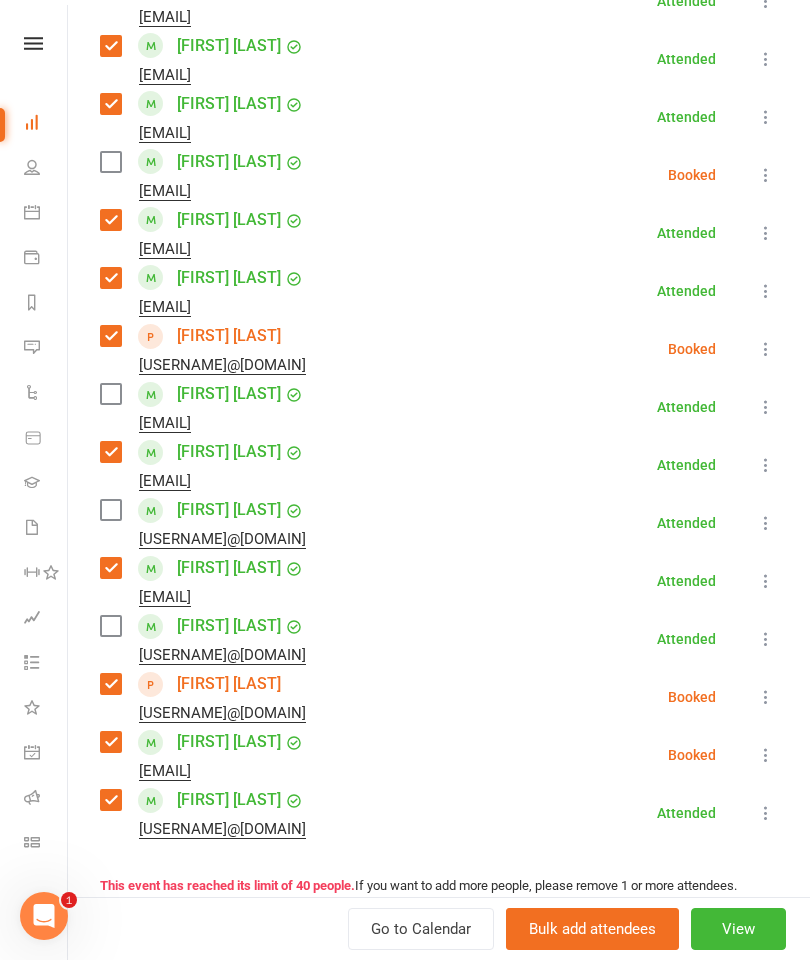 click at bounding box center (110, 394) 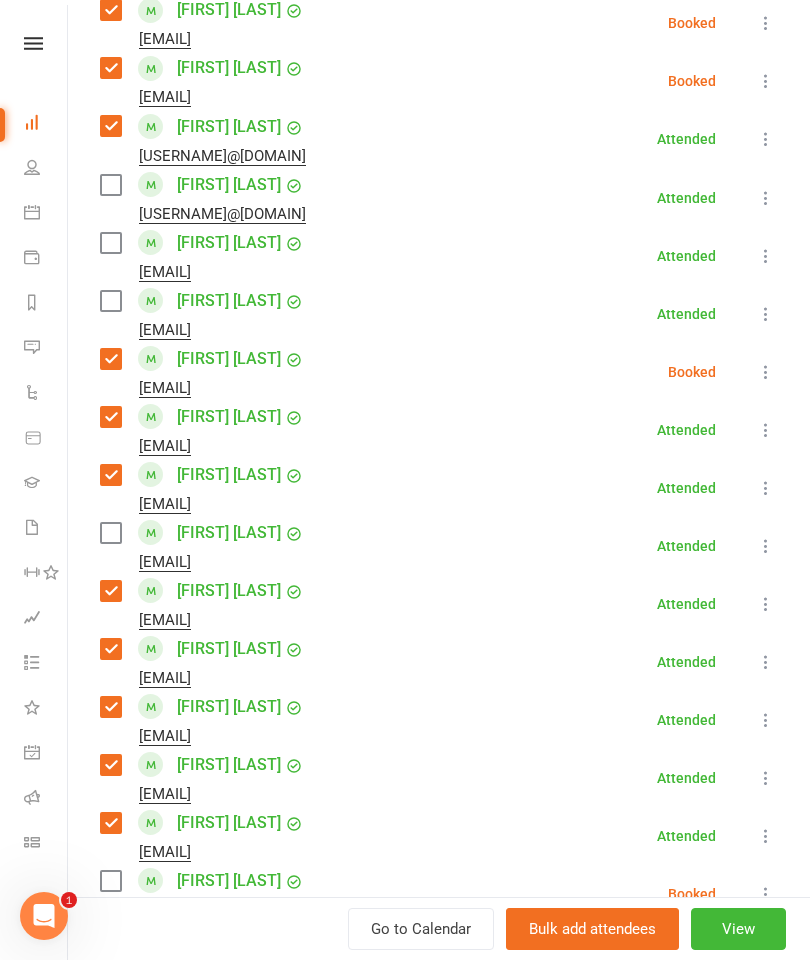 scroll, scrollTop: 1079, scrollLeft: 0, axis: vertical 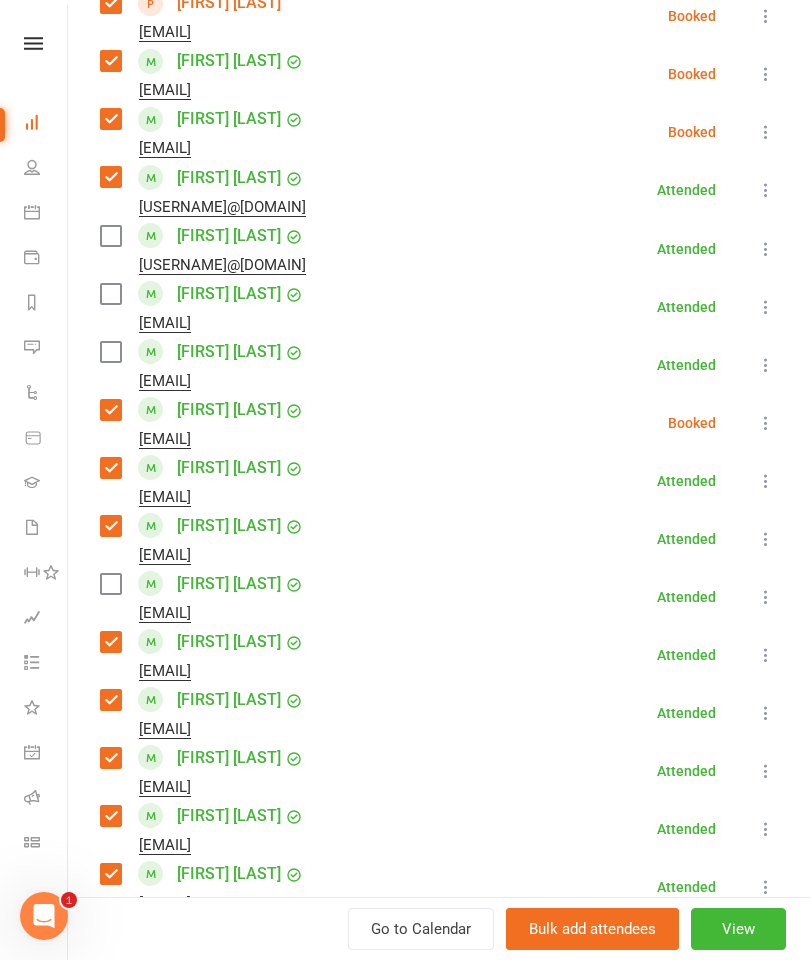 click at bounding box center [110, 294] 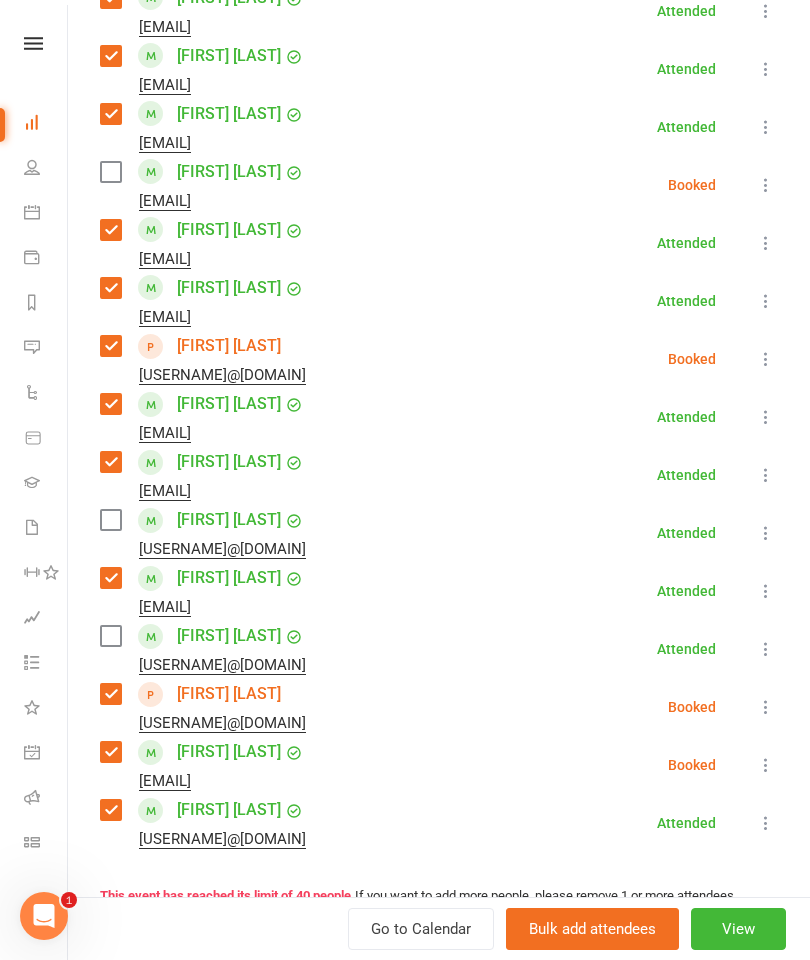 scroll, scrollTop: 1843, scrollLeft: 0, axis: vertical 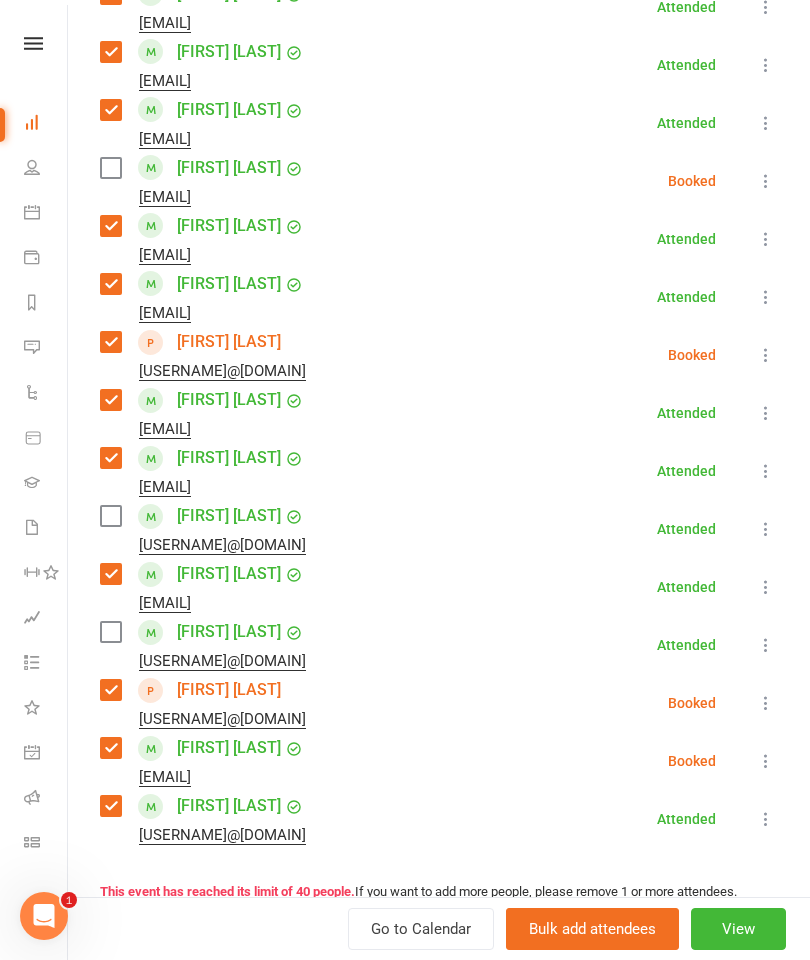 click at bounding box center (110, 632) 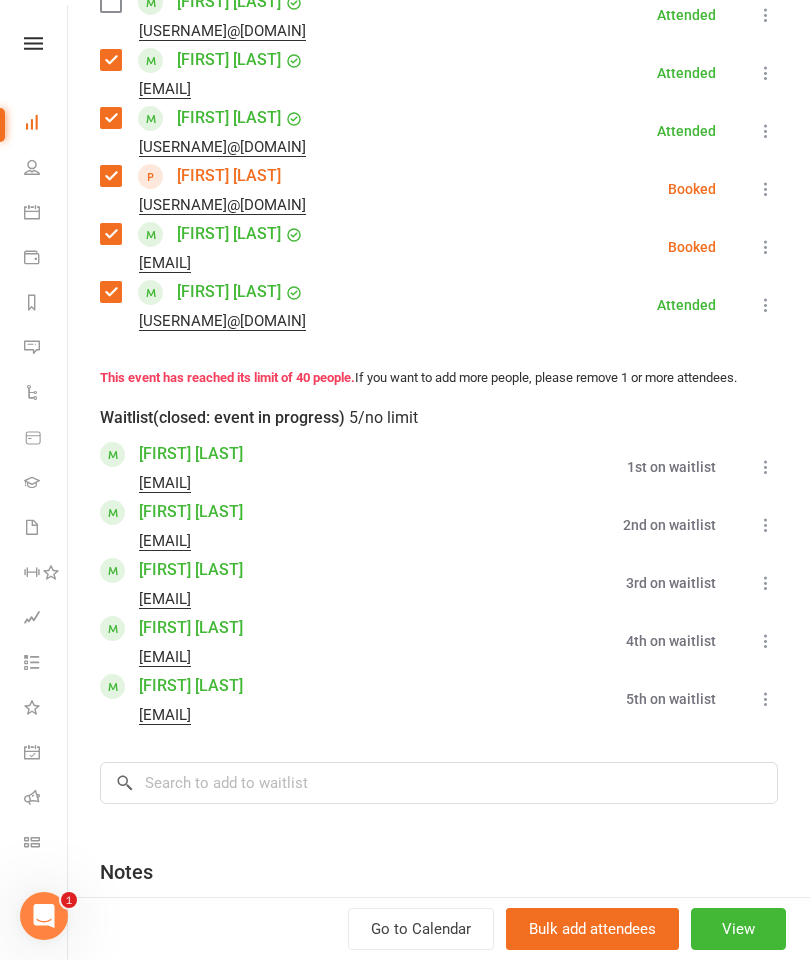 scroll, scrollTop: 2371, scrollLeft: 0, axis: vertical 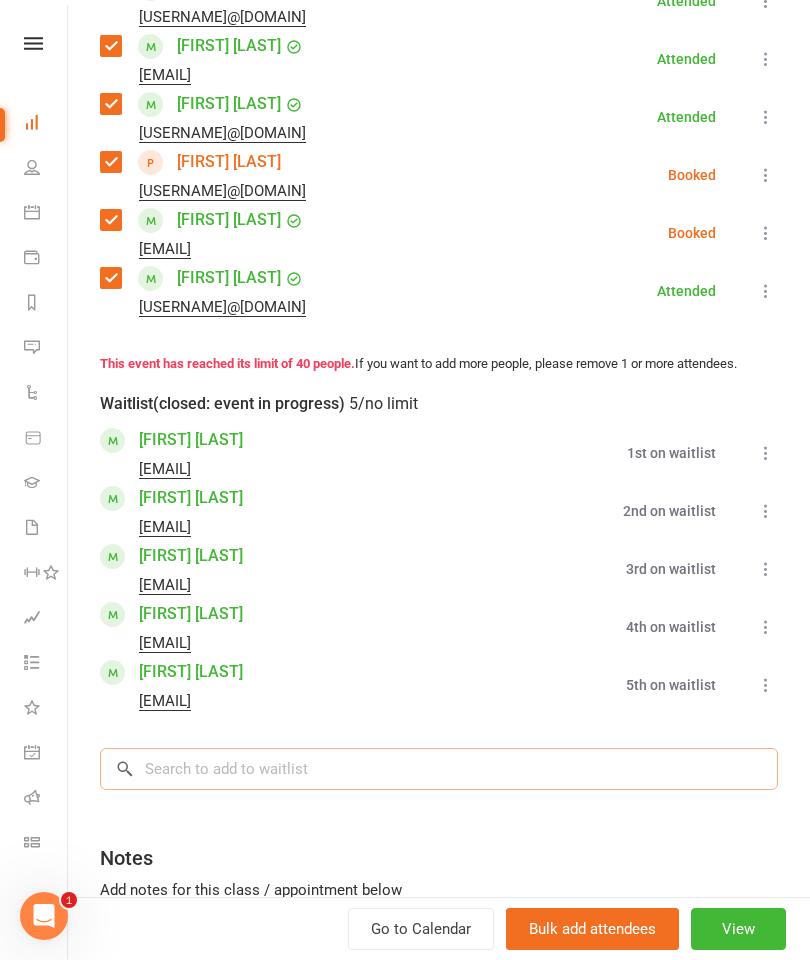click at bounding box center (439, 769) 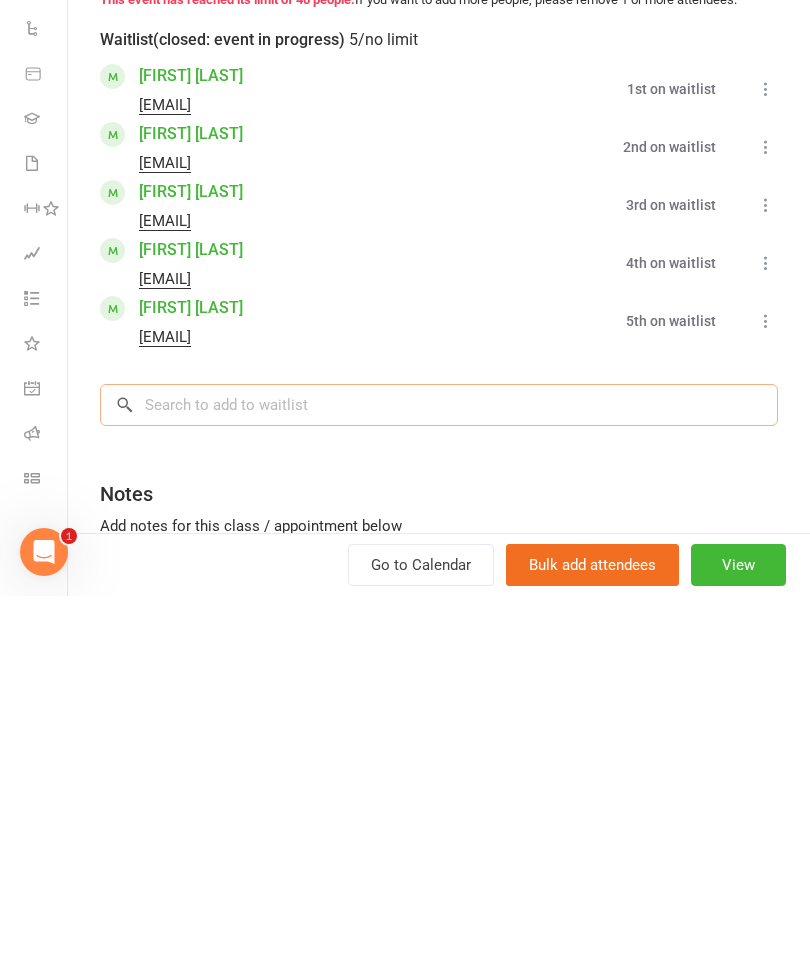 type on "H" 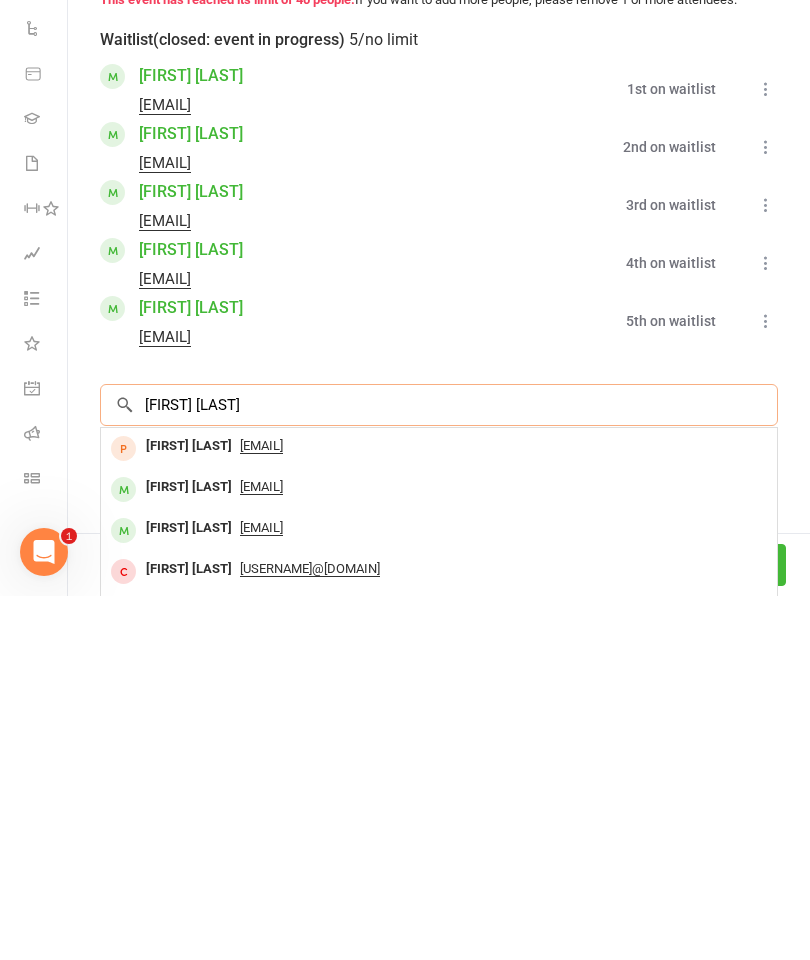 type on "[FIRST] [LAST]" 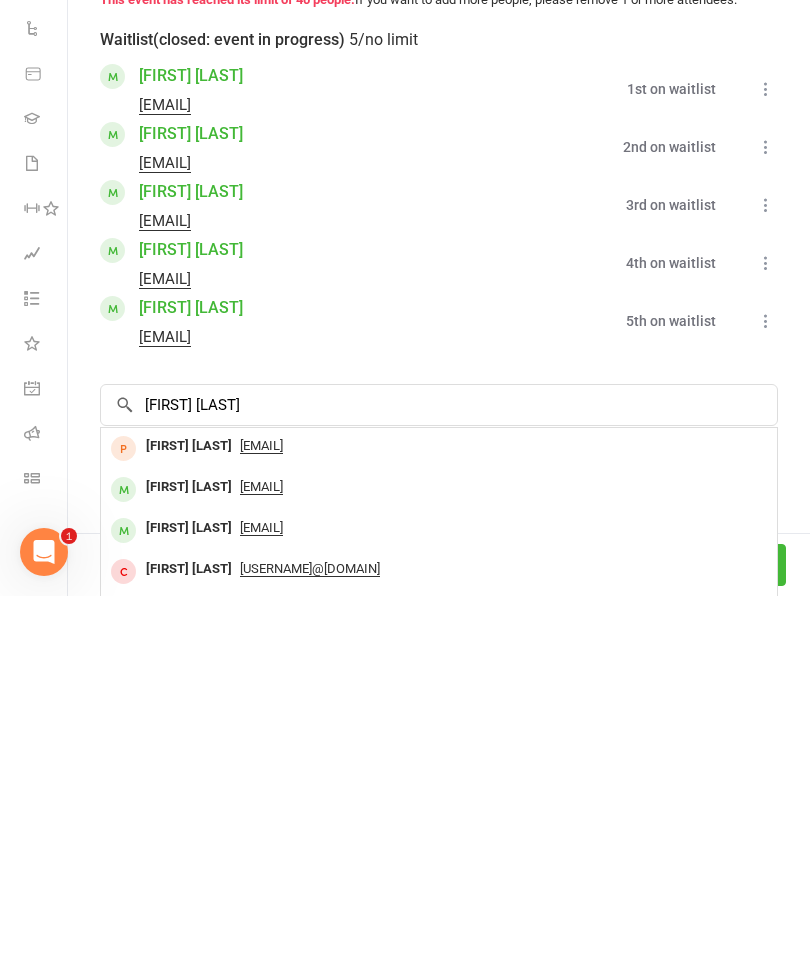 click on "[FIRST] [LAST]" at bounding box center (189, 851) 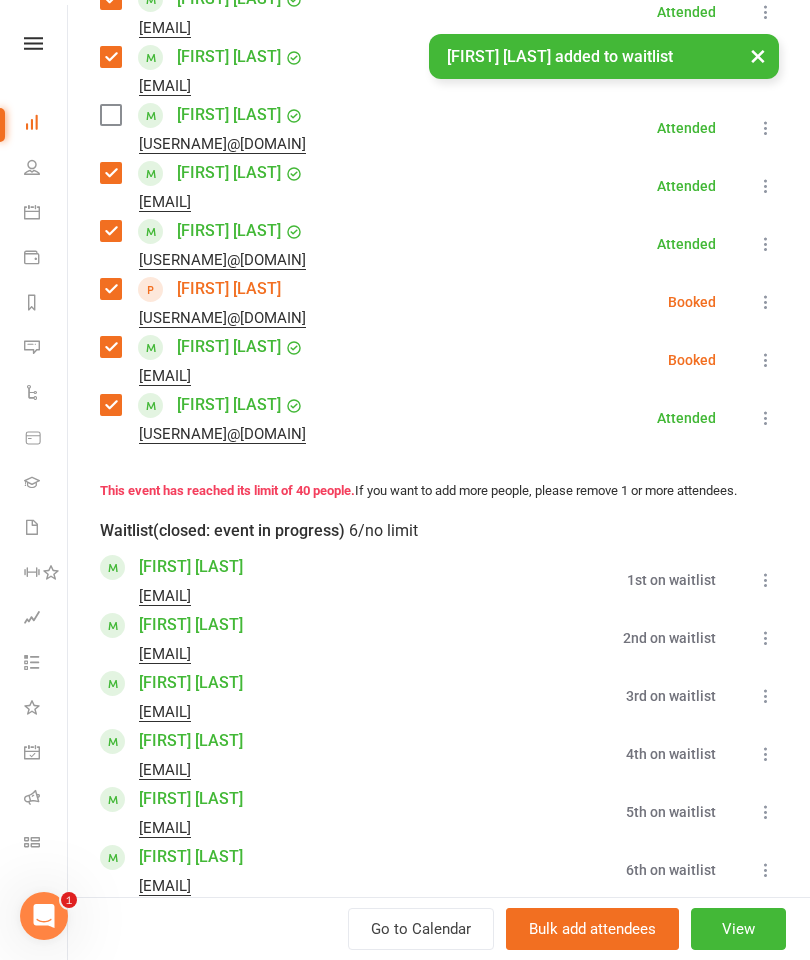 scroll, scrollTop: 2230, scrollLeft: 0, axis: vertical 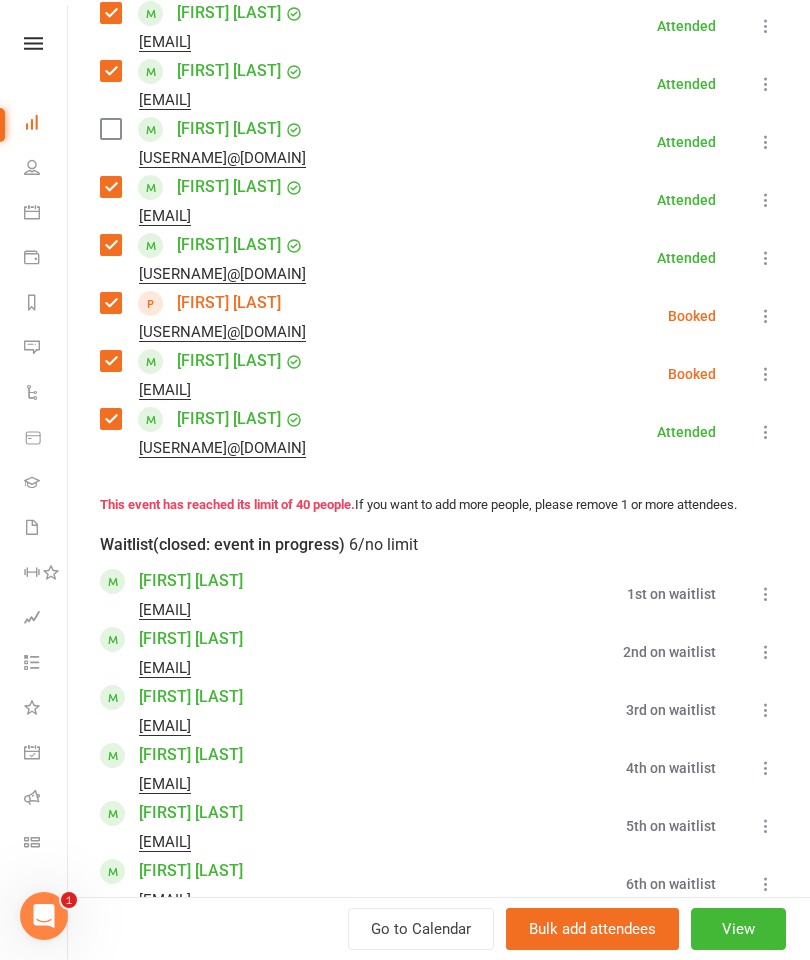 click at bounding box center (110, 129) 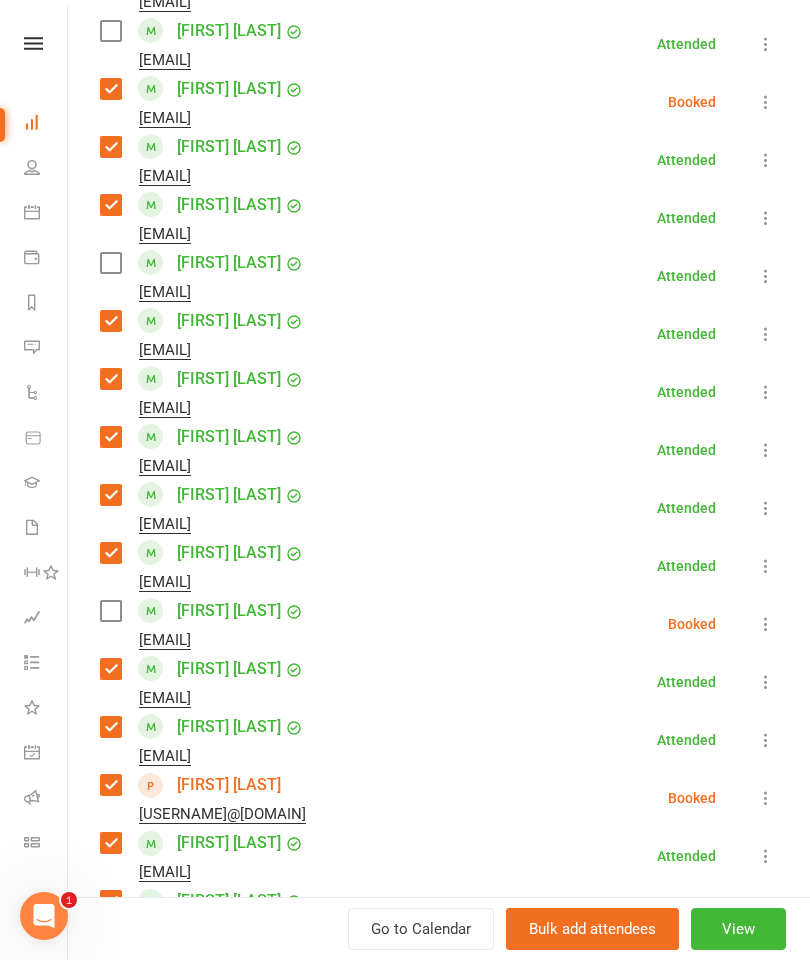 scroll, scrollTop: 1355, scrollLeft: 0, axis: vertical 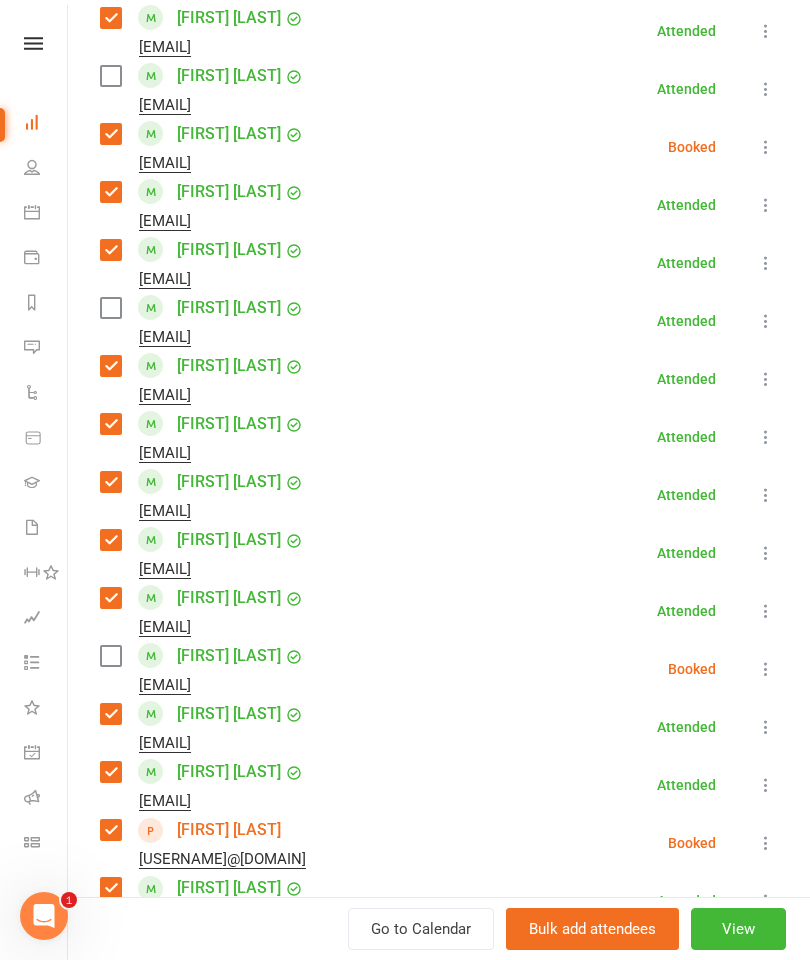click at bounding box center (110, 308) 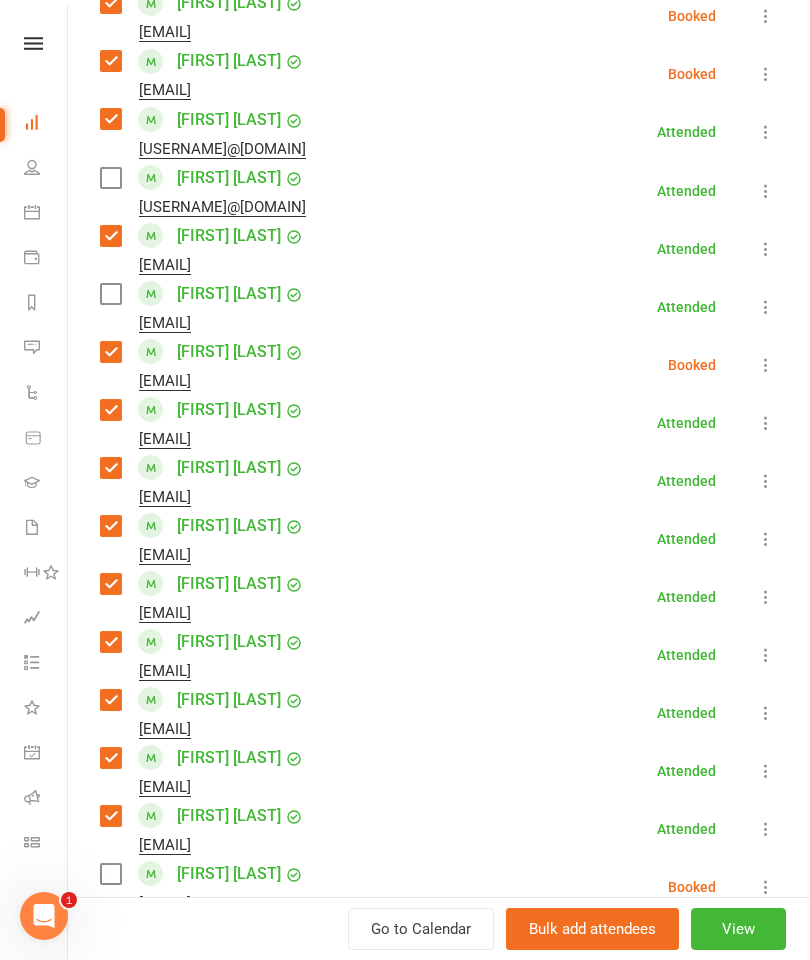 scroll, scrollTop: 1127, scrollLeft: 0, axis: vertical 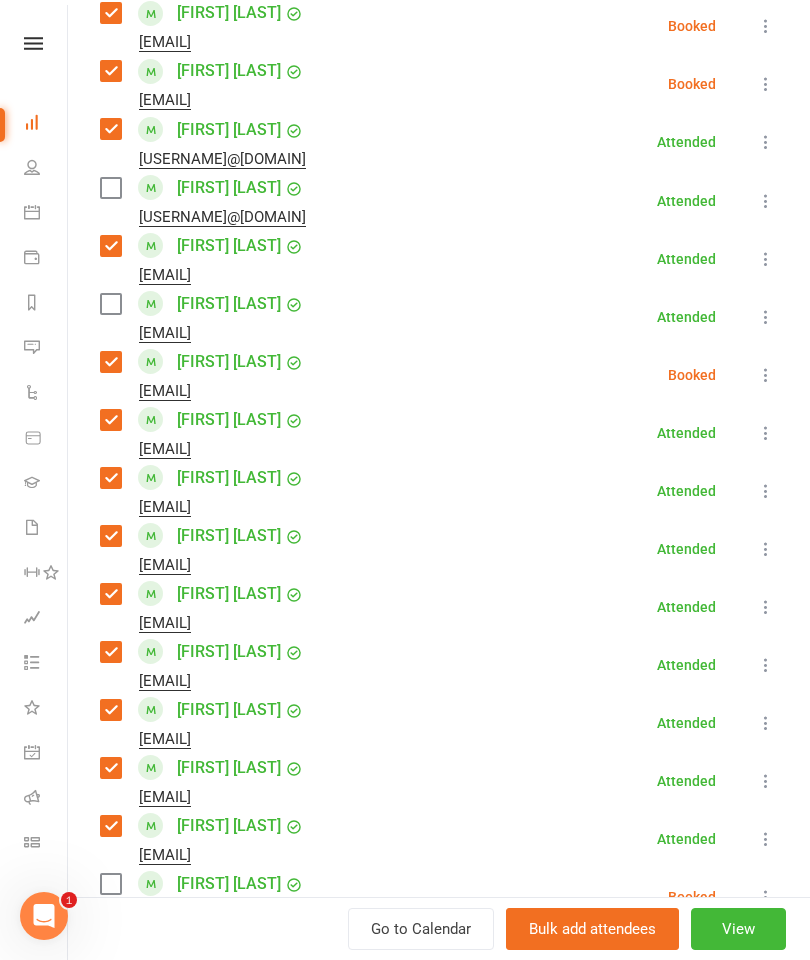 click at bounding box center (110, 304) 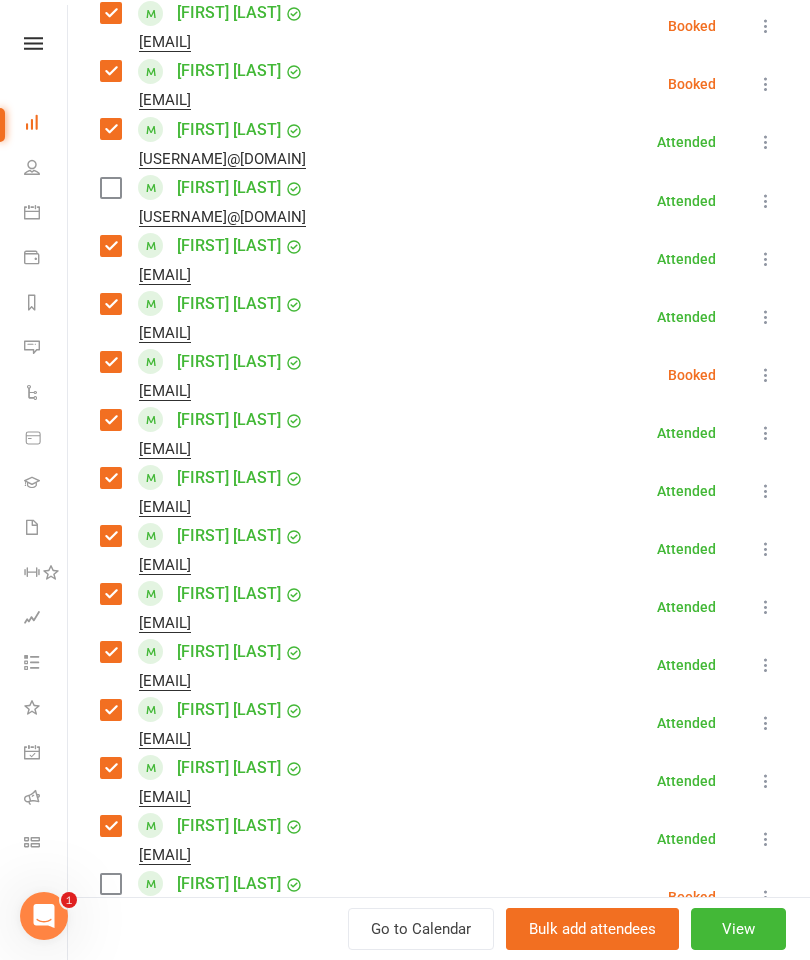 click at bounding box center (110, 188) 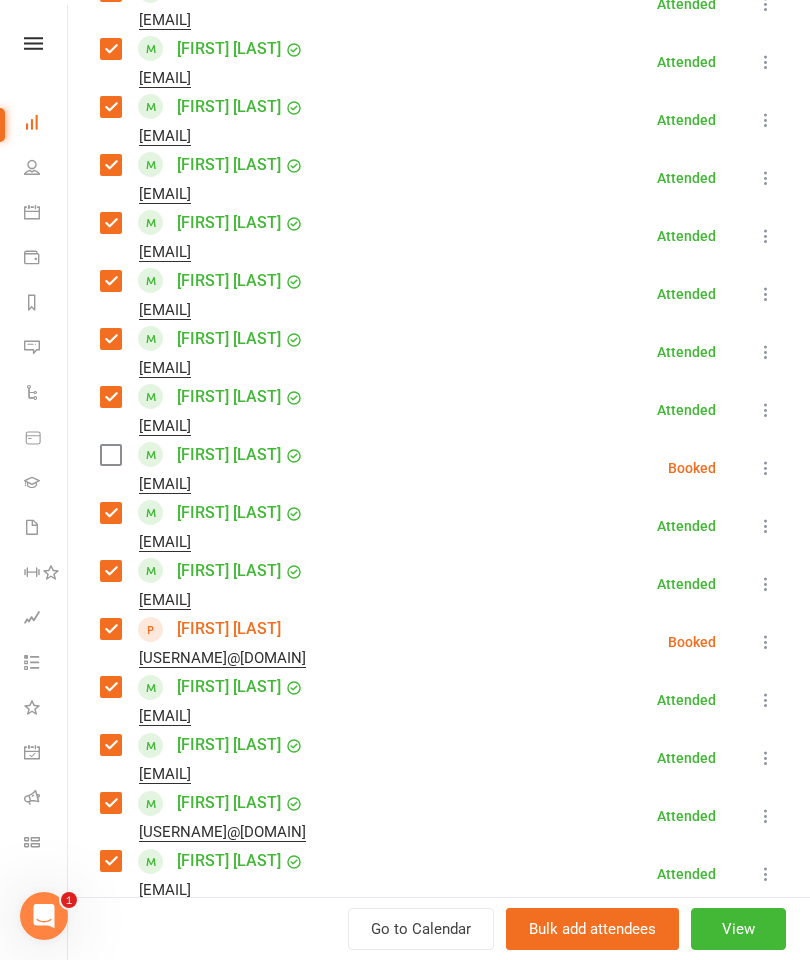 scroll, scrollTop: 1555, scrollLeft: 0, axis: vertical 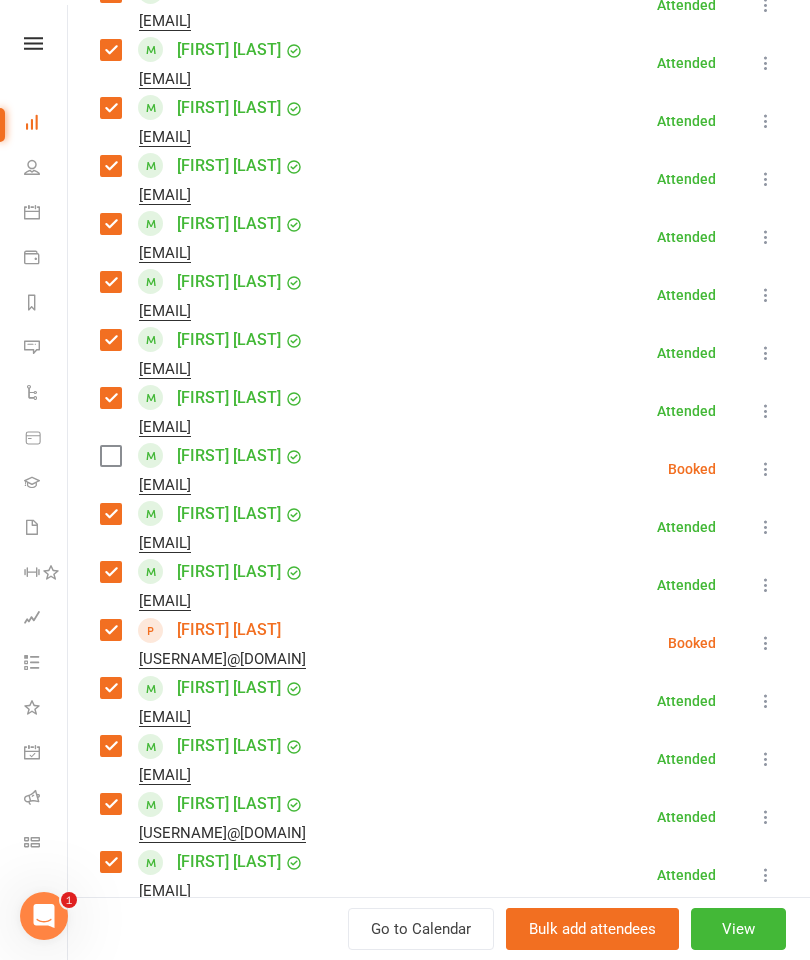 click at bounding box center (110, 456) 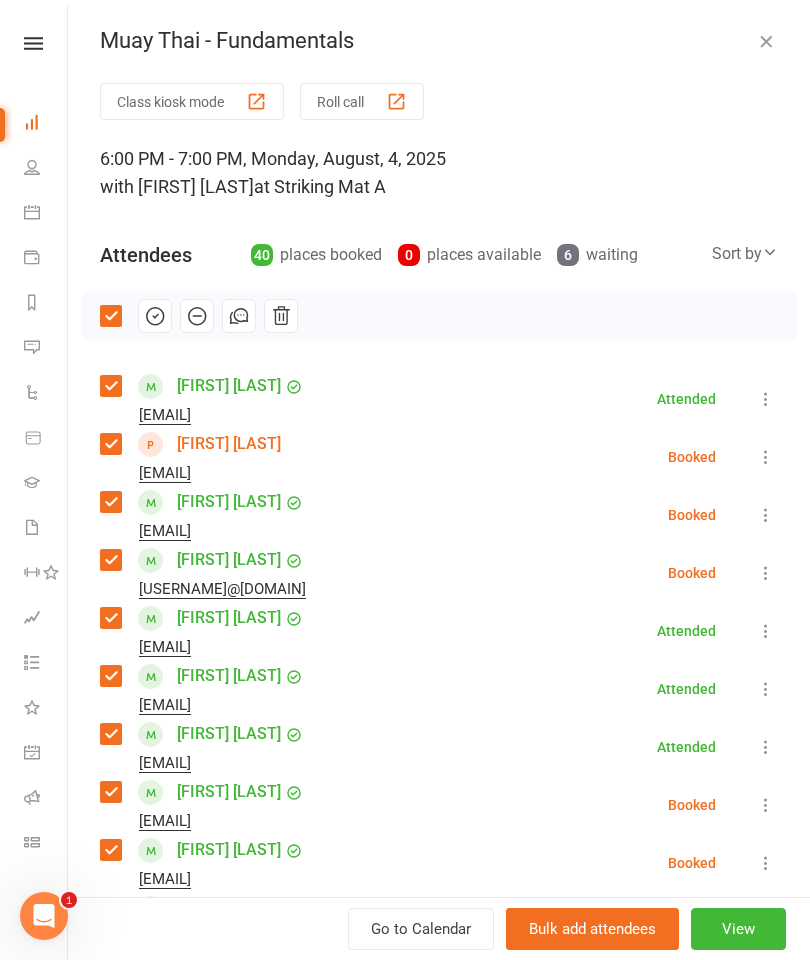 scroll, scrollTop: 0, scrollLeft: 0, axis: both 